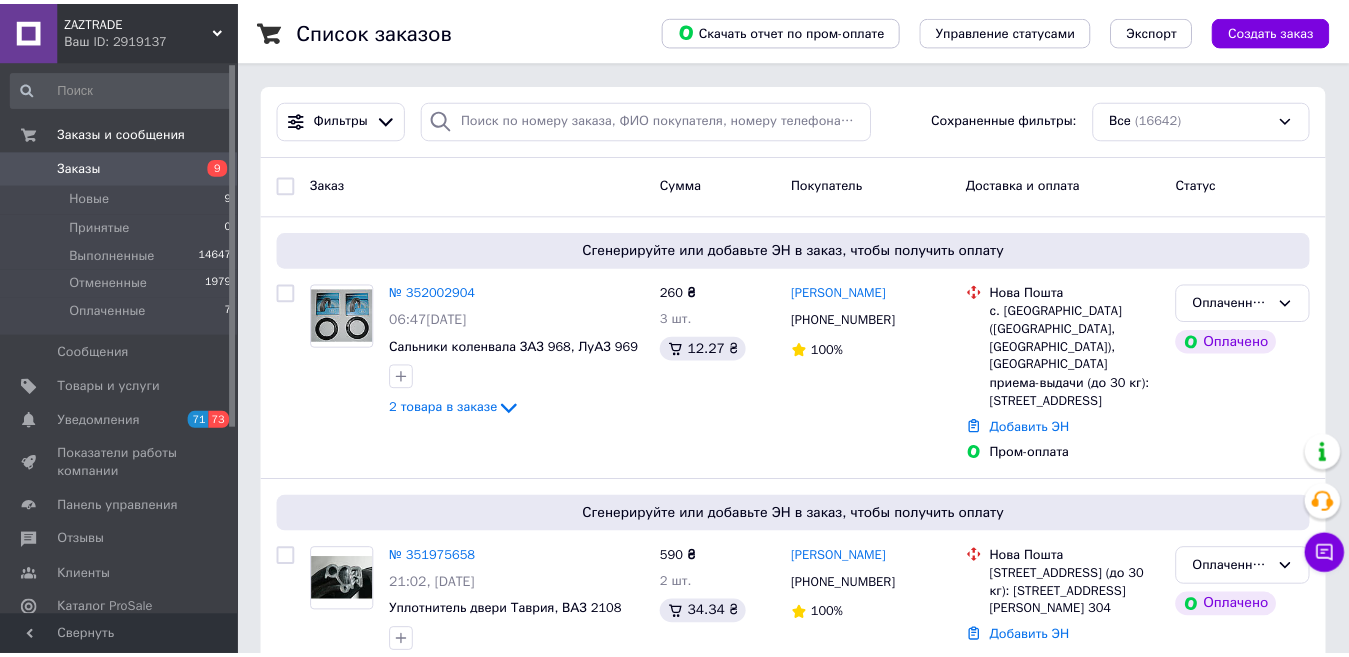 scroll, scrollTop: 0, scrollLeft: 0, axis: both 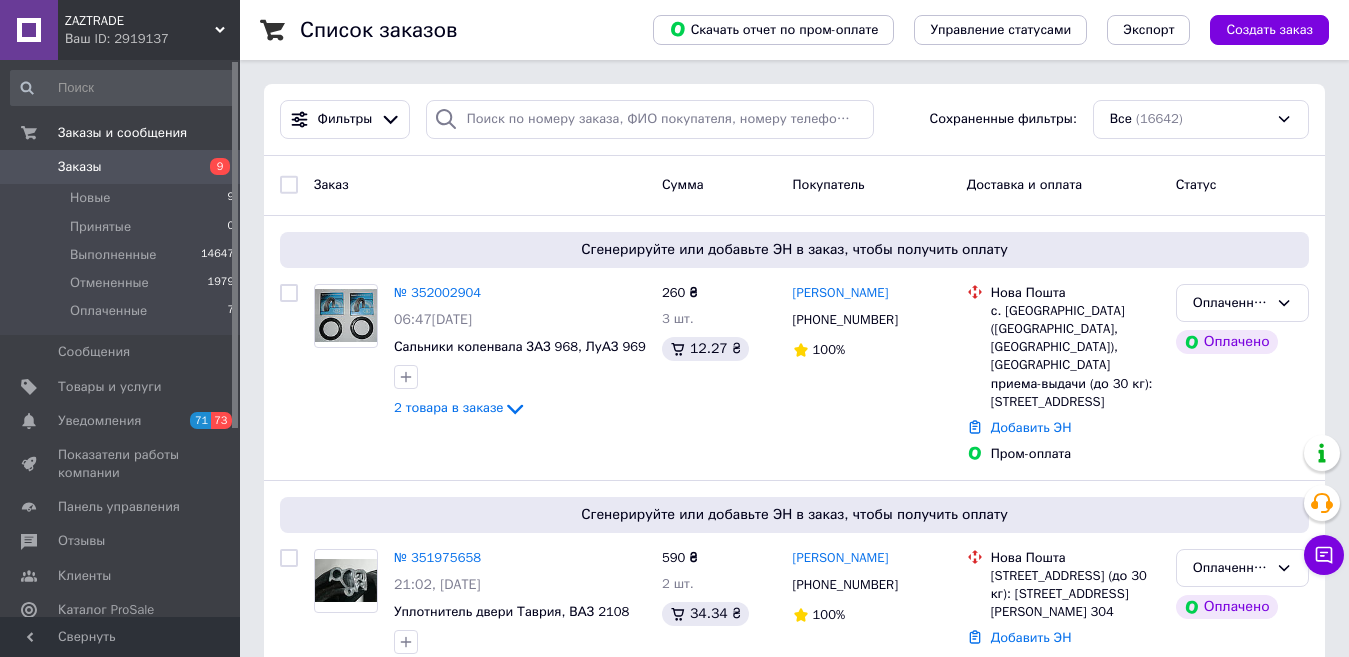click on "Фильтры Сохраненные фильтры: Все (16642)" at bounding box center (794, 120) 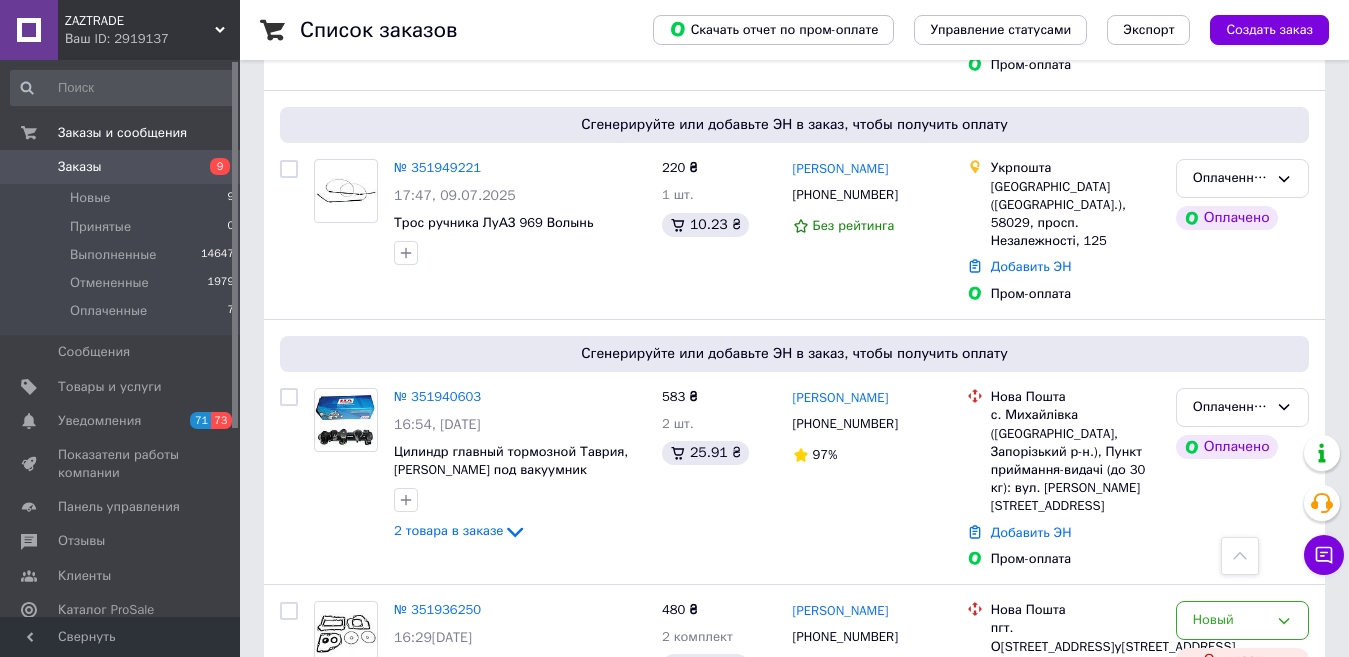 scroll, scrollTop: 1700, scrollLeft: 0, axis: vertical 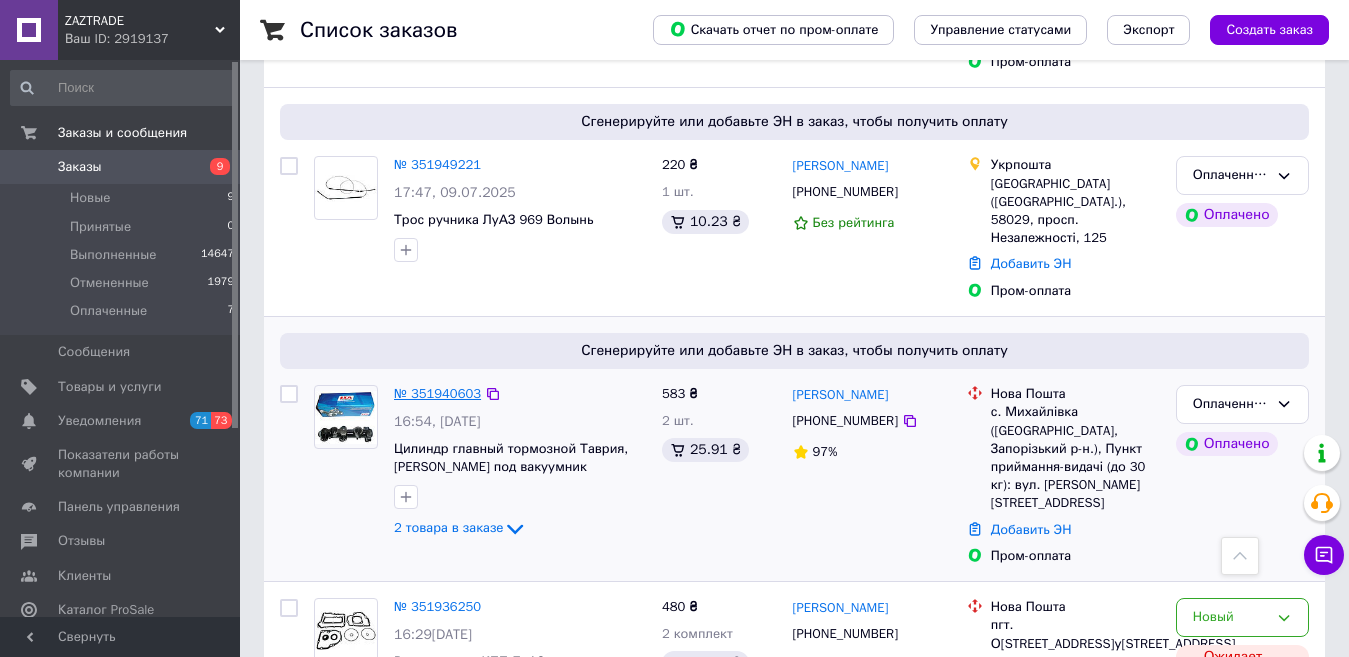 click on "№ 351940603" at bounding box center (437, 393) 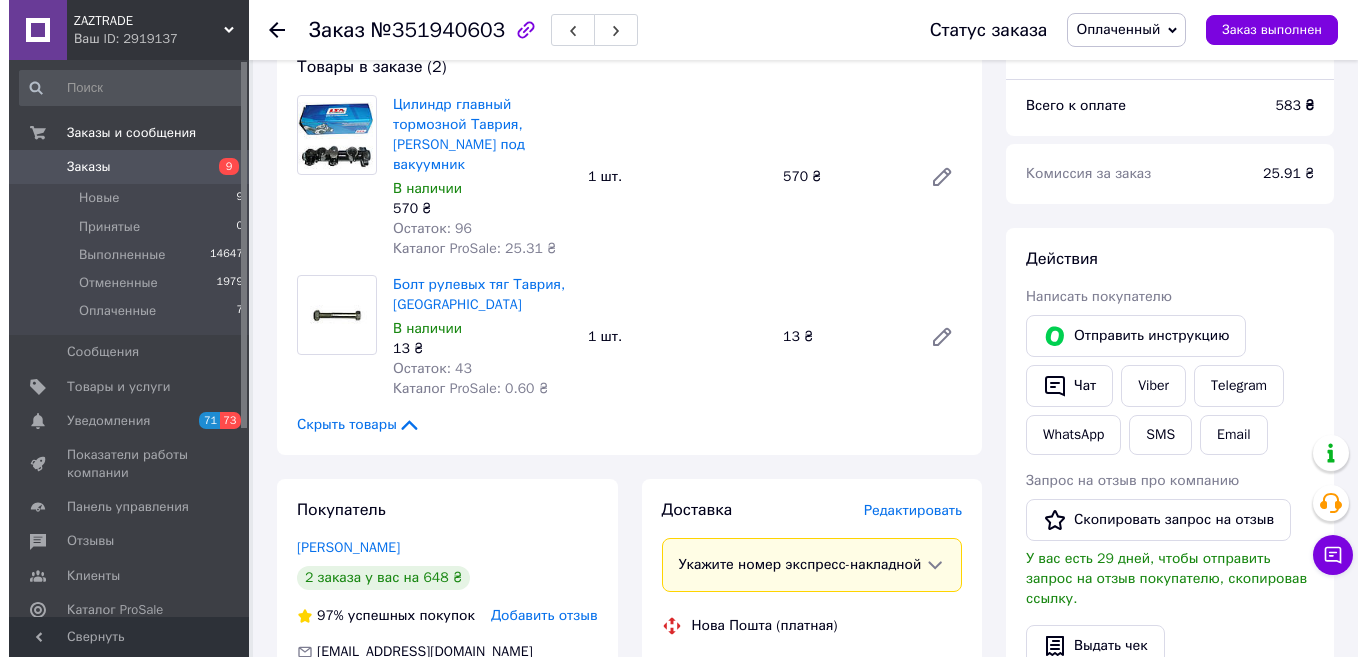 scroll, scrollTop: 200, scrollLeft: 0, axis: vertical 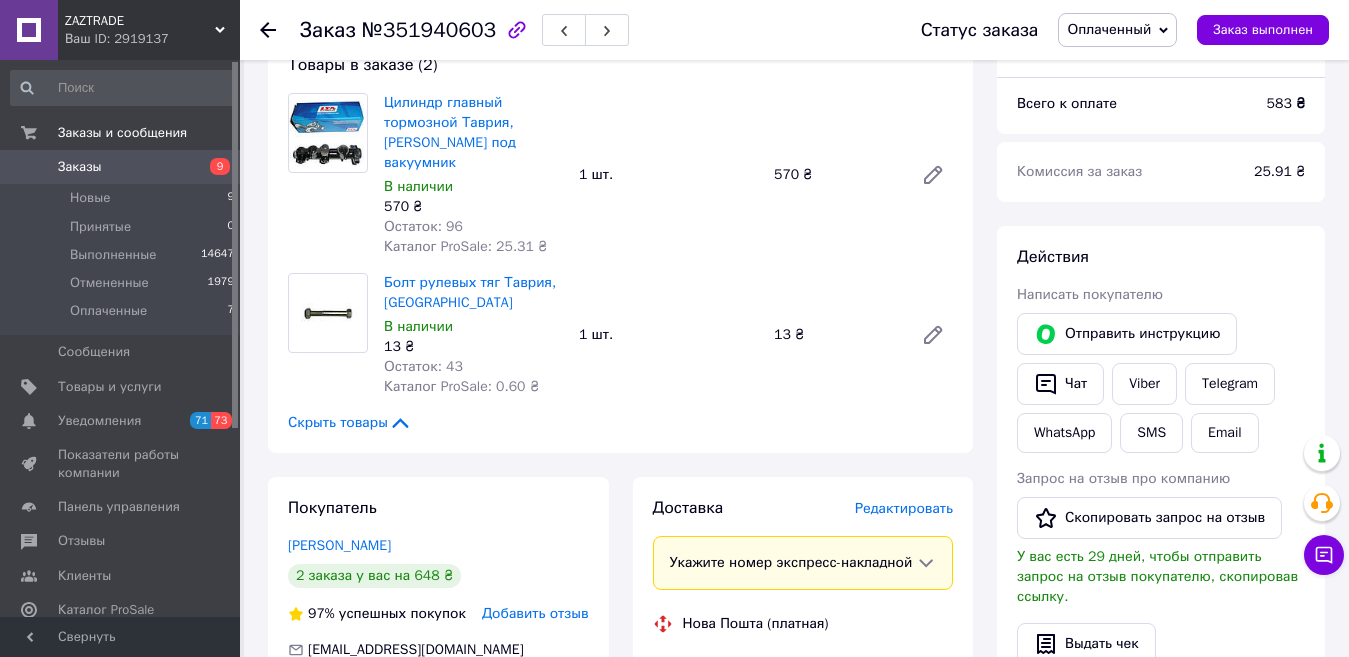 click on "Редактировать" at bounding box center [904, 508] 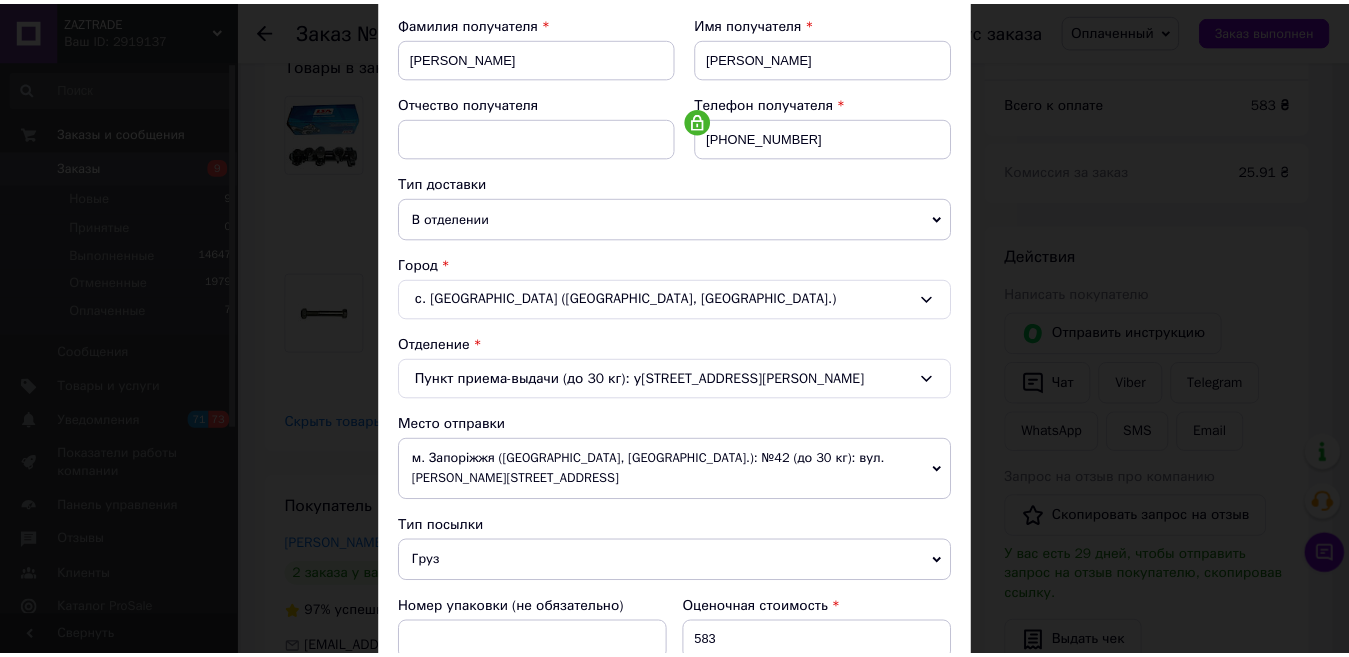 scroll, scrollTop: 591, scrollLeft: 0, axis: vertical 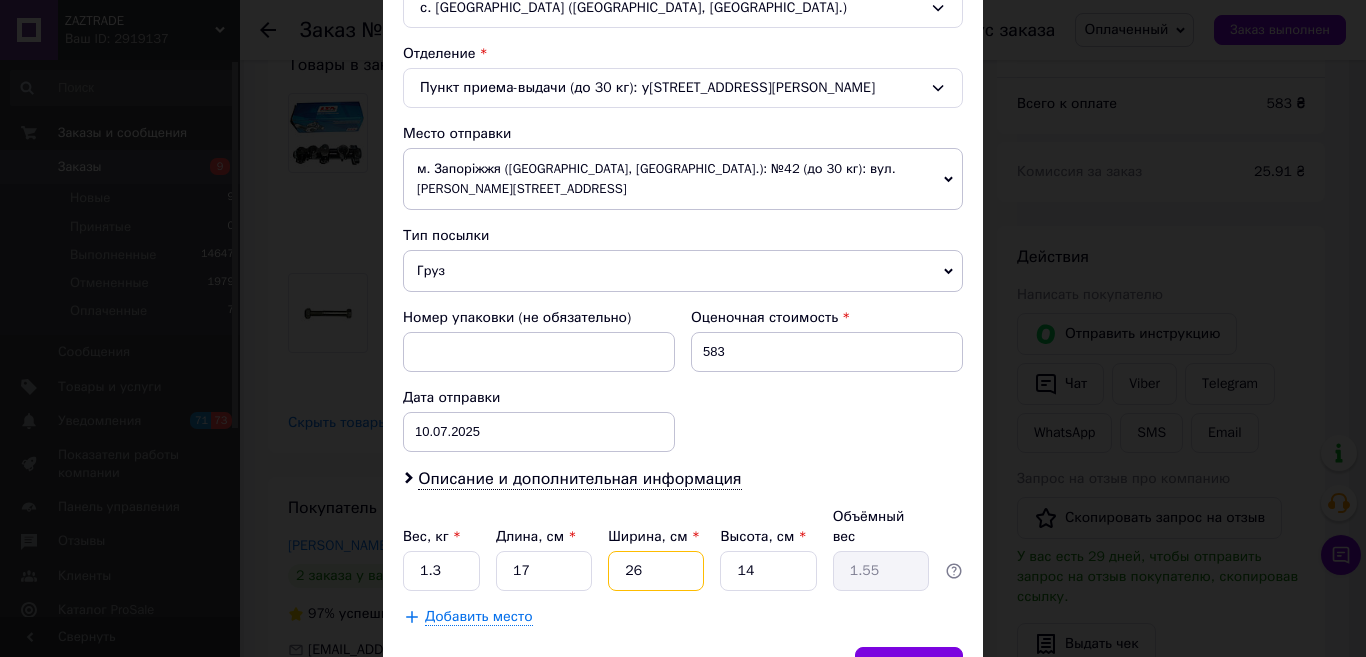 drag, startPoint x: 641, startPoint y: 545, endPoint x: 611, endPoint y: 535, distance: 31.622776 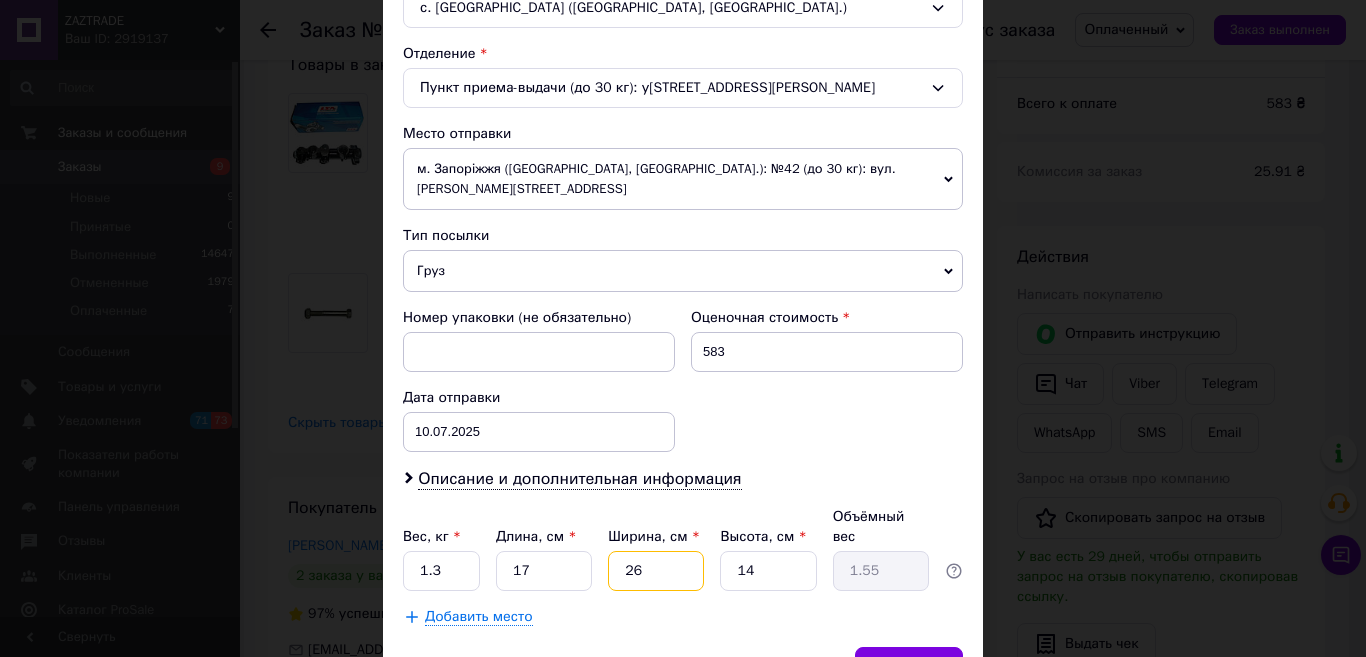 type on "8" 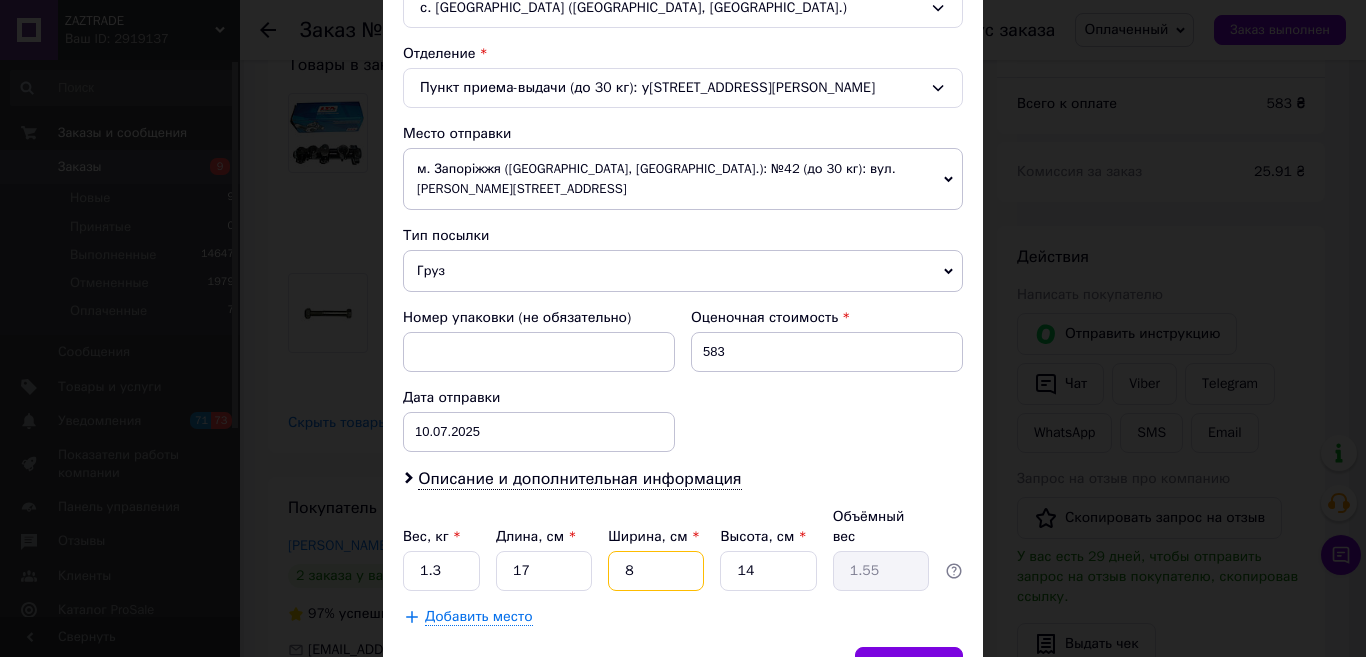 type on "0.48" 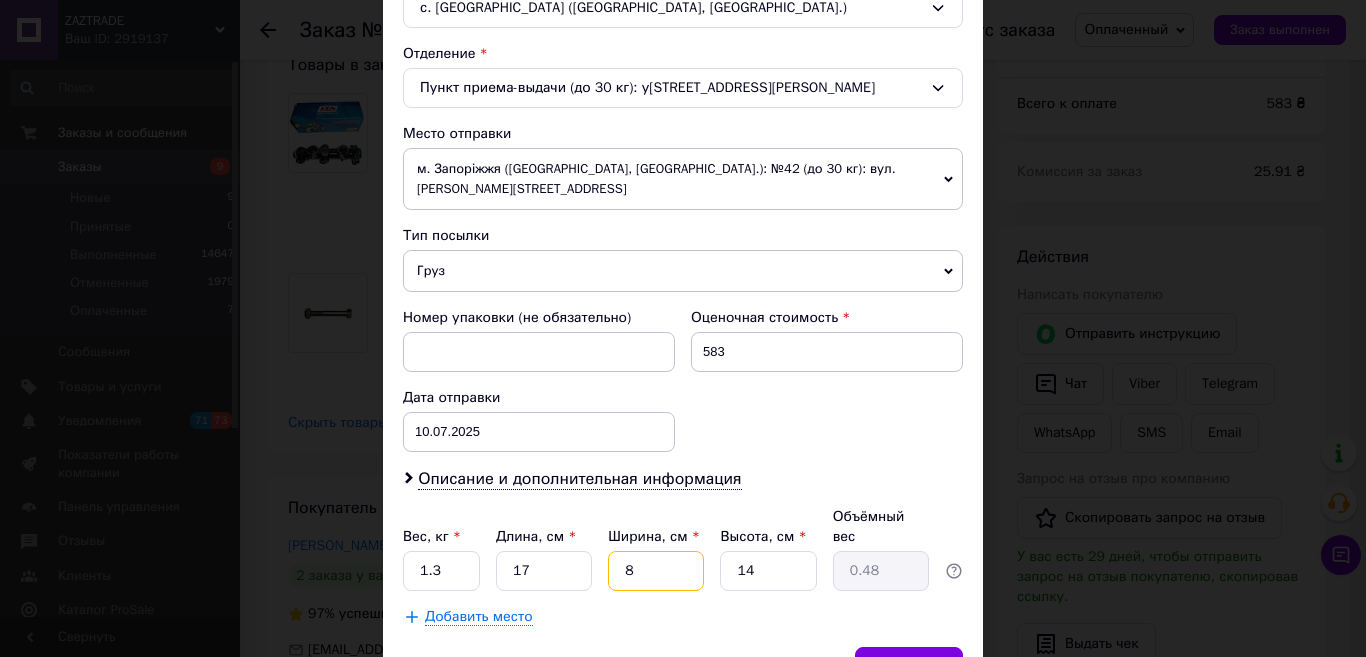type on "8" 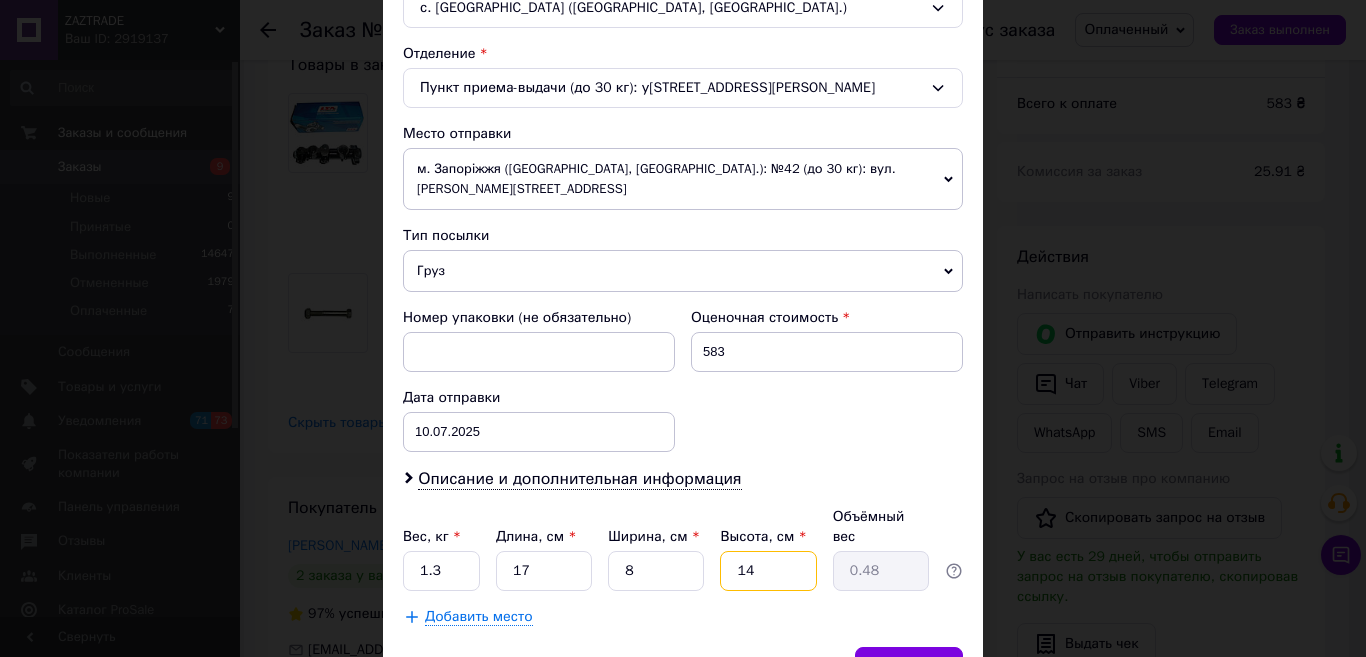 drag, startPoint x: 760, startPoint y: 547, endPoint x: 726, endPoint y: 543, distance: 34.234486 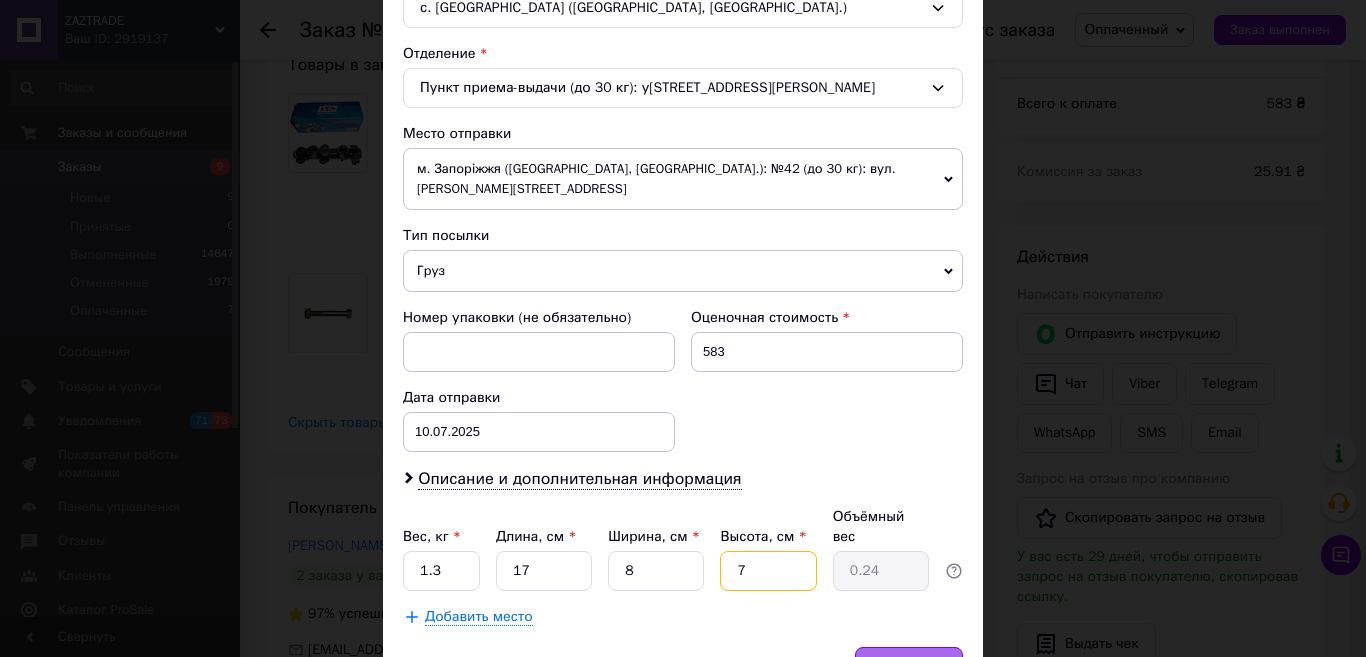 type on "7" 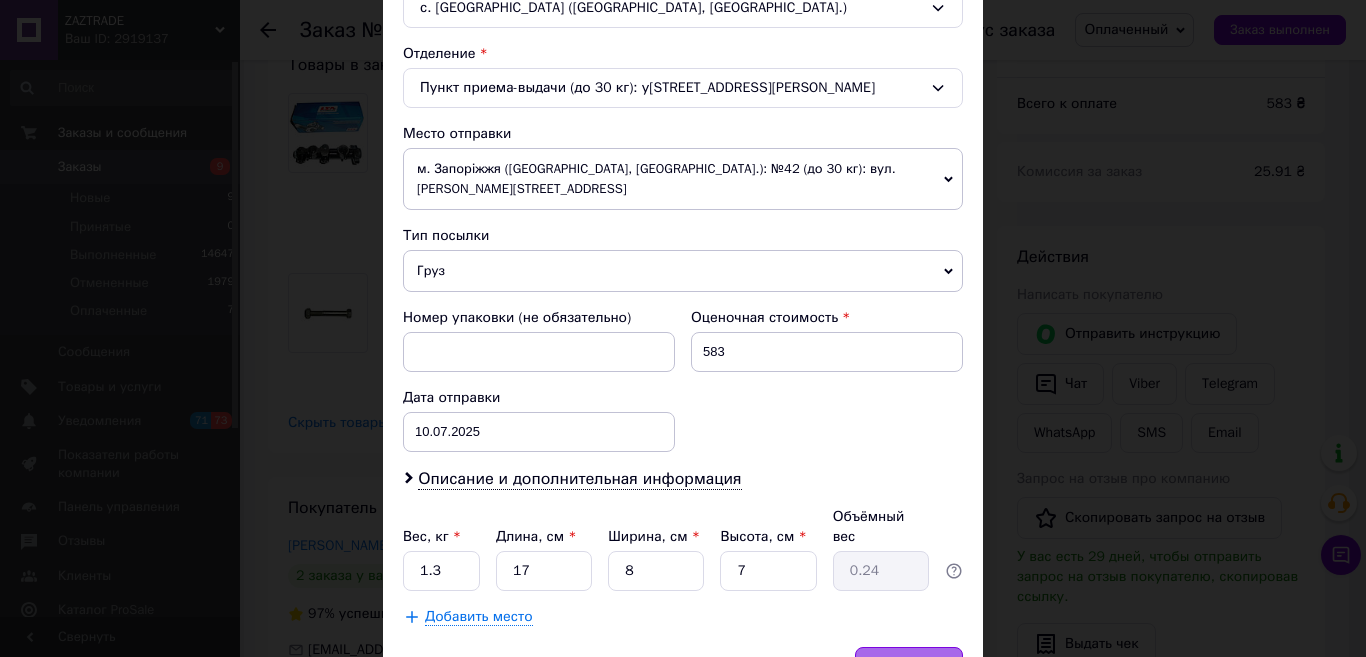 click on "Сохранить" at bounding box center (909, 667) 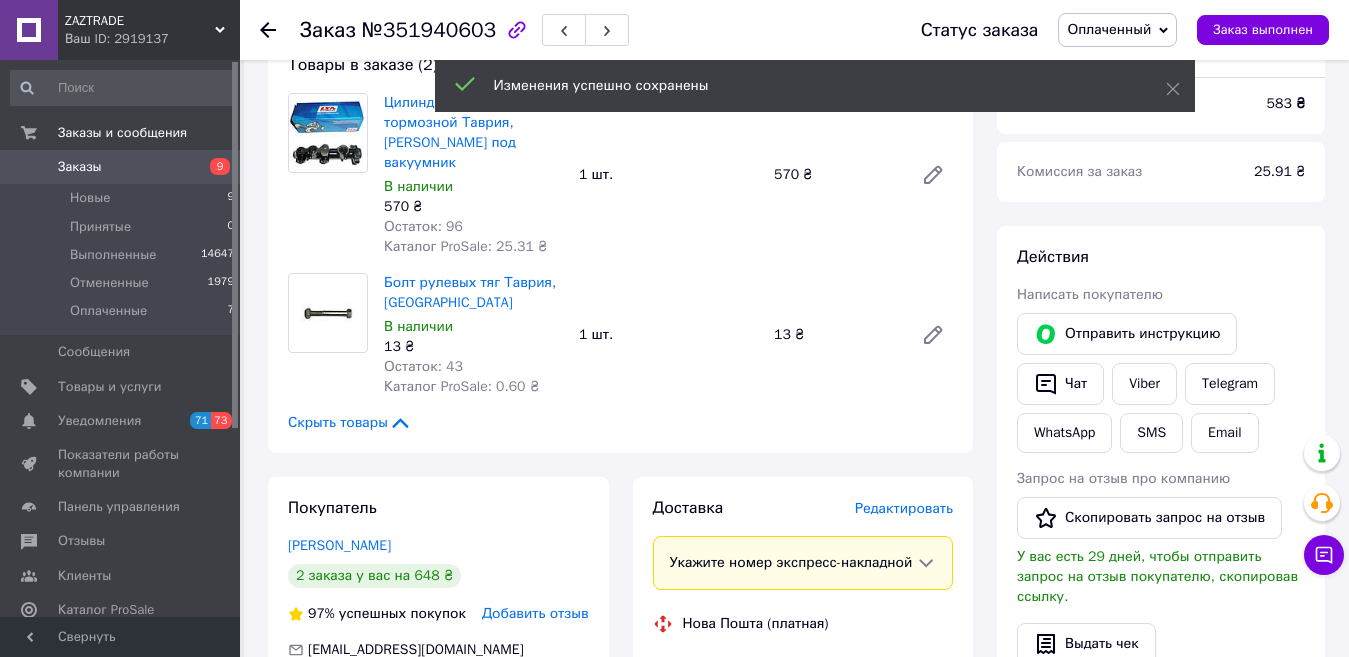 click on "Болт рулевых тяг Таврия, Славута В наличии 13 ₴ Остаток: 43 Каталог ProSale: 0.60 ₴  1 шт. 13 ₴" at bounding box center [668, 335] 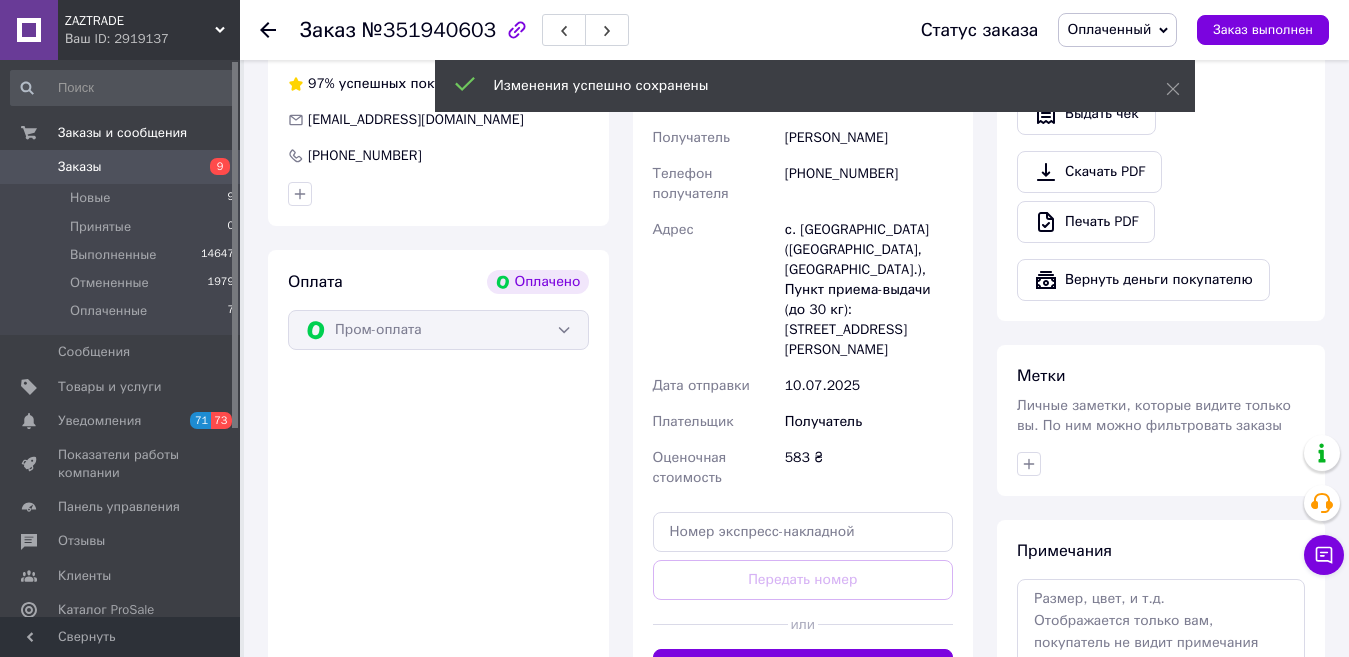 scroll, scrollTop: 800, scrollLeft: 0, axis: vertical 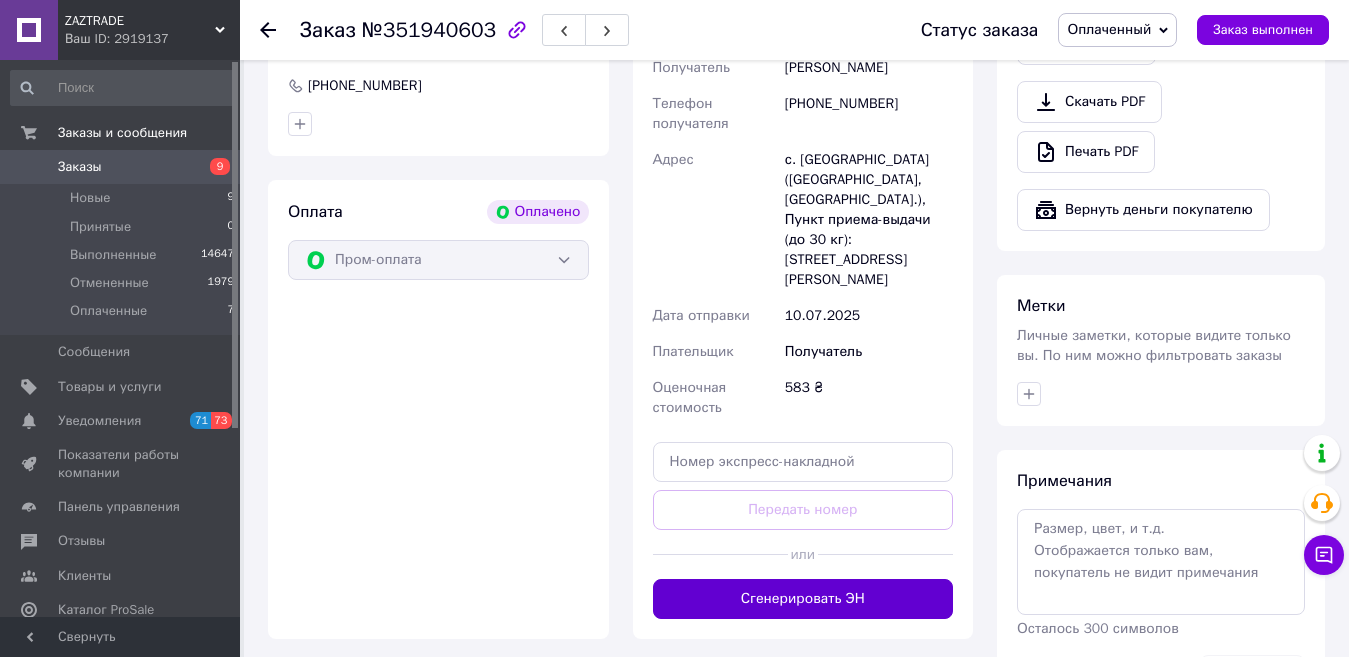 click on "Сгенерировать ЭН" at bounding box center (803, 599) 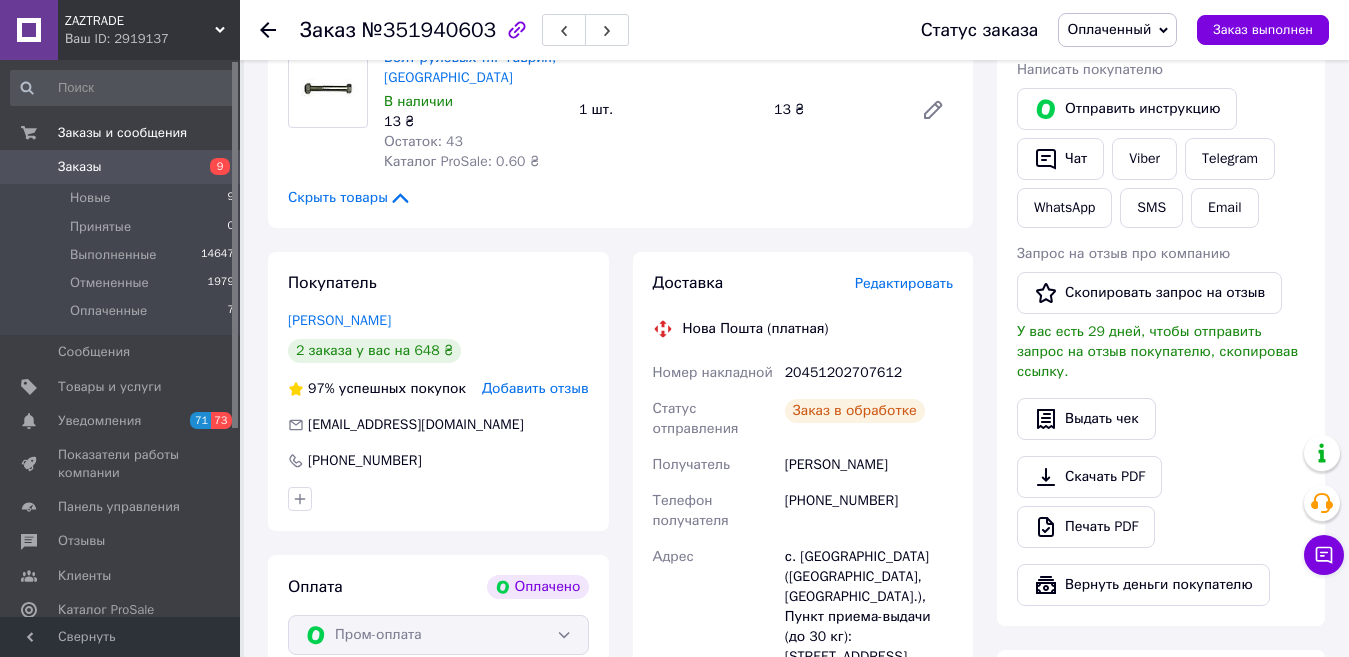 scroll, scrollTop: 400, scrollLeft: 0, axis: vertical 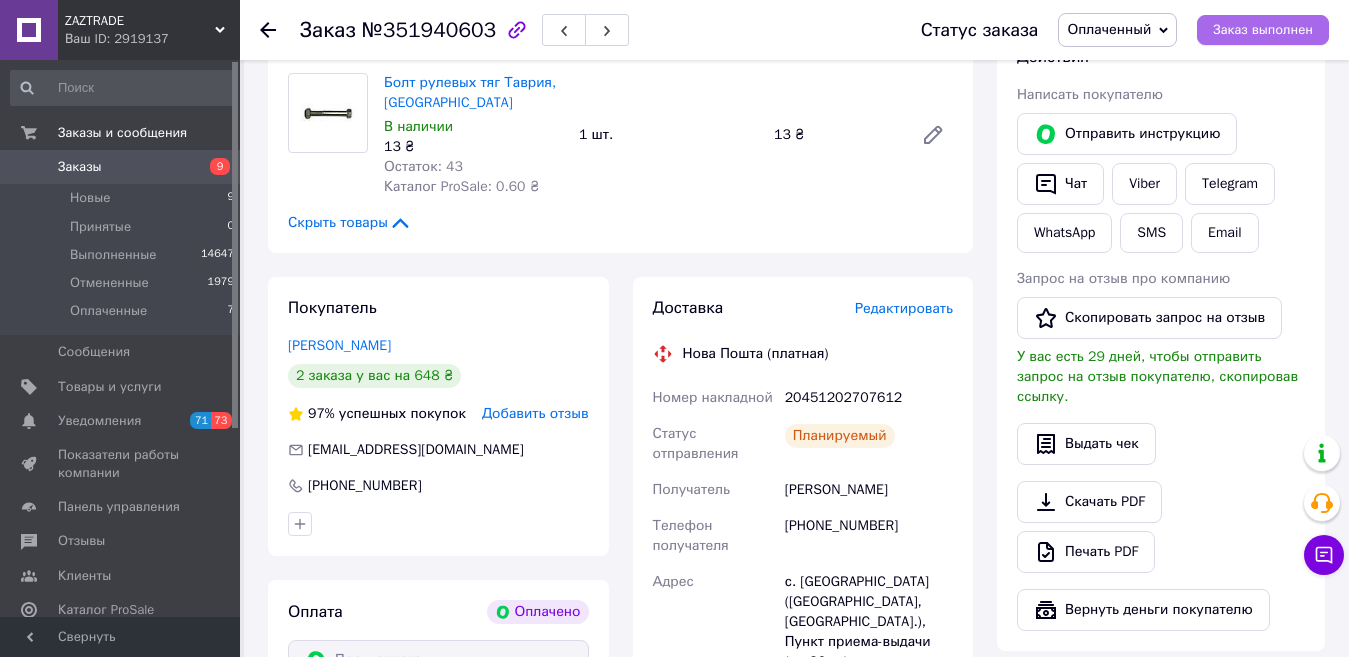click on "Заказ выполнен" at bounding box center [1263, 30] 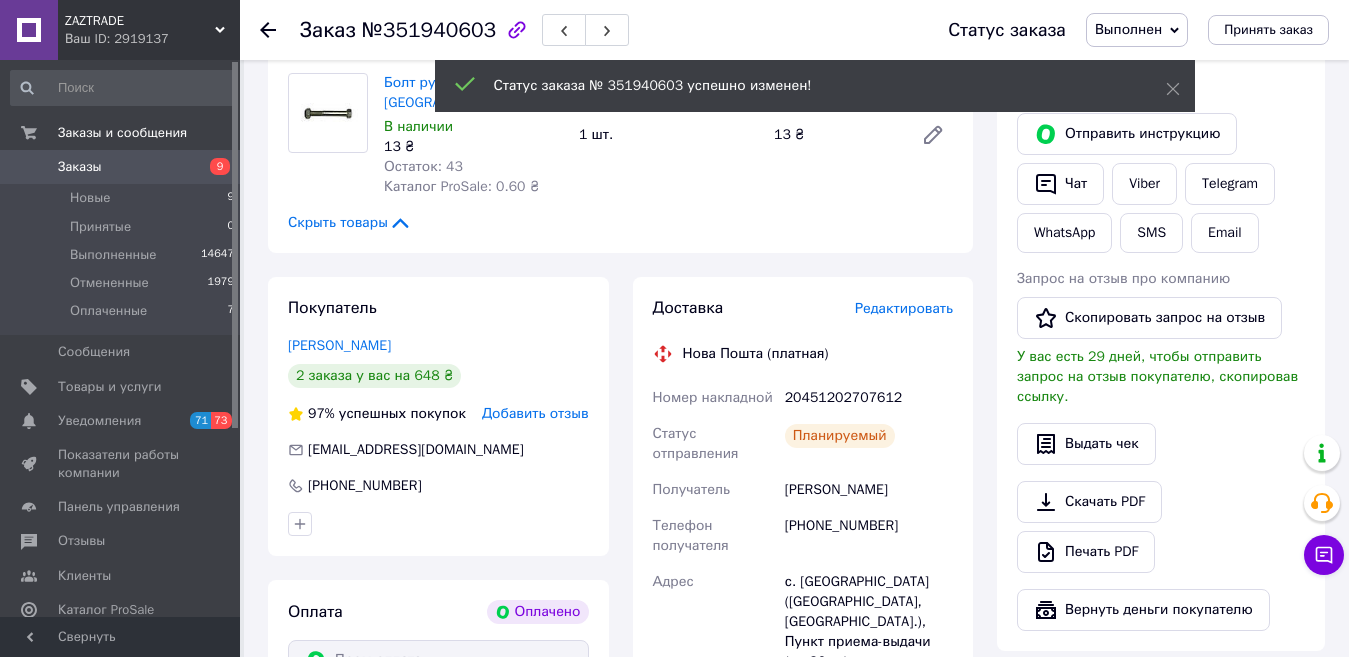 click 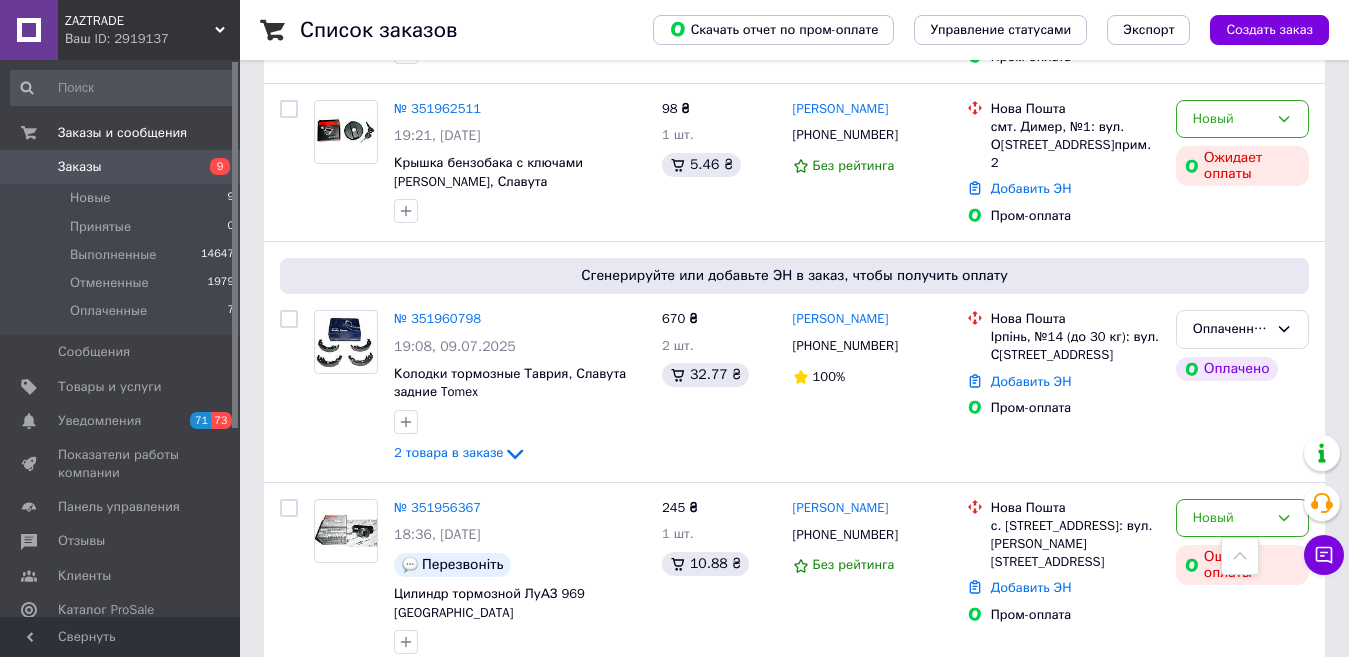 scroll, scrollTop: 1600, scrollLeft: 0, axis: vertical 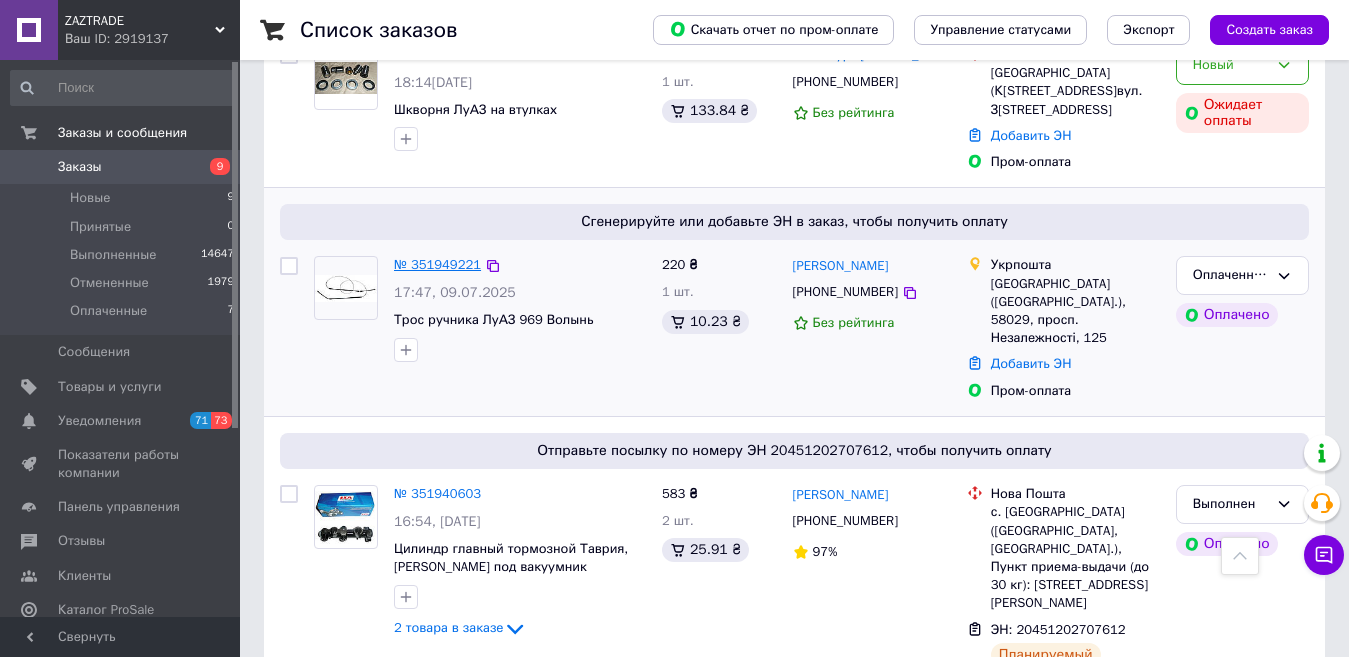 click on "№ 351949221" at bounding box center [437, 264] 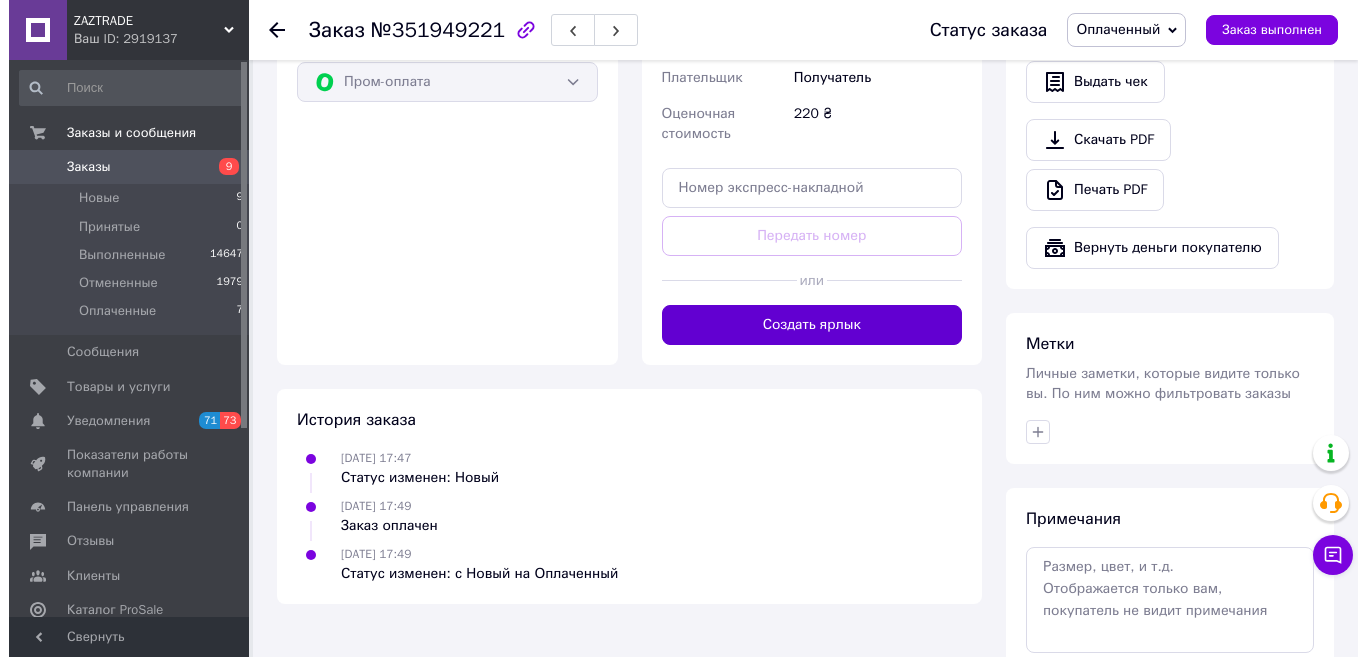 scroll, scrollTop: 162, scrollLeft: 0, axis: vertical 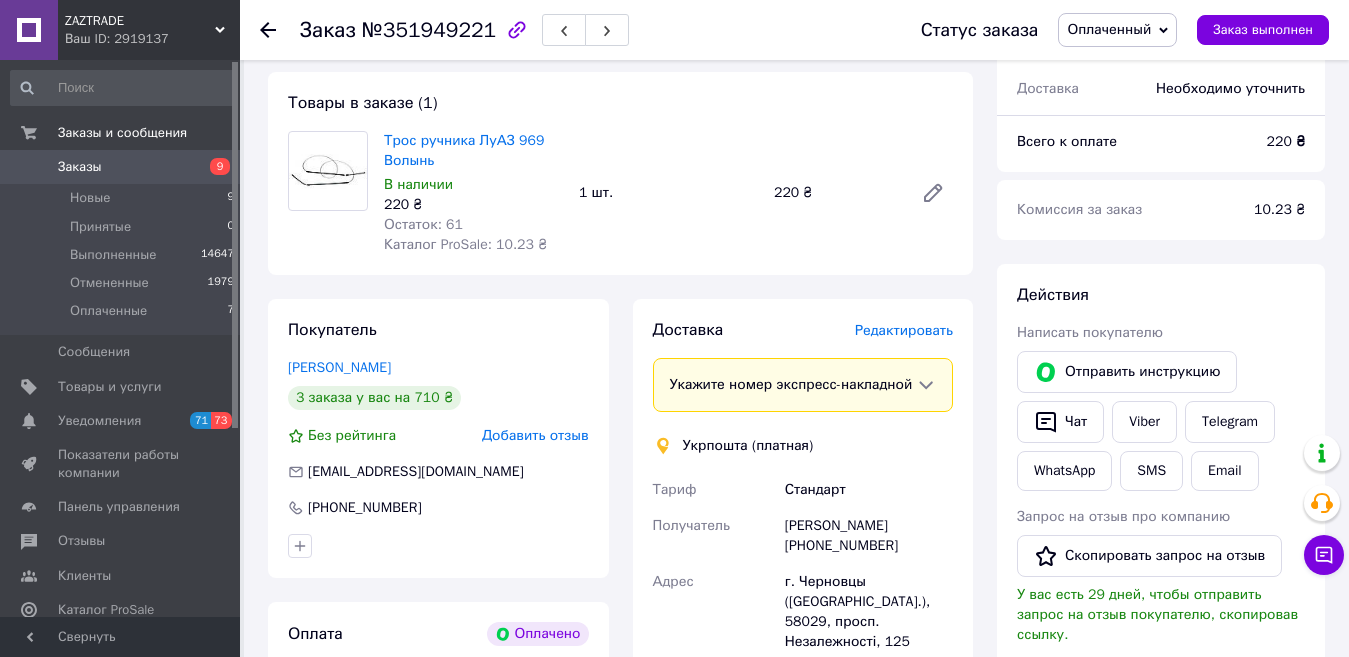 click on "Редактировать" at bounding box center [904, 330] 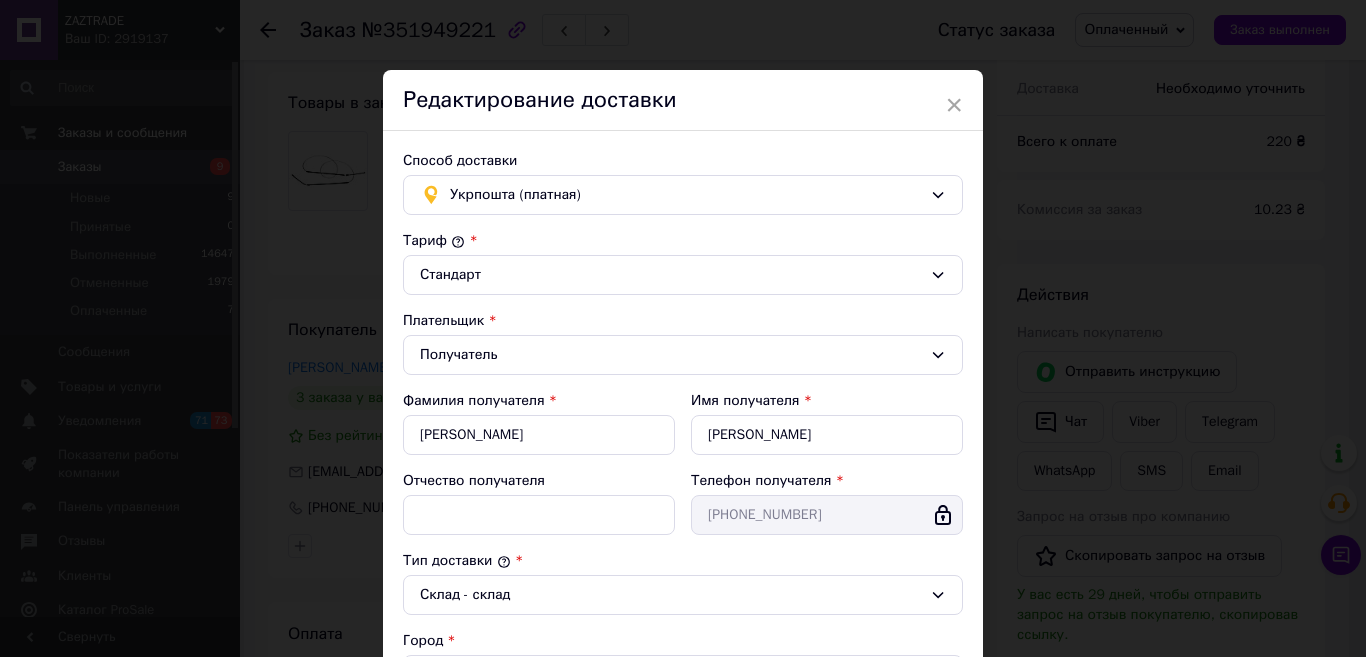 click on "Тариф     *" at bounding box center [683, 241] 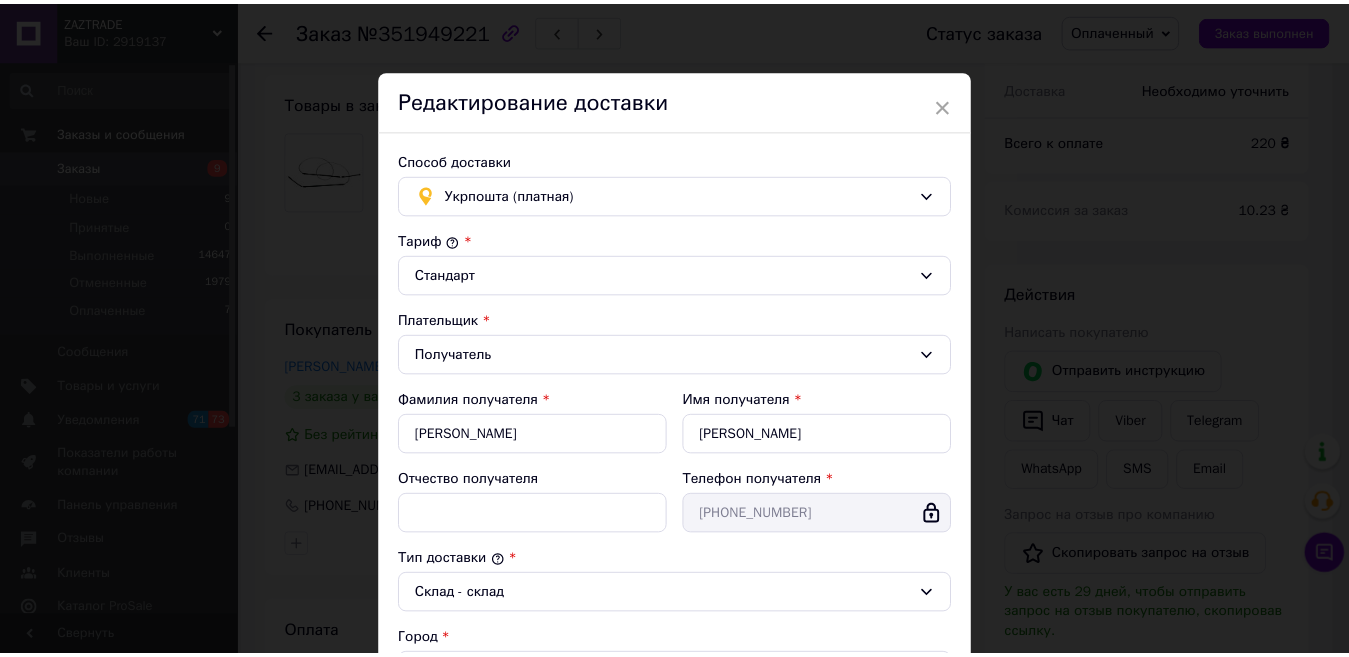 scroll, scrollTop: 500, scrollLeft: 0, axis: vertical 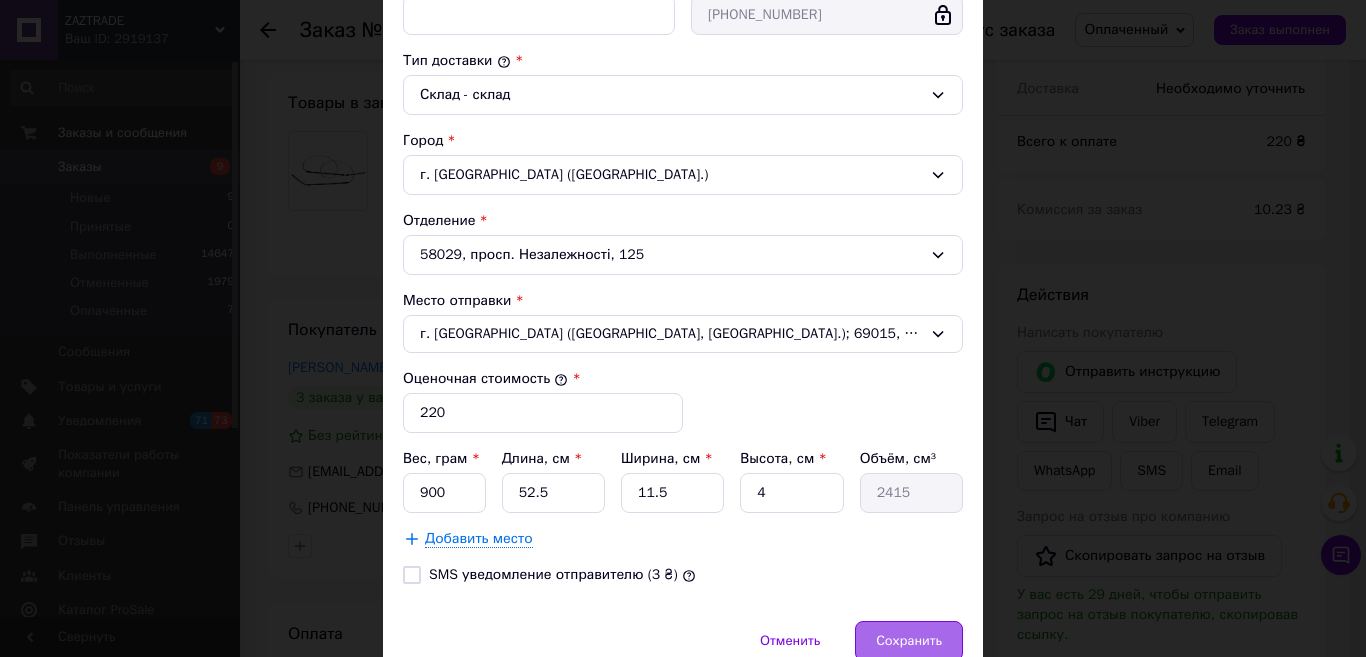 click on "Сохранить" at bounding box center [909, 641] 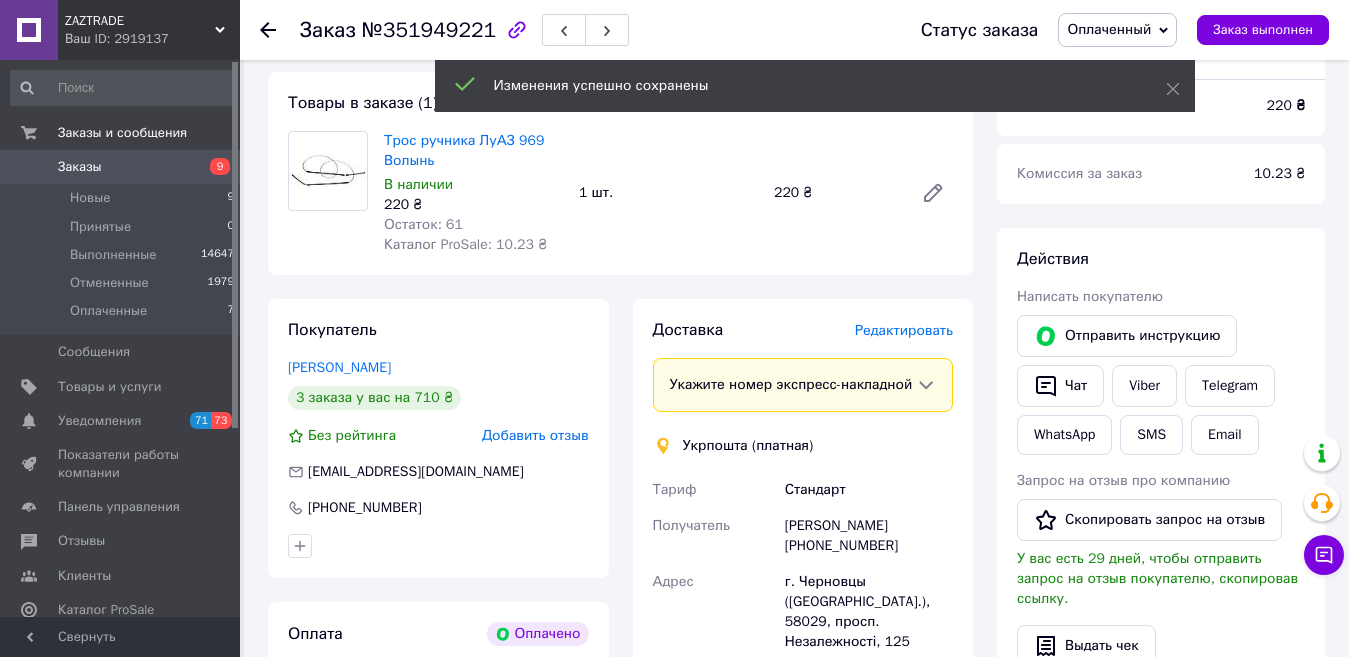 click on "Заказ с каталога Оплачено [DATE] 17:47 Товары в заказе (1) Трос ручника ЛуАЗ 969 Волынь В наличии 220 ₴ Остаток: 61 Каталог ProSale: 10.23 ₴  1 шт. 220 ₴ Покупатель [PERSON_NAME] 3 заказа у вас на 710 ₴ Без рейтинга   Добавить отзыв [EMAIL_ADDRESS][DOMAIN_NAME] [PHONE_NUMBER] Оплата Оплачено Пром-оплата Доставка Редактировать Укажите номер экспресс-накладной Обязательно введите номер экспресс-накладной,
если создавали ее не на этой странице. В случае,
если номер ЭН не будет добавлен, мы не сможем
выплатить деньги за заказ Укрпошта (платная) Тариф Стандарт Получатель [PERSON_NAME] [PHONE_NUMBER] *" at bounding box center (620, 658) 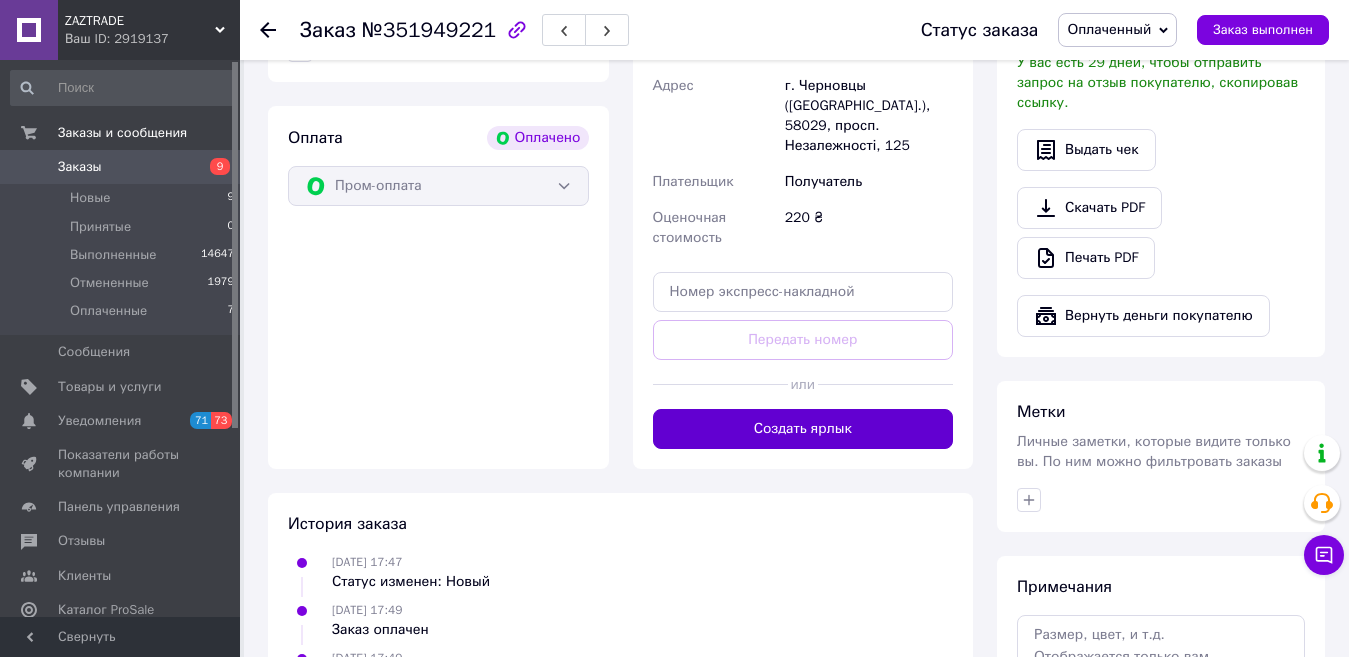 scroll, scrollTop: 662, scrollLeft: 0, axis: vertical 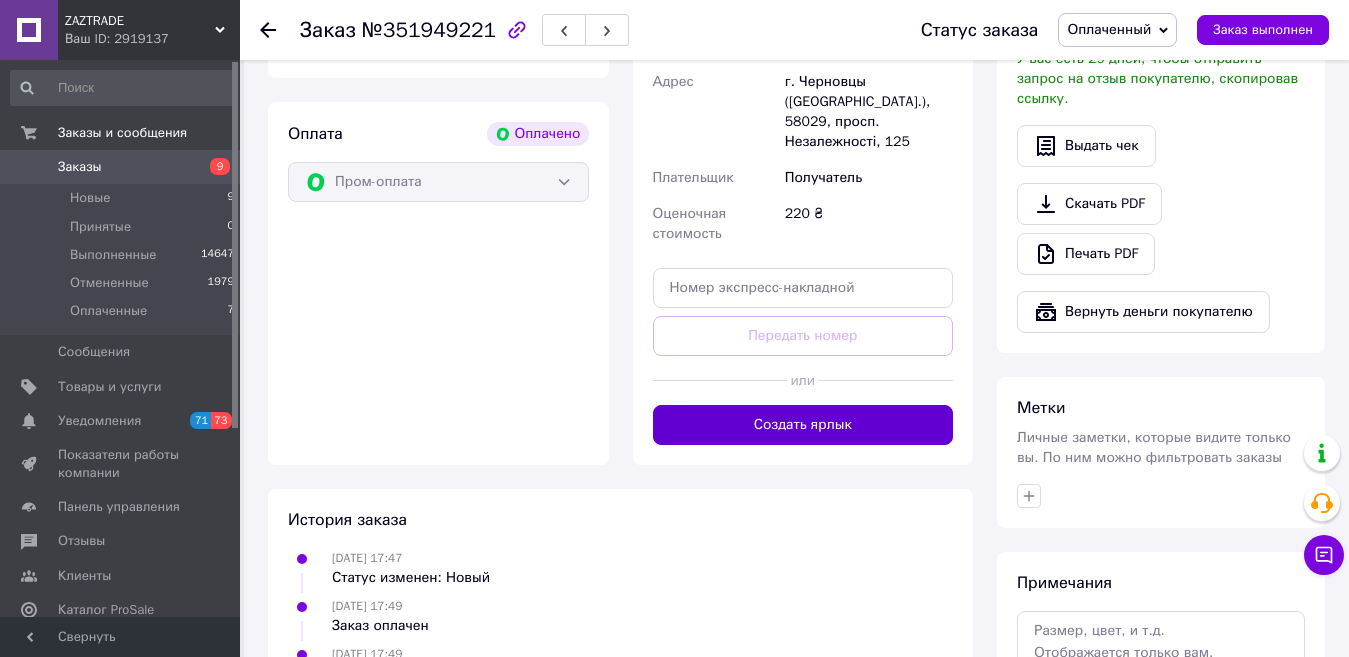 click on "Создать ярлык" at bounding box center (803, 425) 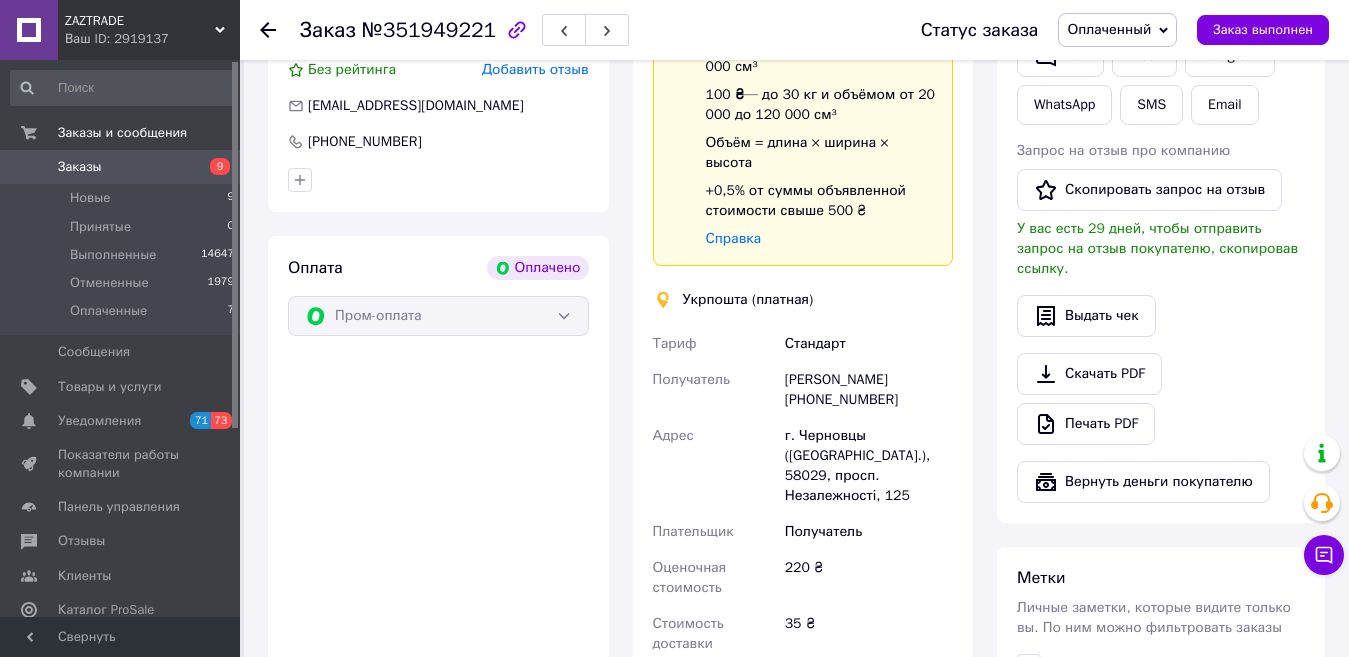 scroll, scrollTop: 562, scrollLeft: 0, axis: vertical 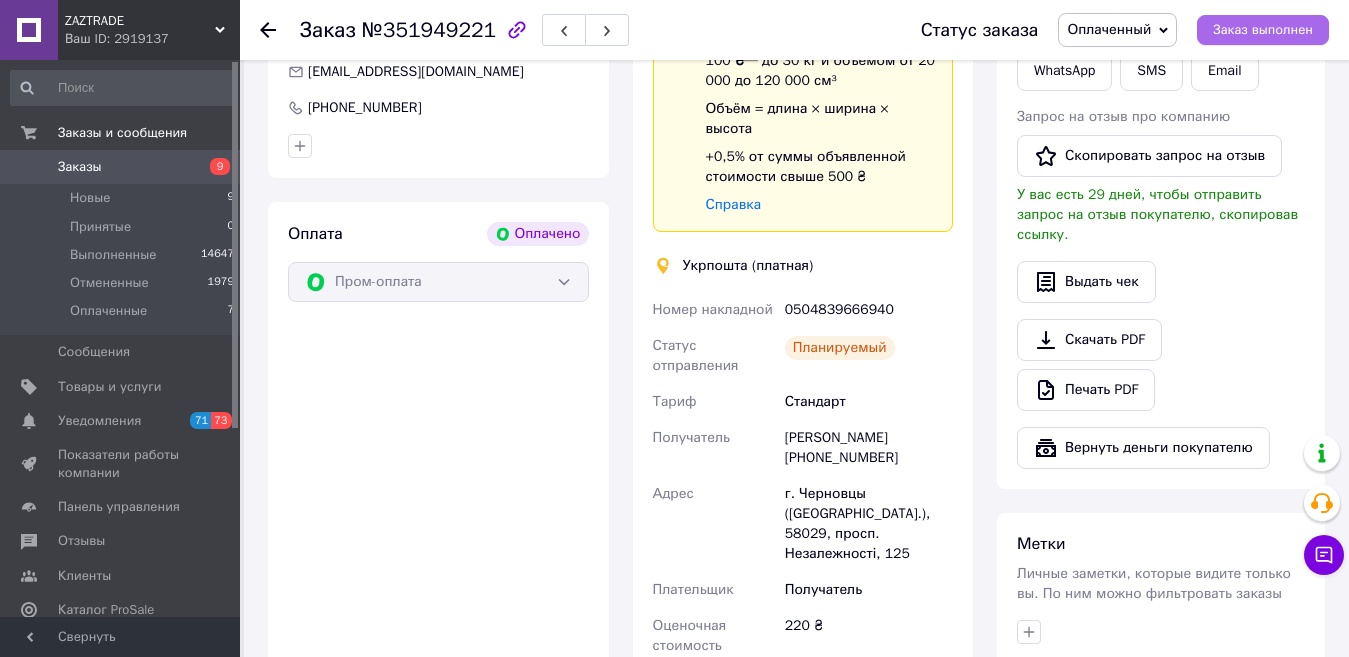 click on "Заказ выполнен" at bounding box center [1263, 30] 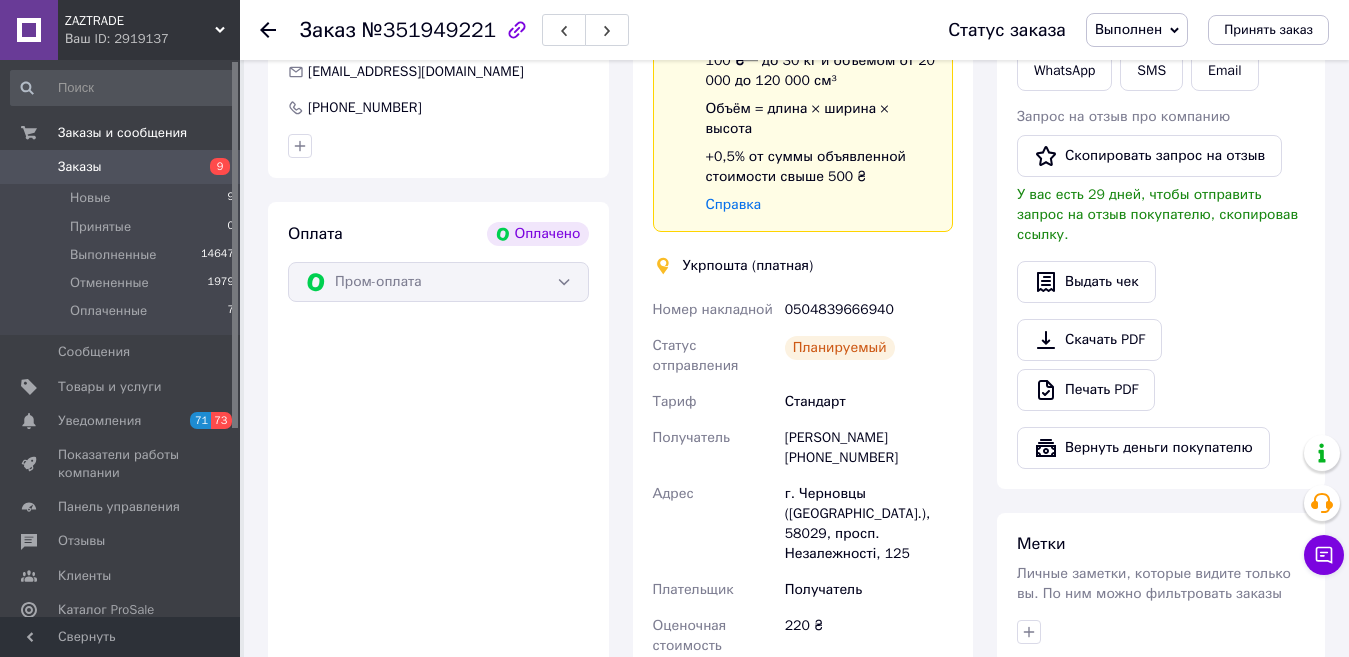 click 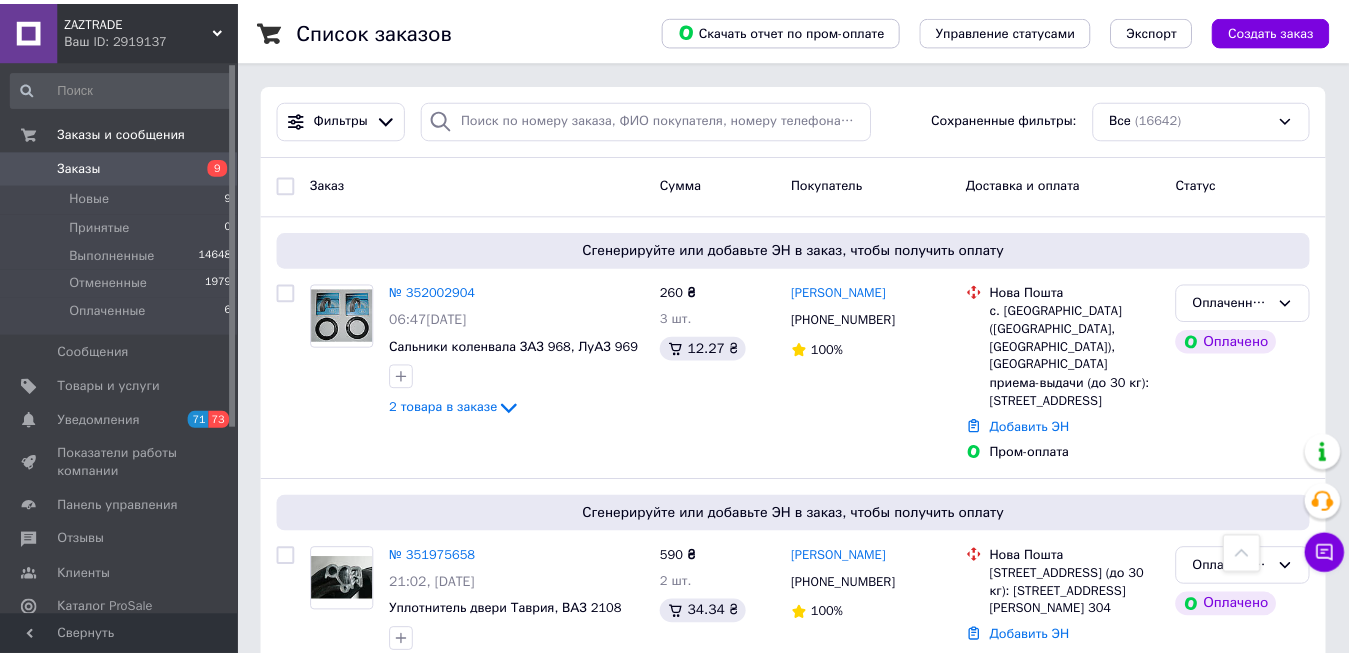 scroll, scrollTop: 700, scrollLeft: 0, axis: vertical 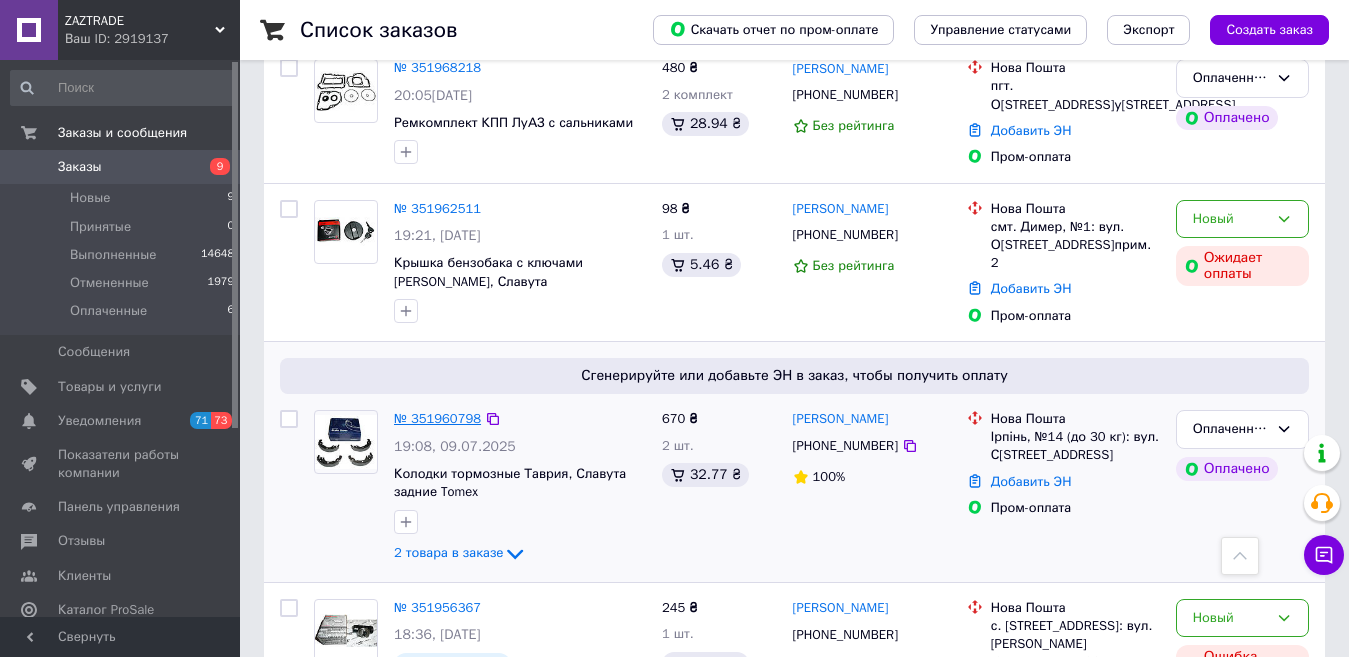click on "№ 351960798" at bounding box center [437, 418] 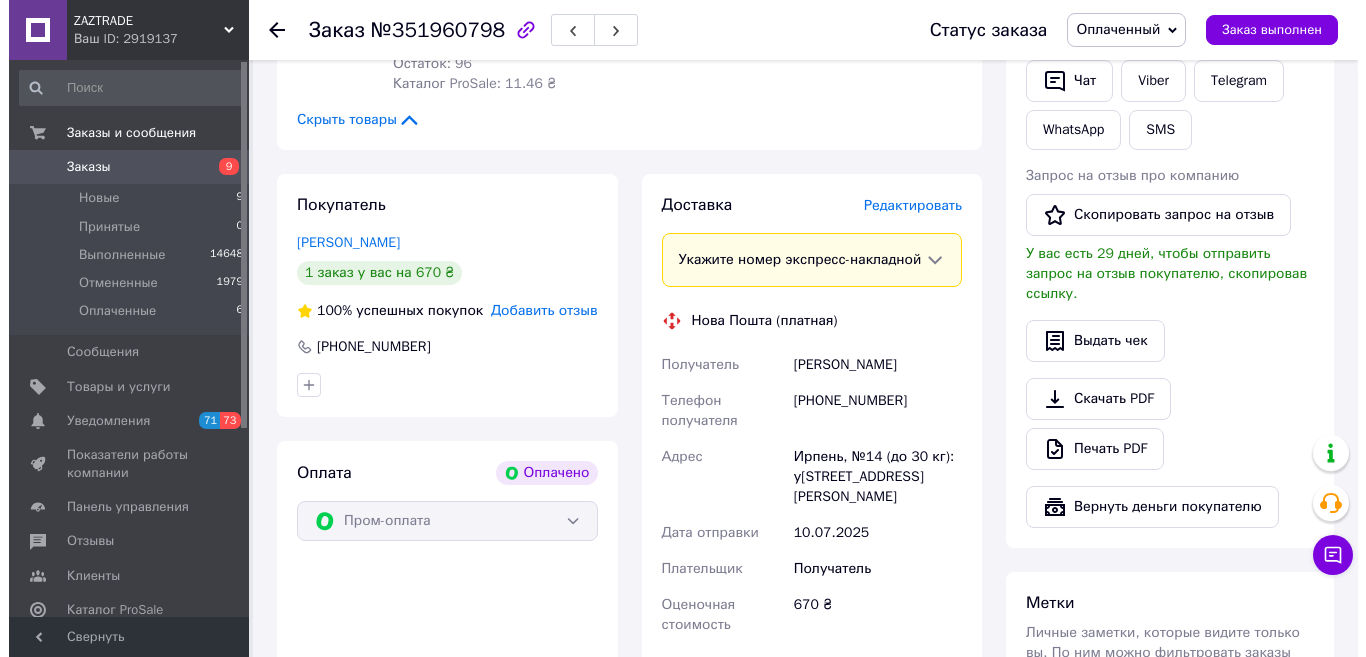 scroll, scrollTop: 500, scrollLeft: 0, axis: vertical 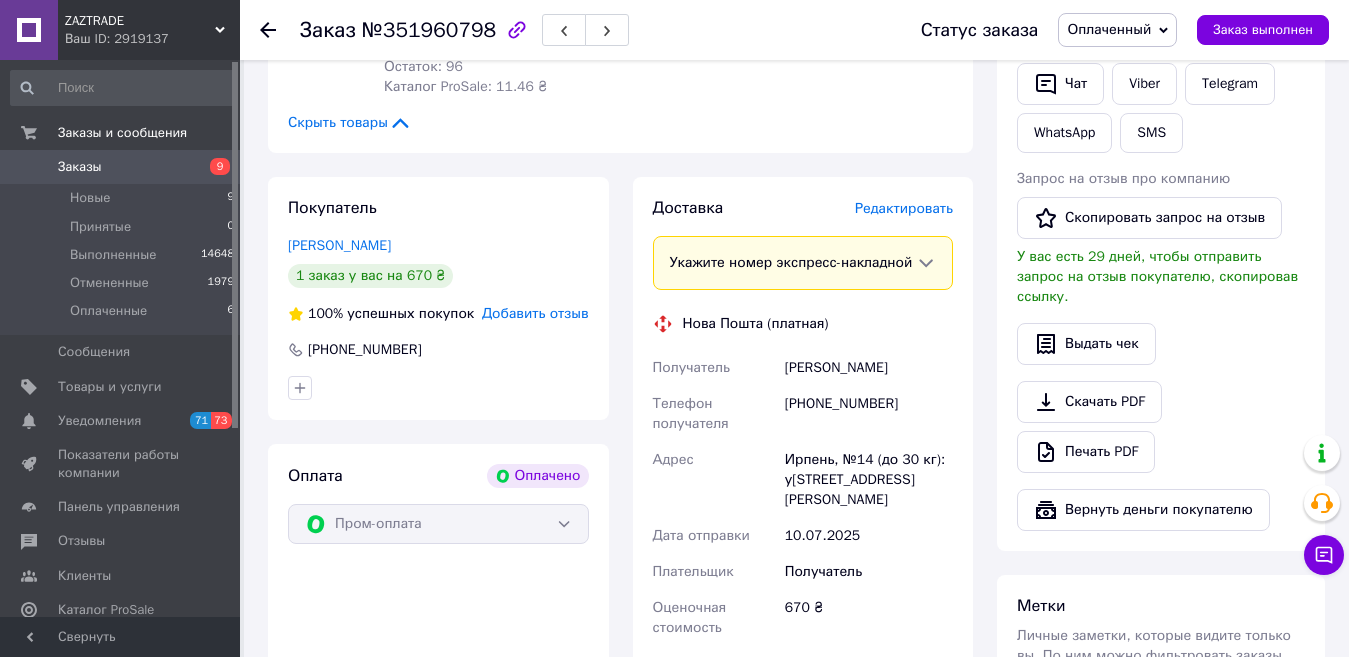 click on "Редактировать" at bounding box center [904, 208] 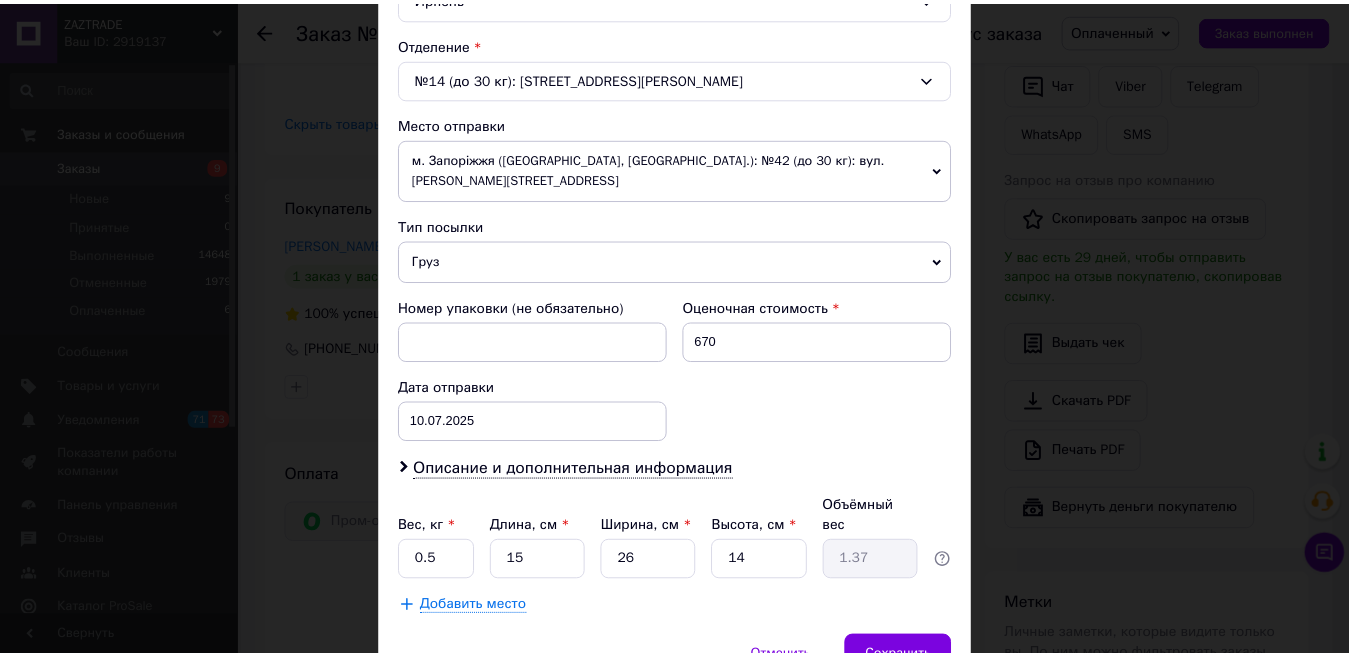 scroll, scrollTop: 691, scrollLeft: 0, axis: vertical 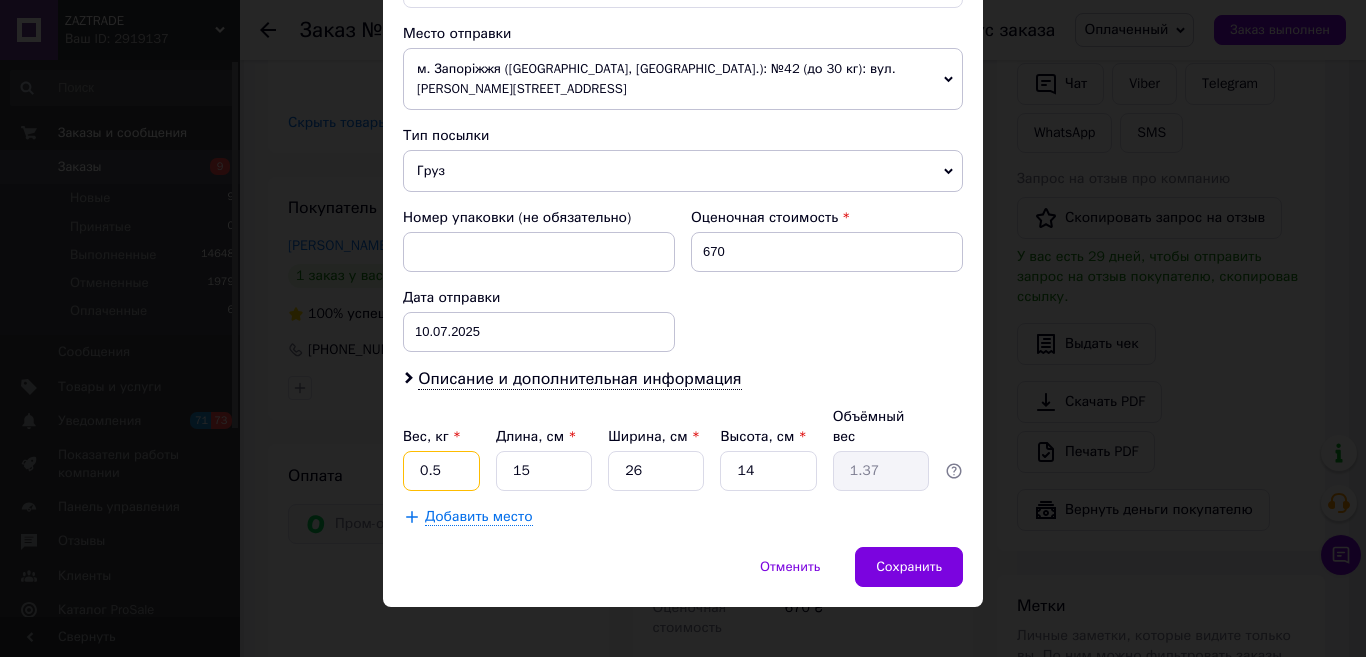 drag, startPoint x: 456, startPoint y: 444, endPoint x: 409, endPoint y: 435, distance: 47.853943 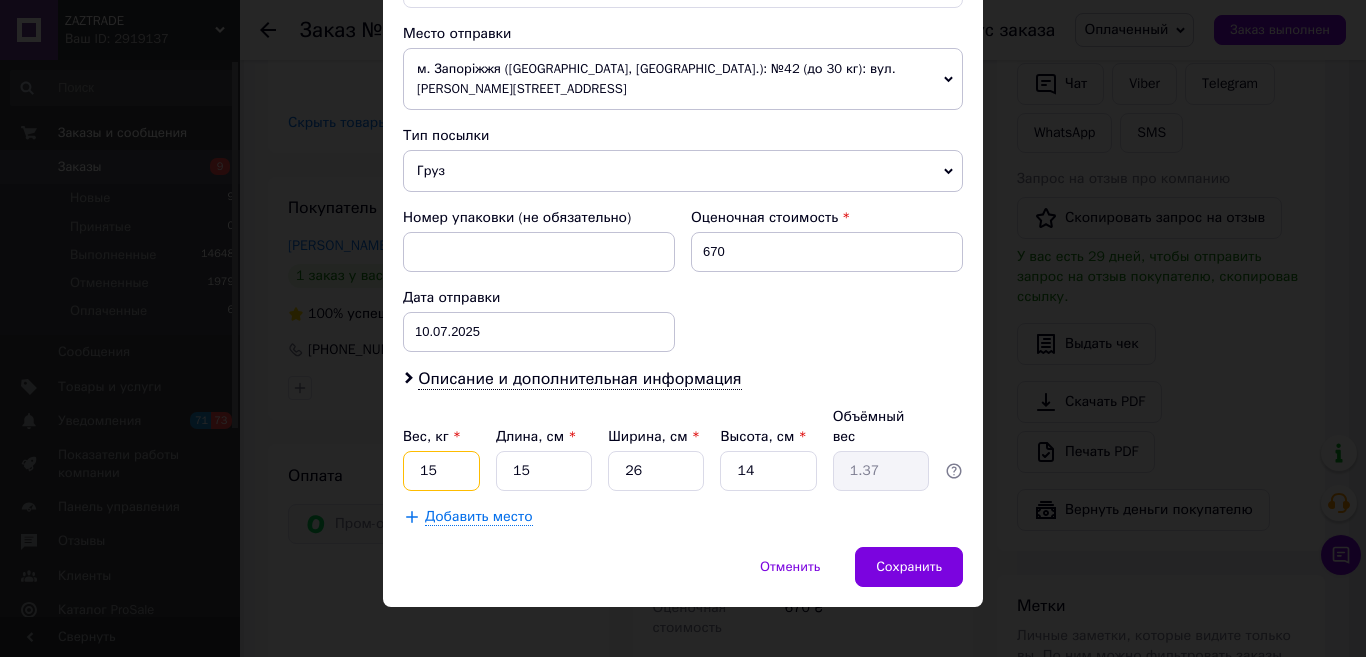 type on "15" 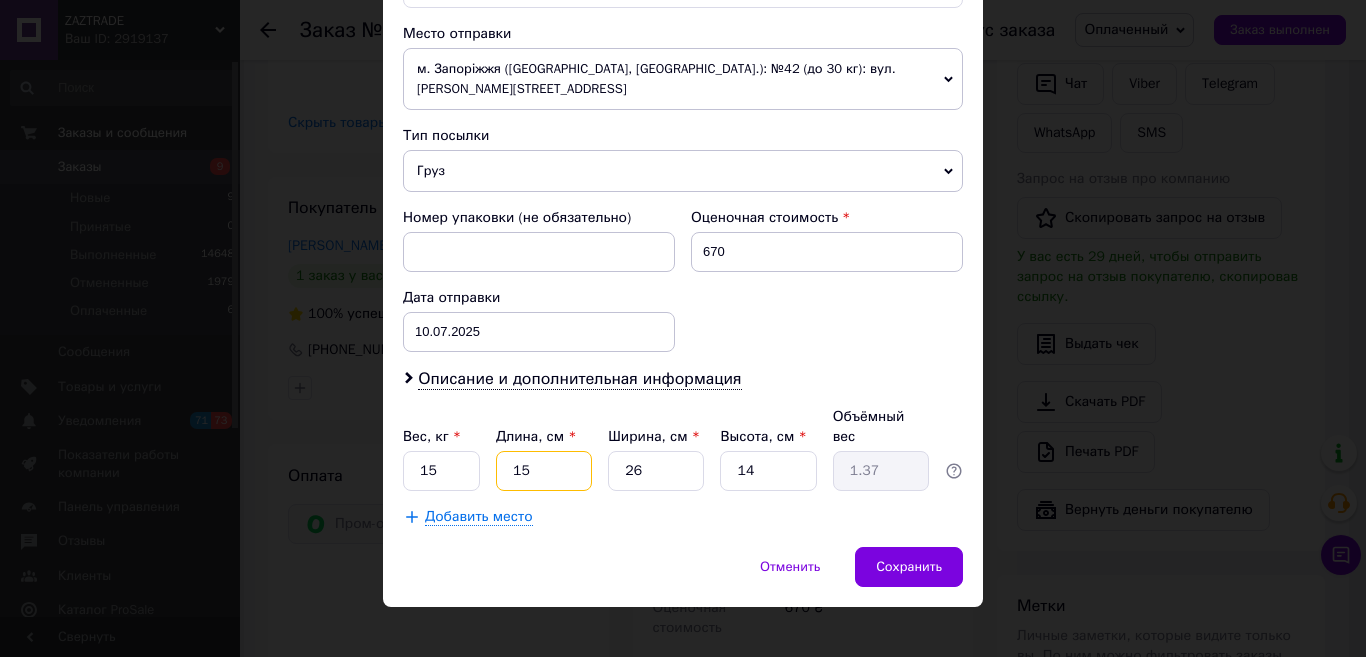 drag, startPoint x: 558, startPoint y: 446, endPoint x: 498, endPoint y: 437, distance: 60.671246 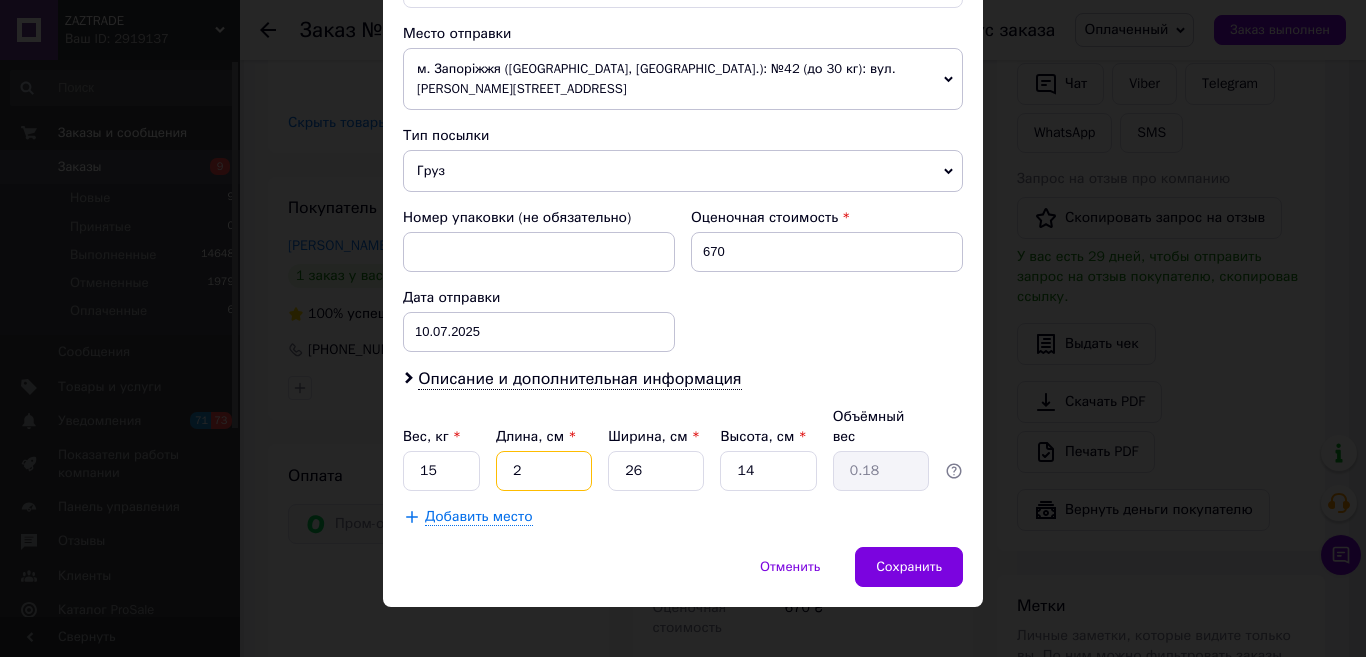 type on "25" 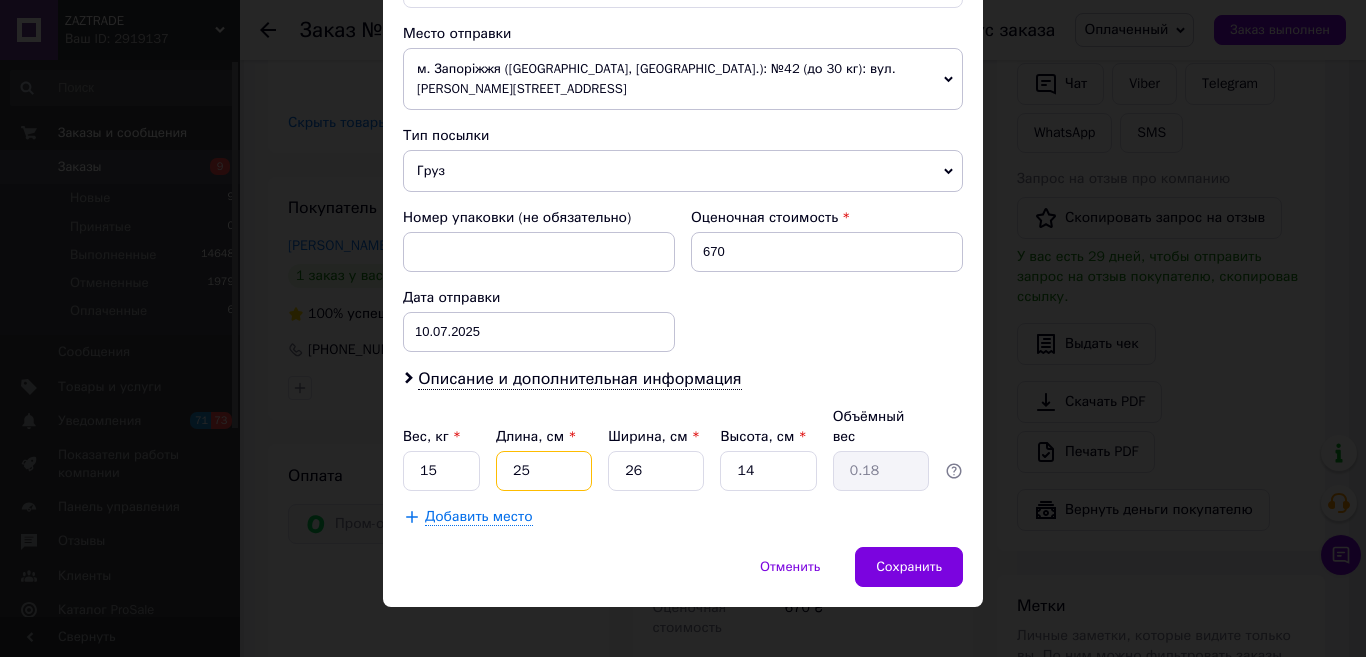 type on "2.28" 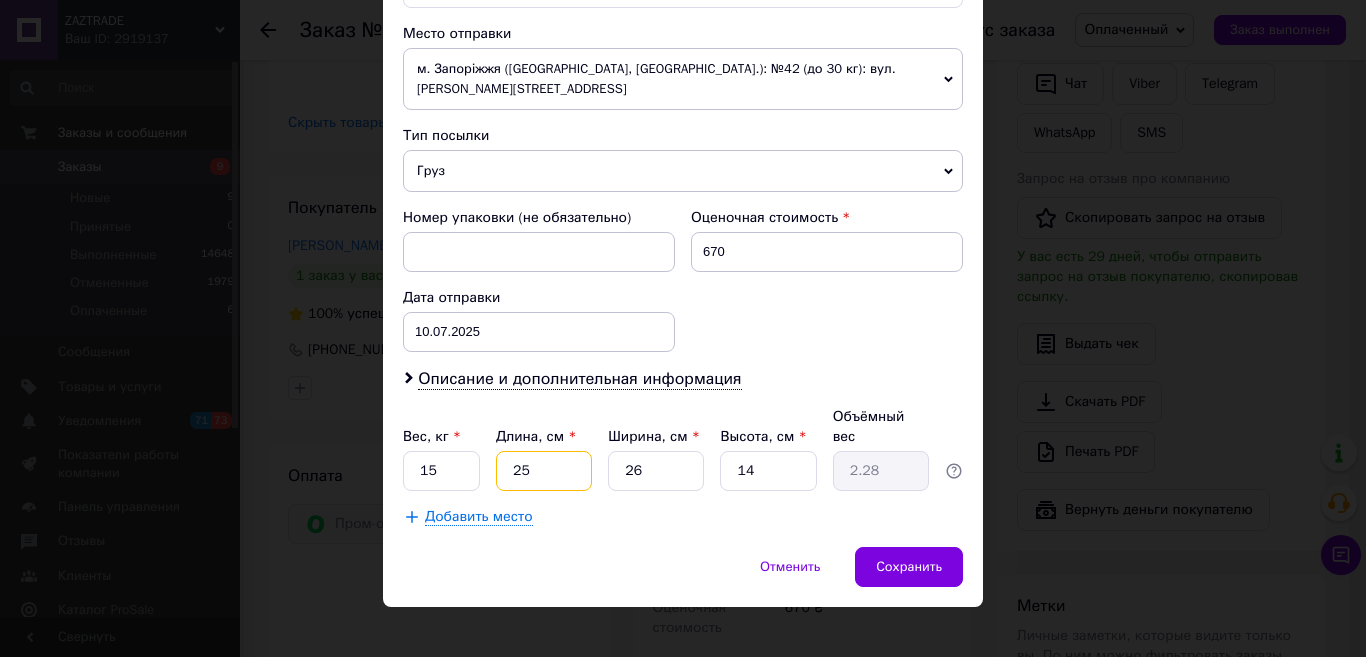type on "25" 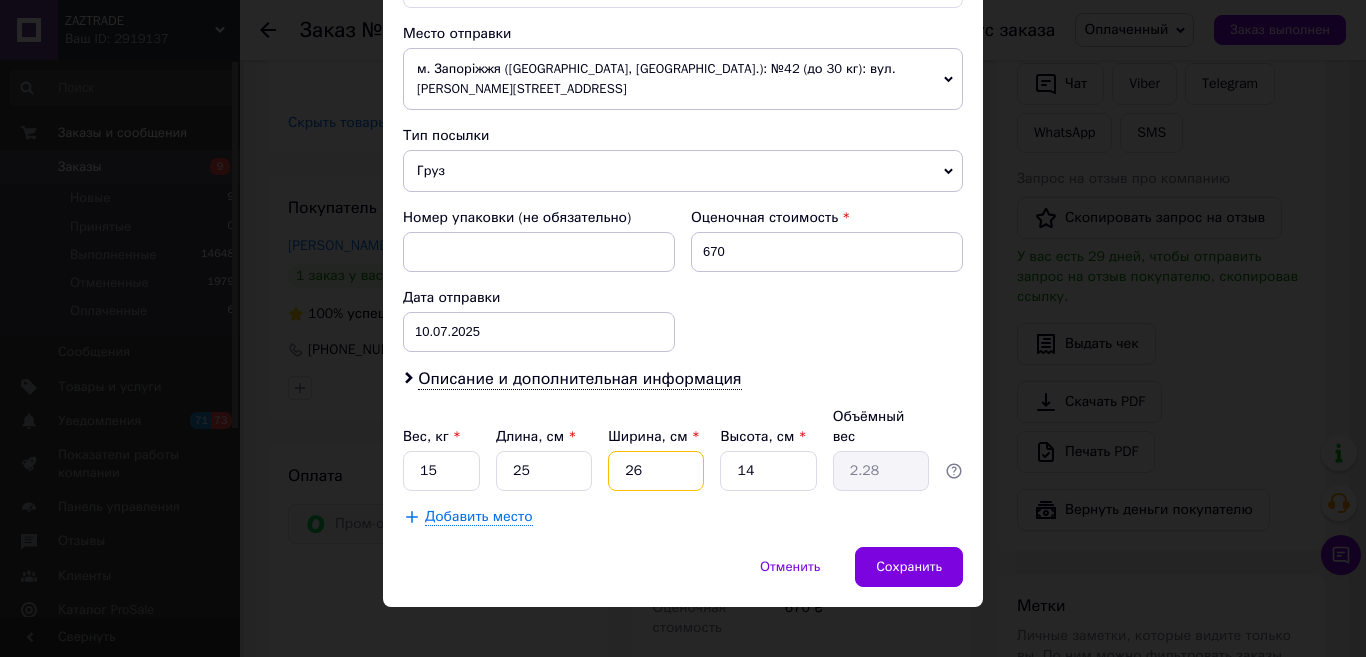 click on "26" at bounding box center (656, 471) 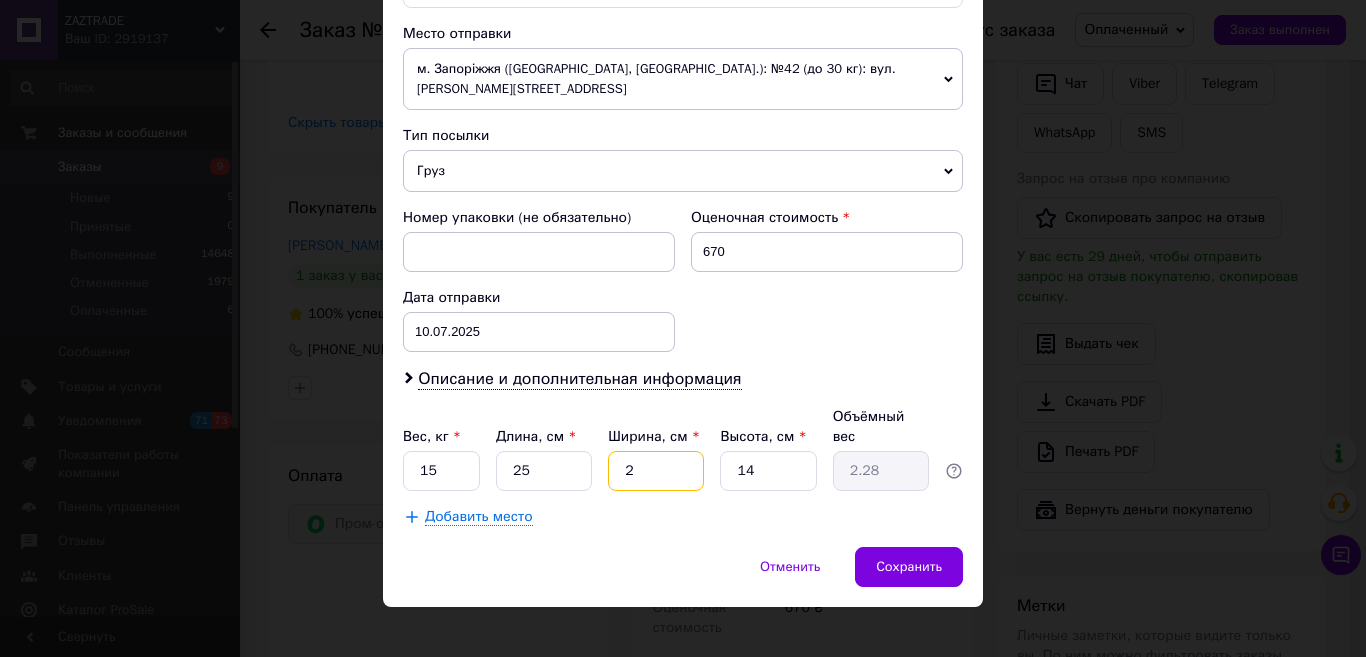 type on "0.18" 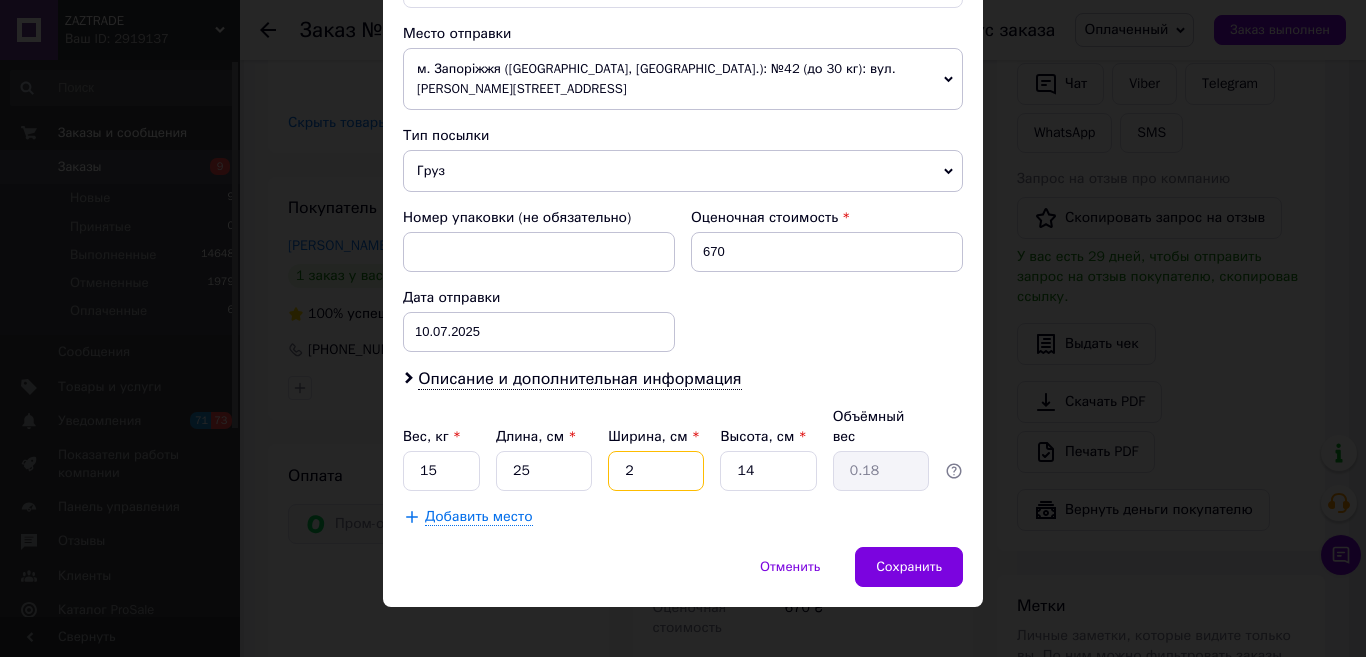 type on "20" 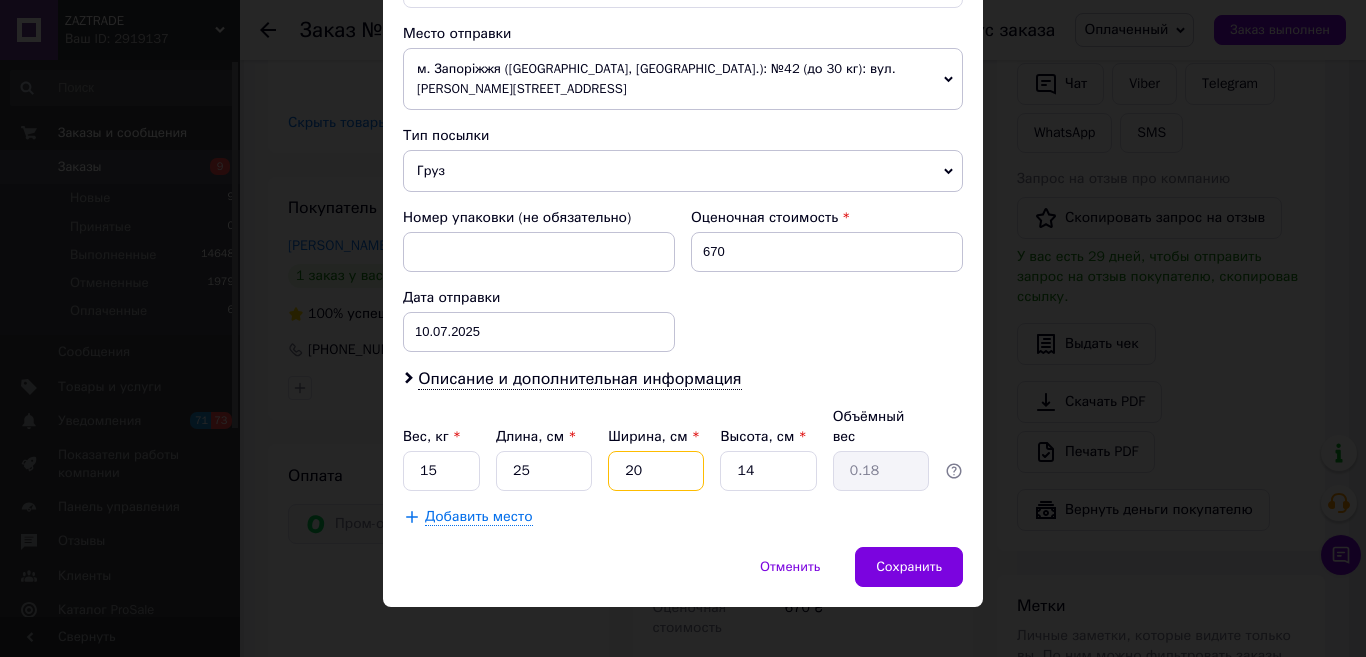 type on "1.75" 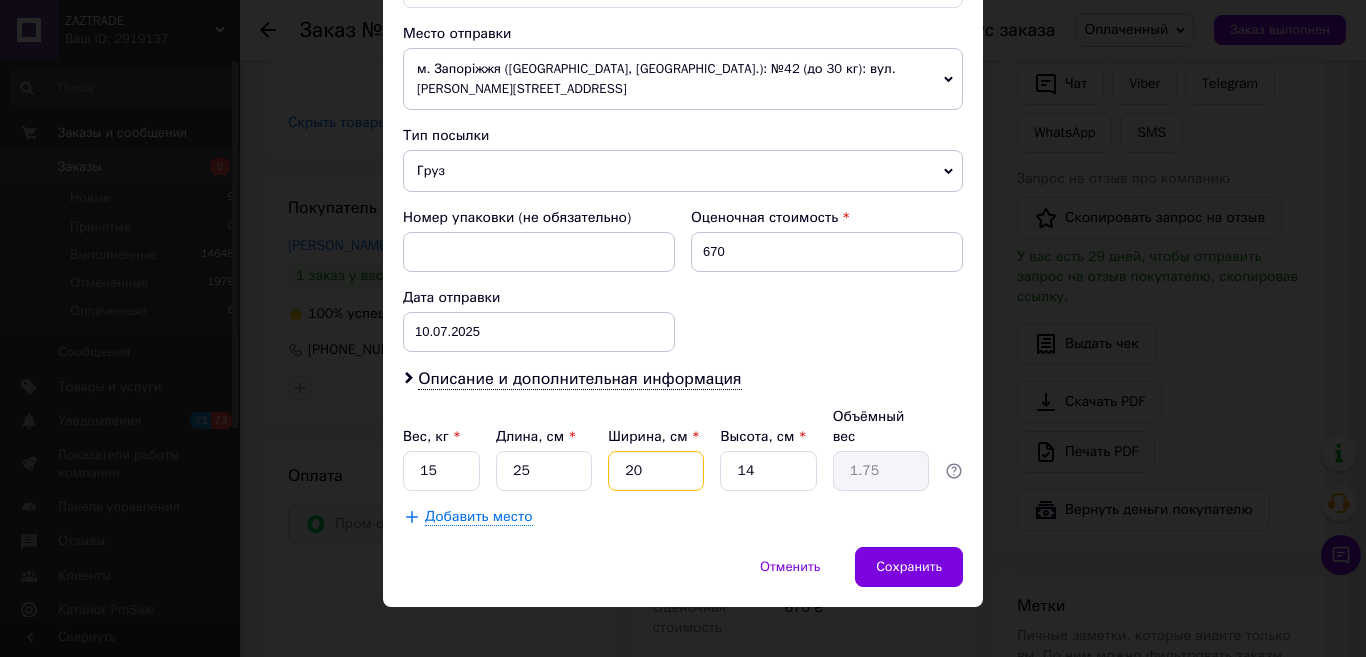 type on "2" 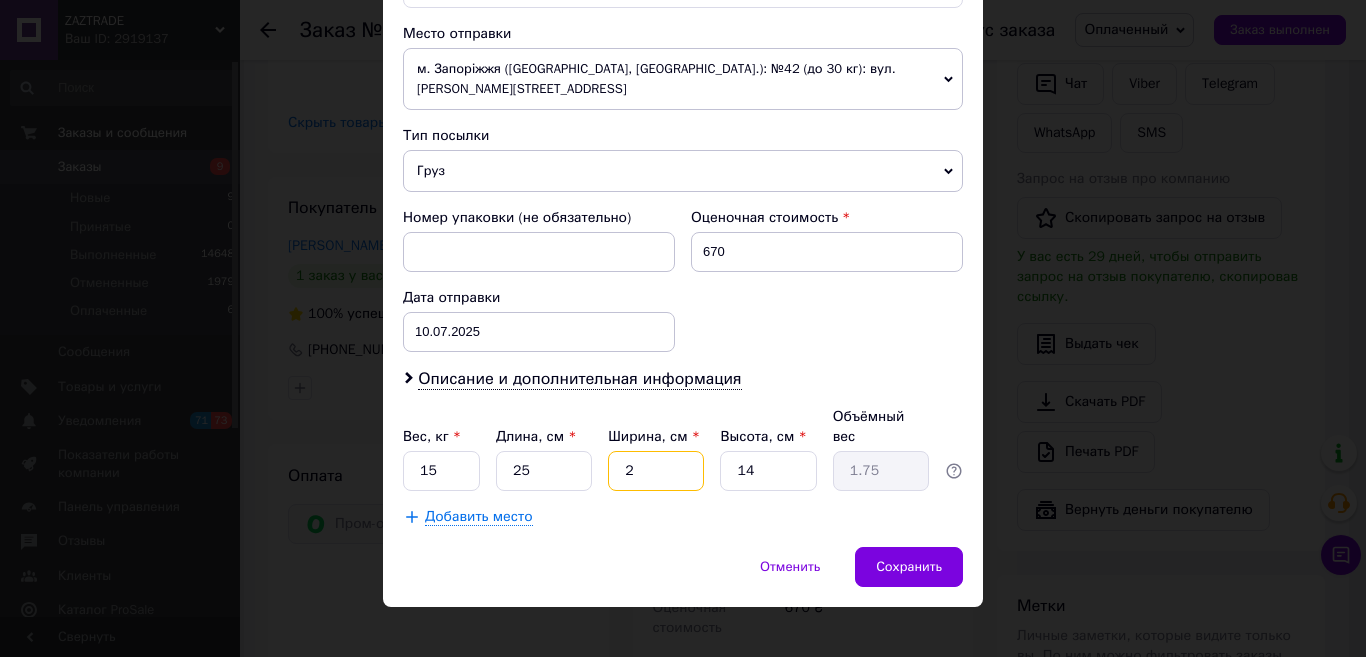type on "0.18" 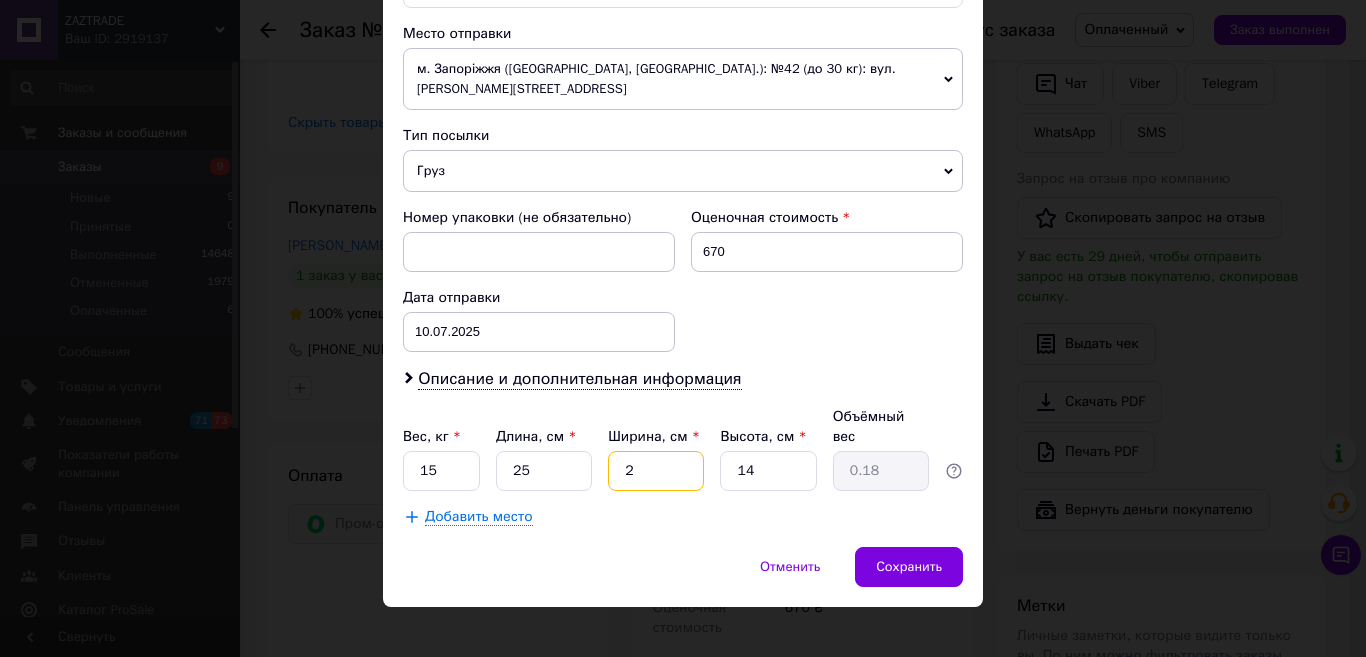 type 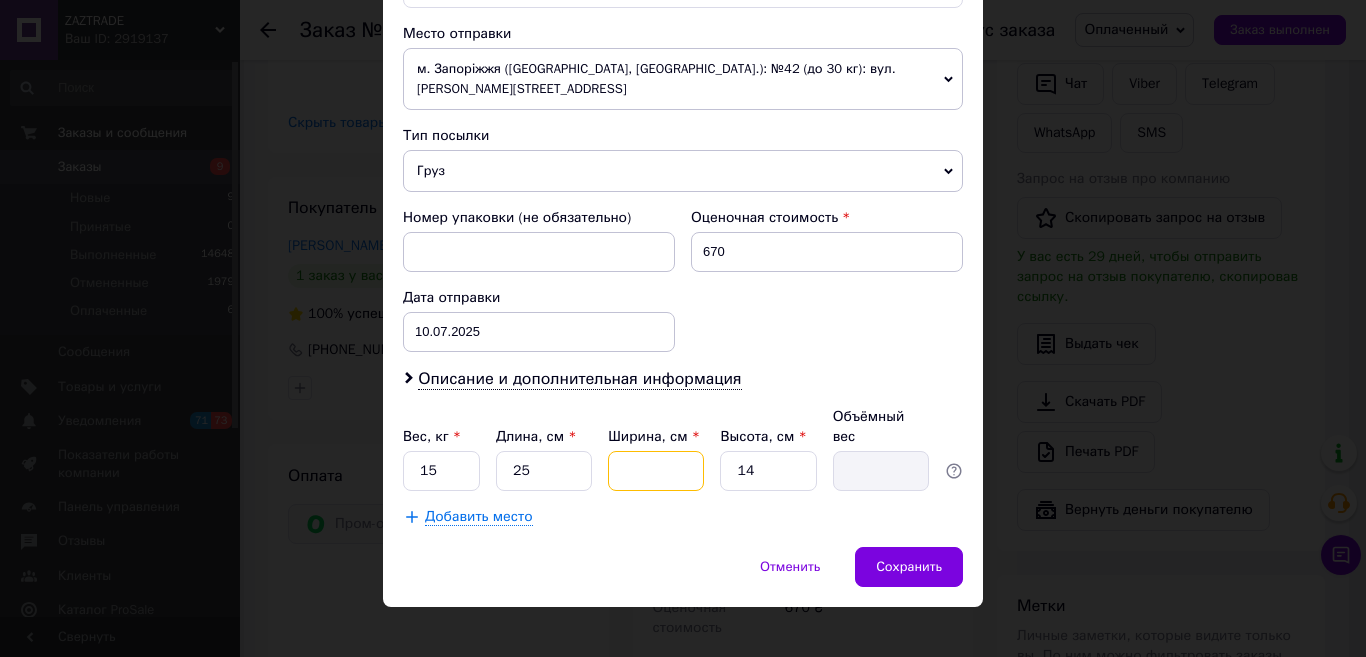 type on "1" 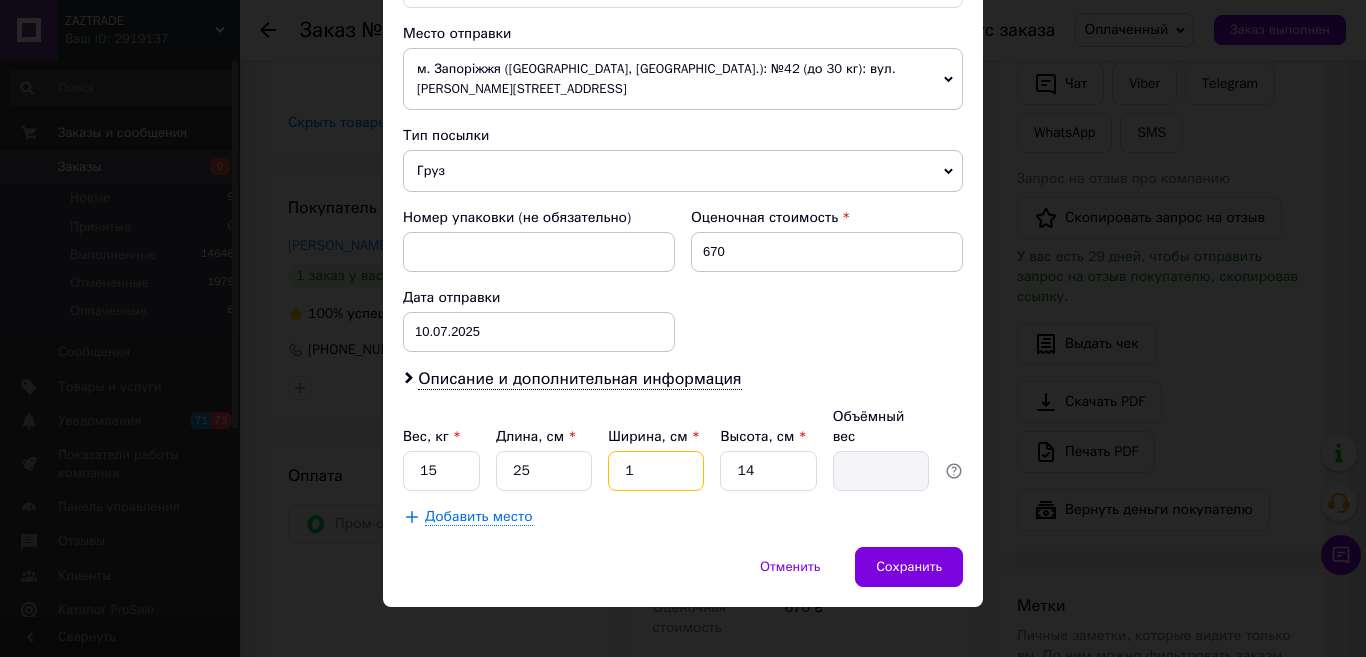 type on "0.1" 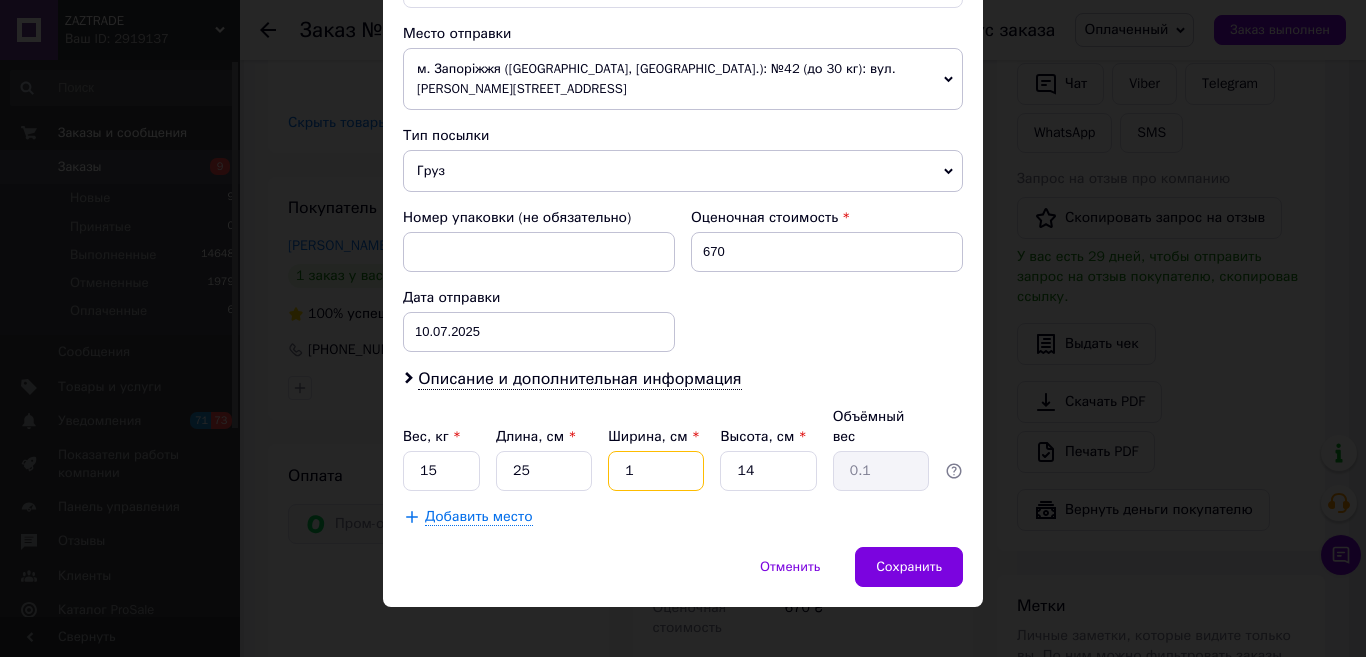 type on "19" 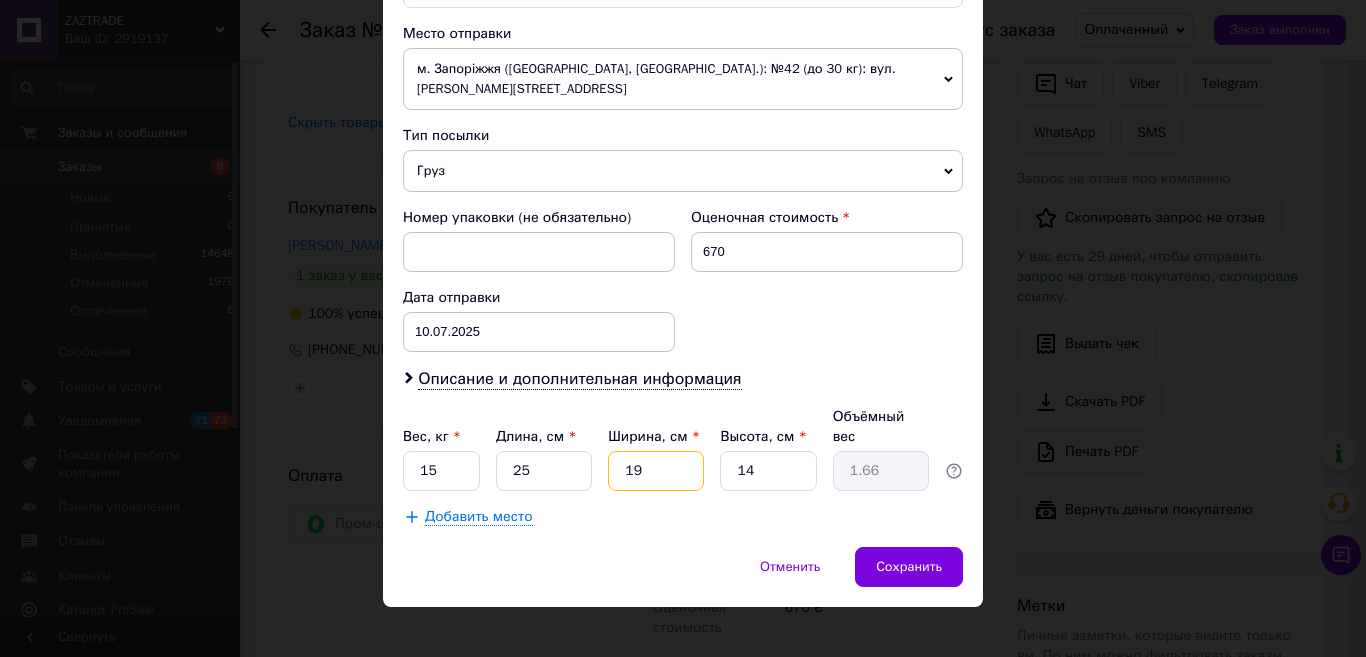 type on "19" 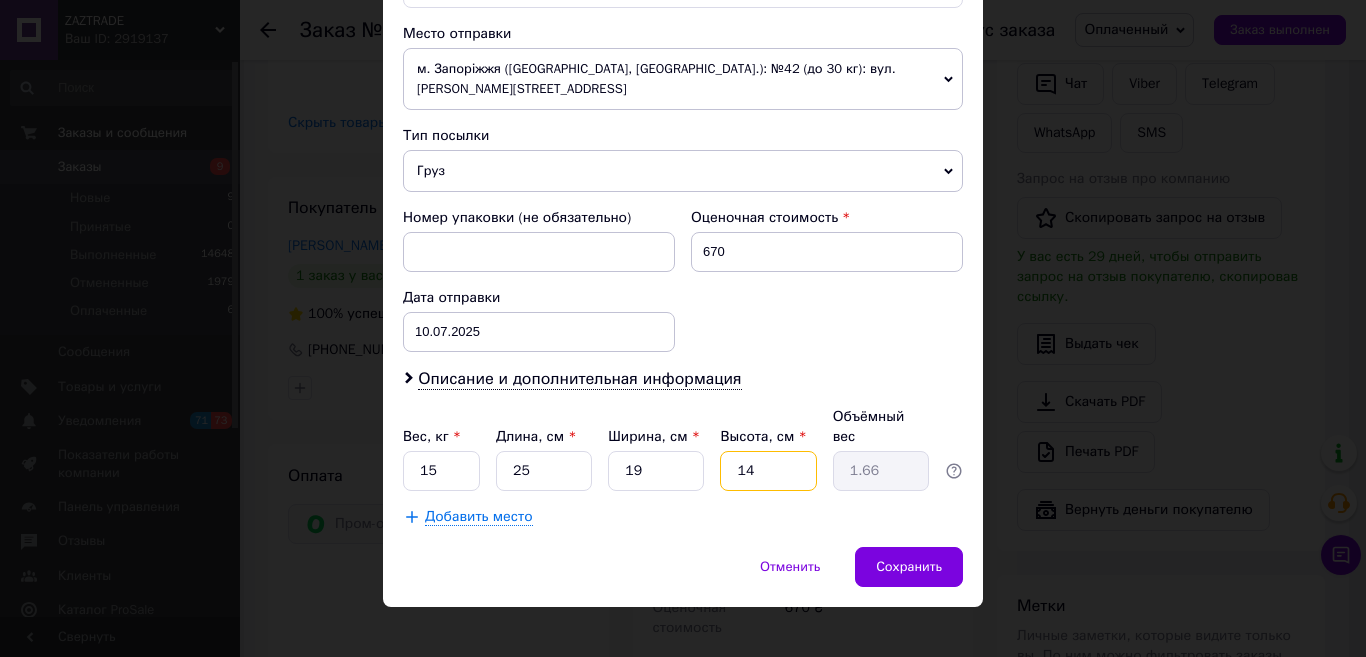 drag, startPoint x: 759, startPoint y: 451, endPoint x: 719, endPoint y: 441, distance: 41.231056 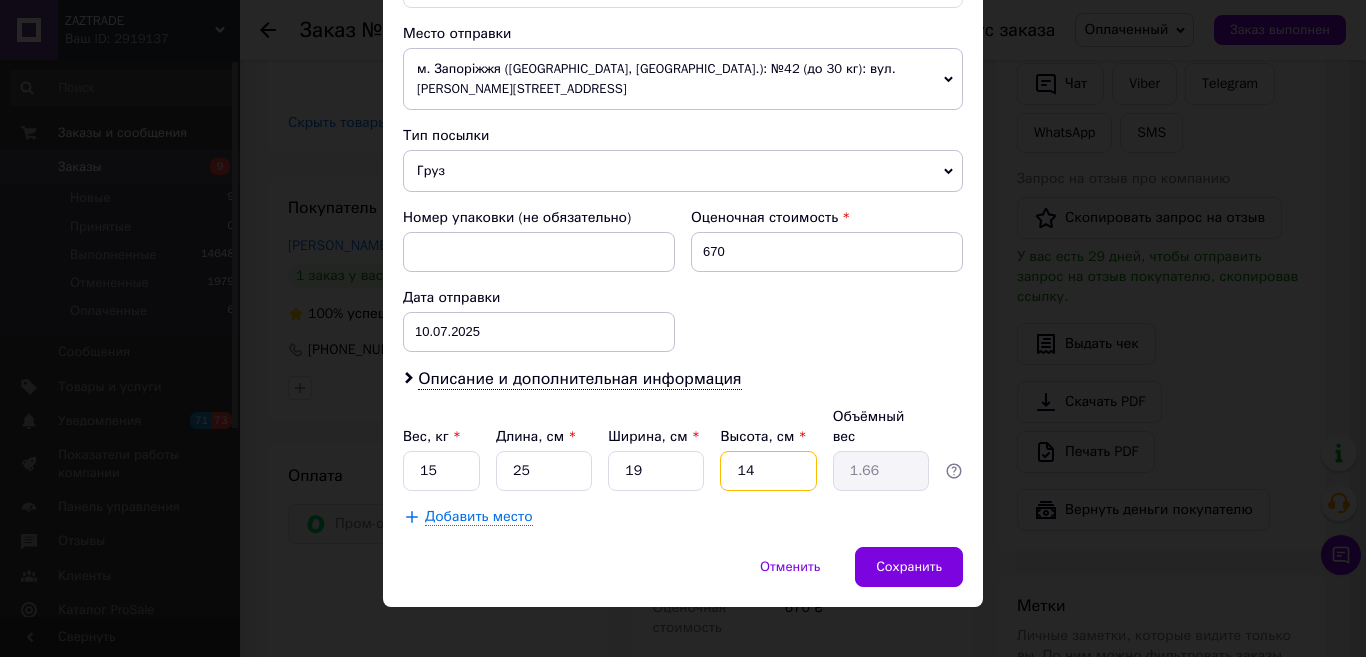 type on "7" 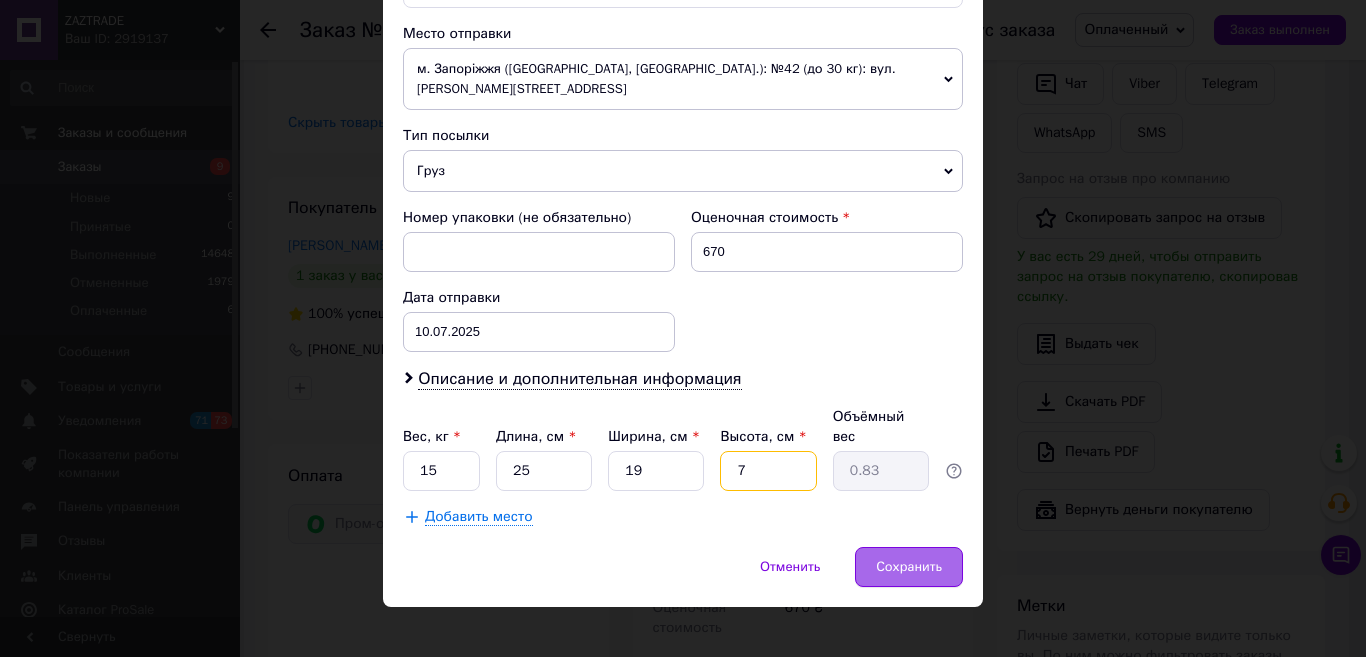 type on "7" 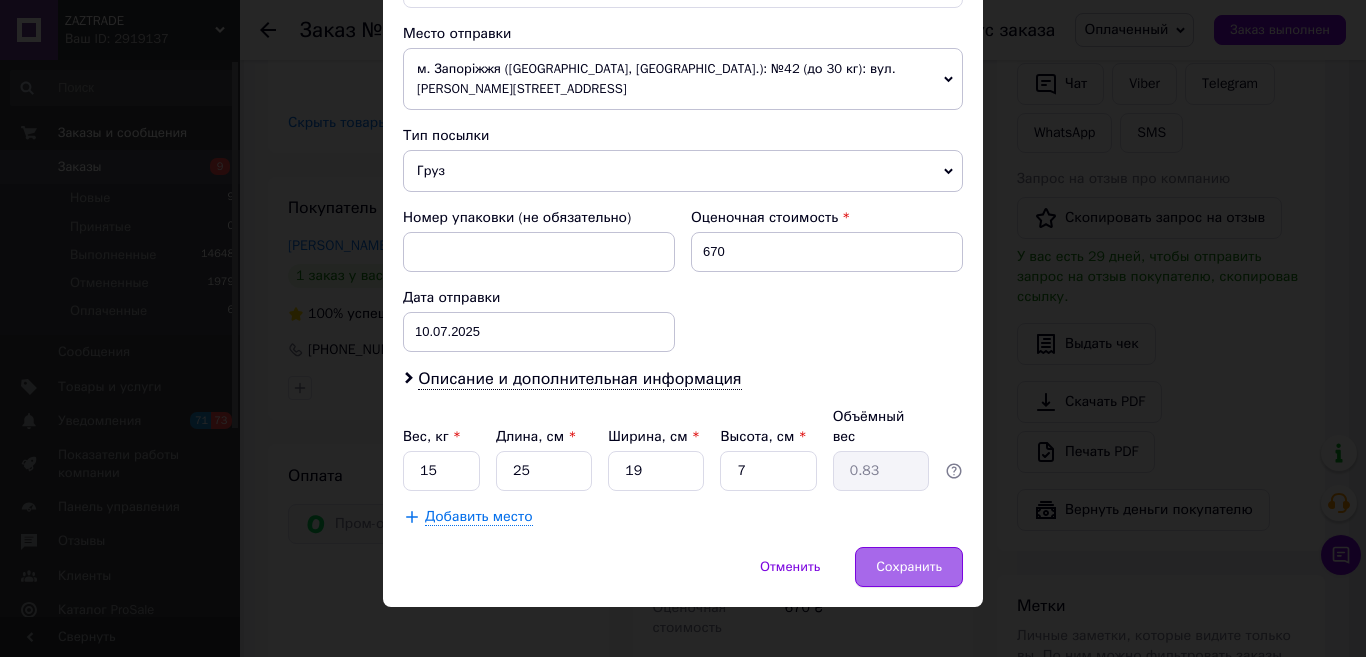 click on "Сохранить" at bounding box center [909, 567] 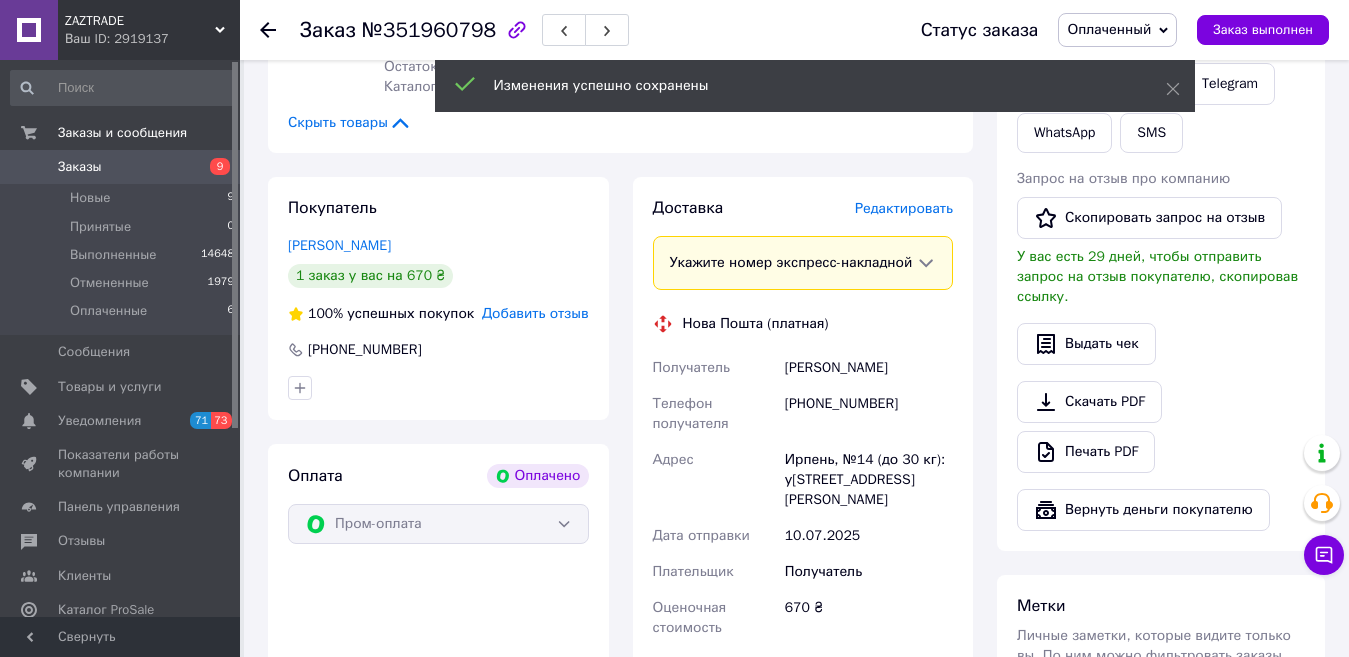 click on "Доставка Редактировать Укажите номер экспресс-накладной Обязательно введите номер экспресс-накладной,
если создавали ее не на этой странице. В случае,
если номер ЭН не будет добавлен, мы не сможем
выплатить деньги за заказ Мобильный номер покупателя (из заказа) должен
соответствовать номеру получателя по накладной Нова Пошта (платная) Получатель Міцюк [PERSON_NAME] Телефон получателя [PHONE_NUMBER] Адрес Ирпень, №14 (до 30 кг): [STREET_ADDRESS][PERSON_NAME] Дата отправки [DATE] Плательщик Получатель Оценочная стоимость 670 ₴ Передать номер или Сгенерировать ЭН Плательщик Міцюк 670" at bounding box center [803, 518] 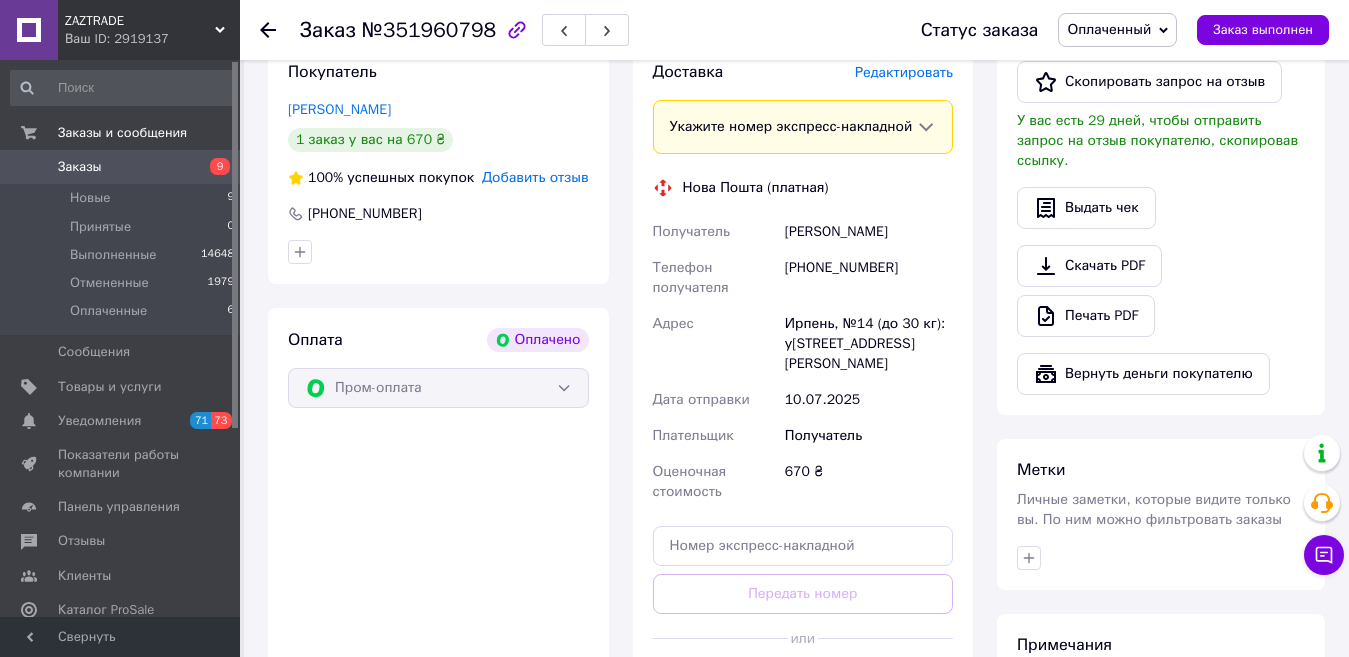 scroll, scrollTop: 900, scrollLeft: 0, axis: vertical 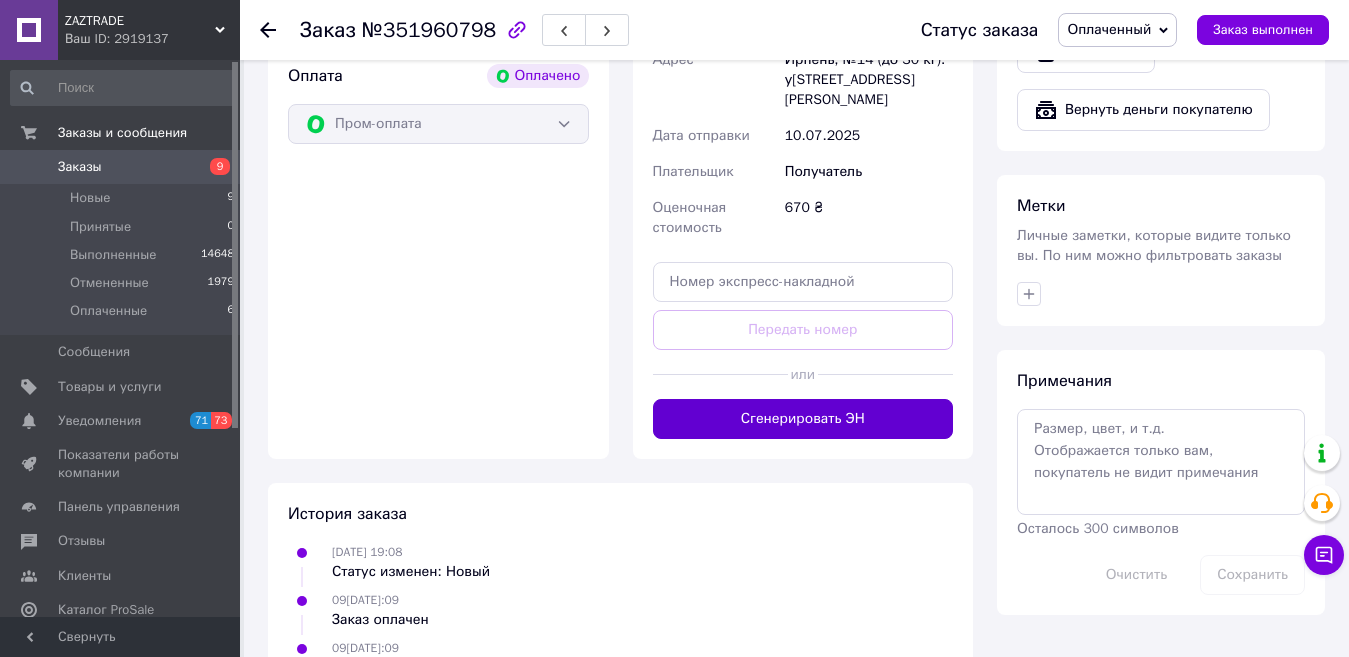 click on "Сгенерировать ЭН" at bounding box center [803, 419] 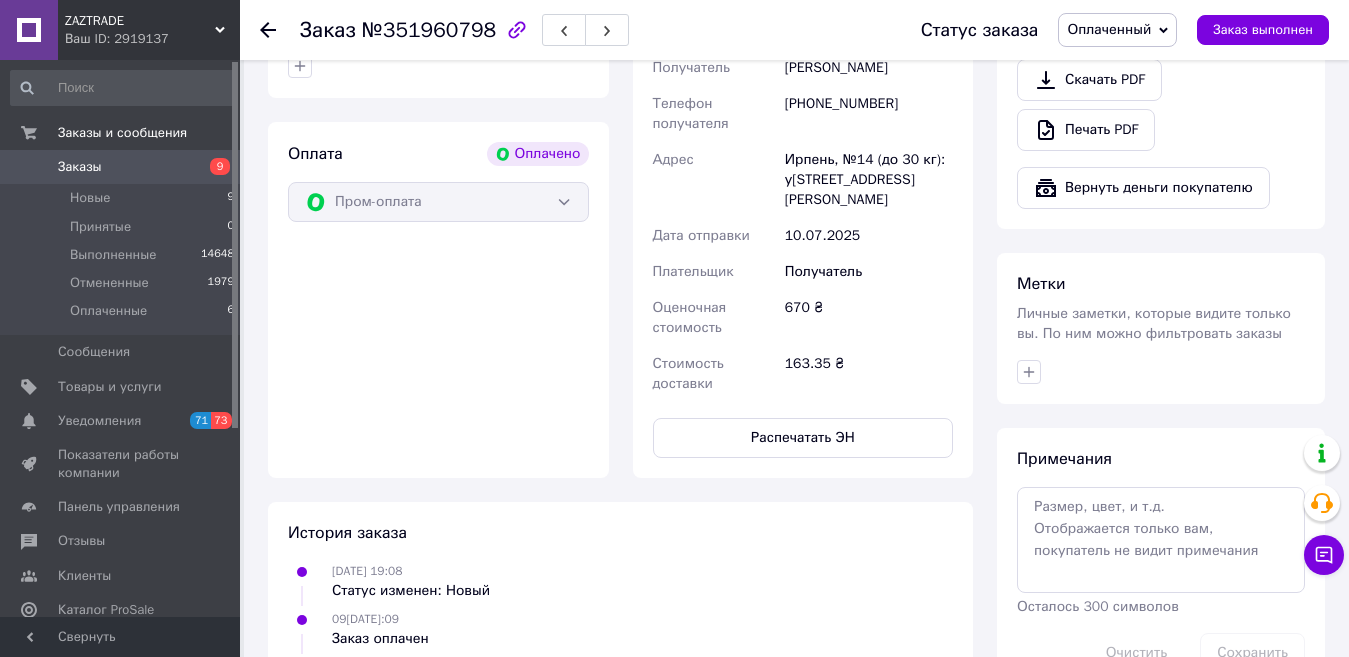 scroll, scrollTop: 700, scrollLeft: 0, axis: vertical 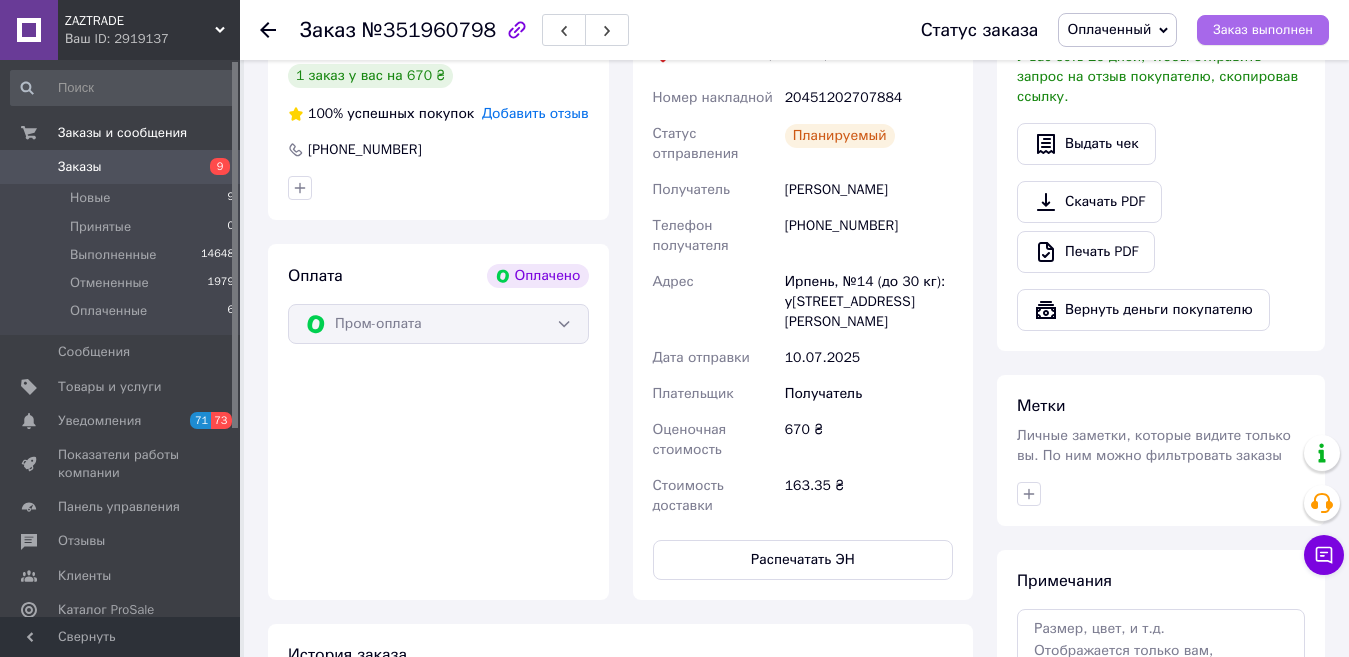 click on "Заказ выполнен" at bounding box center [1263, 30] 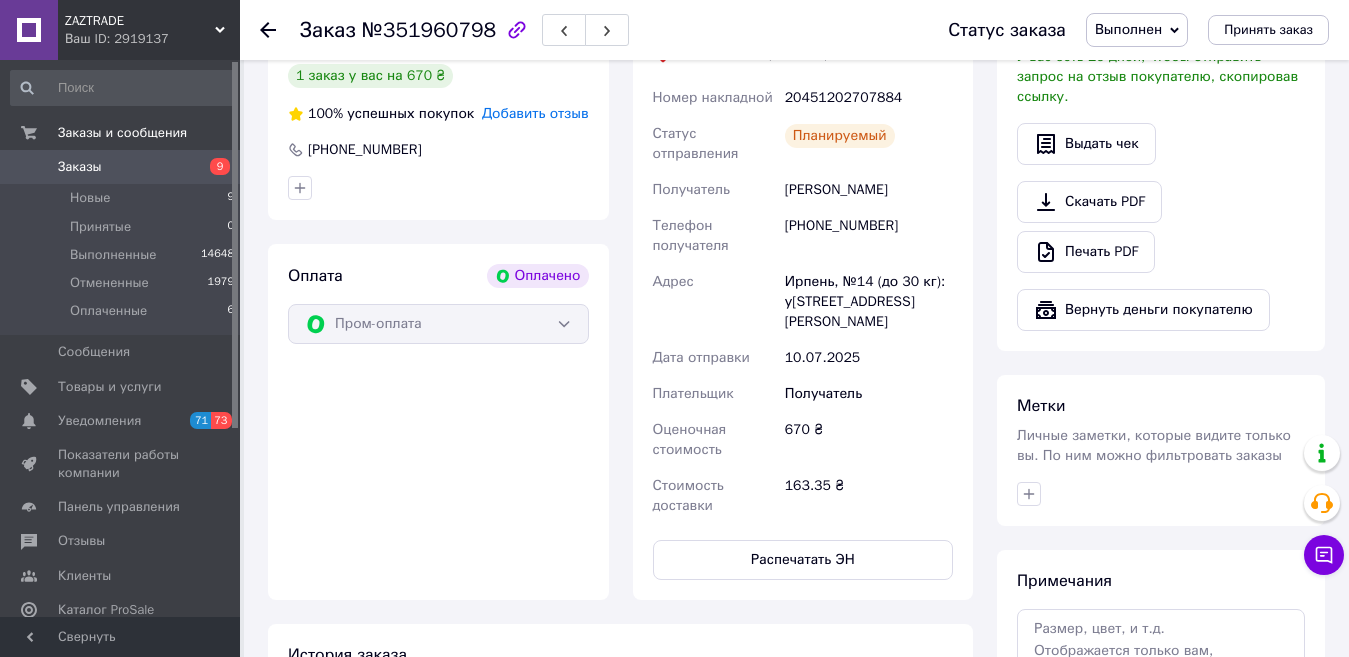 click 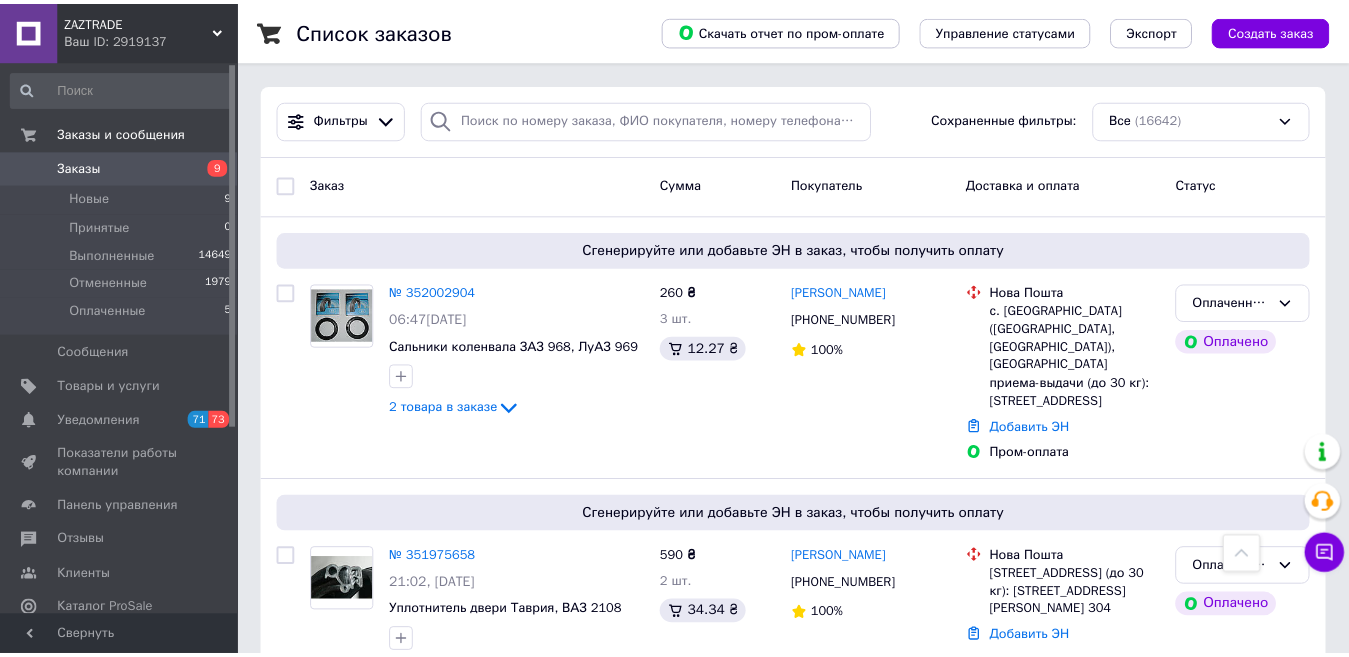 scroll, scrollTop: 710, scrollLeft: 0, axis: vertical 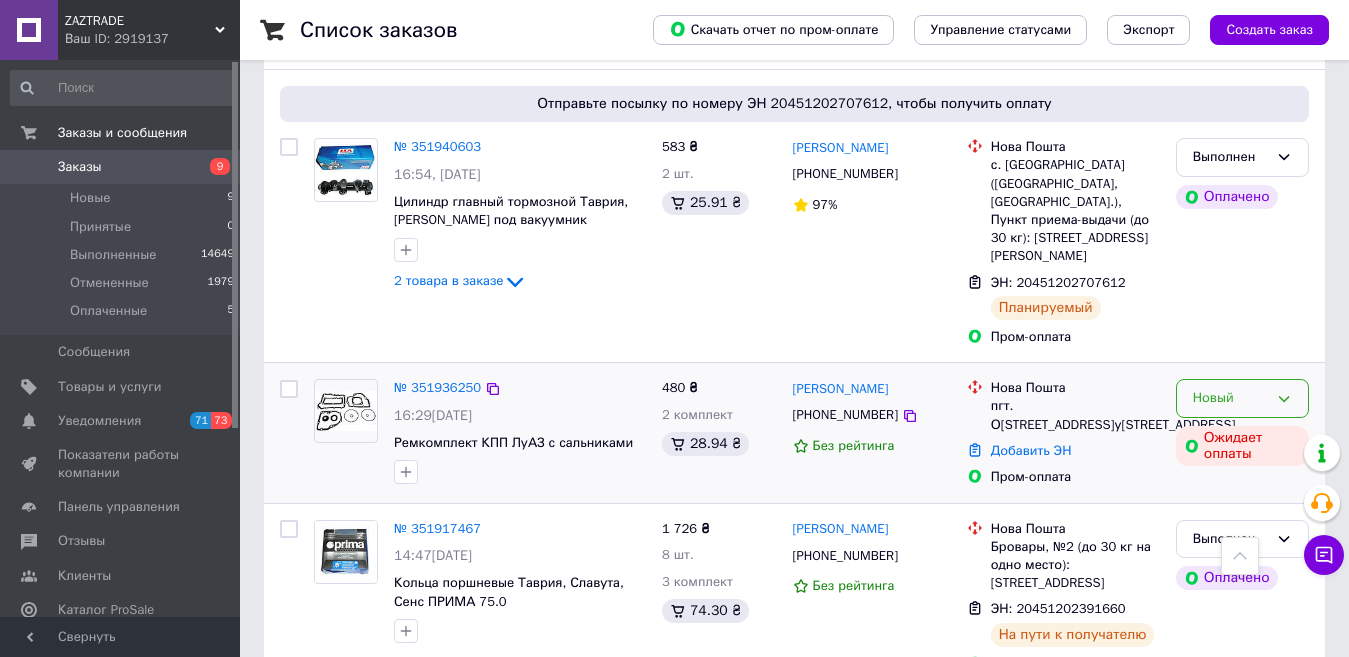 click 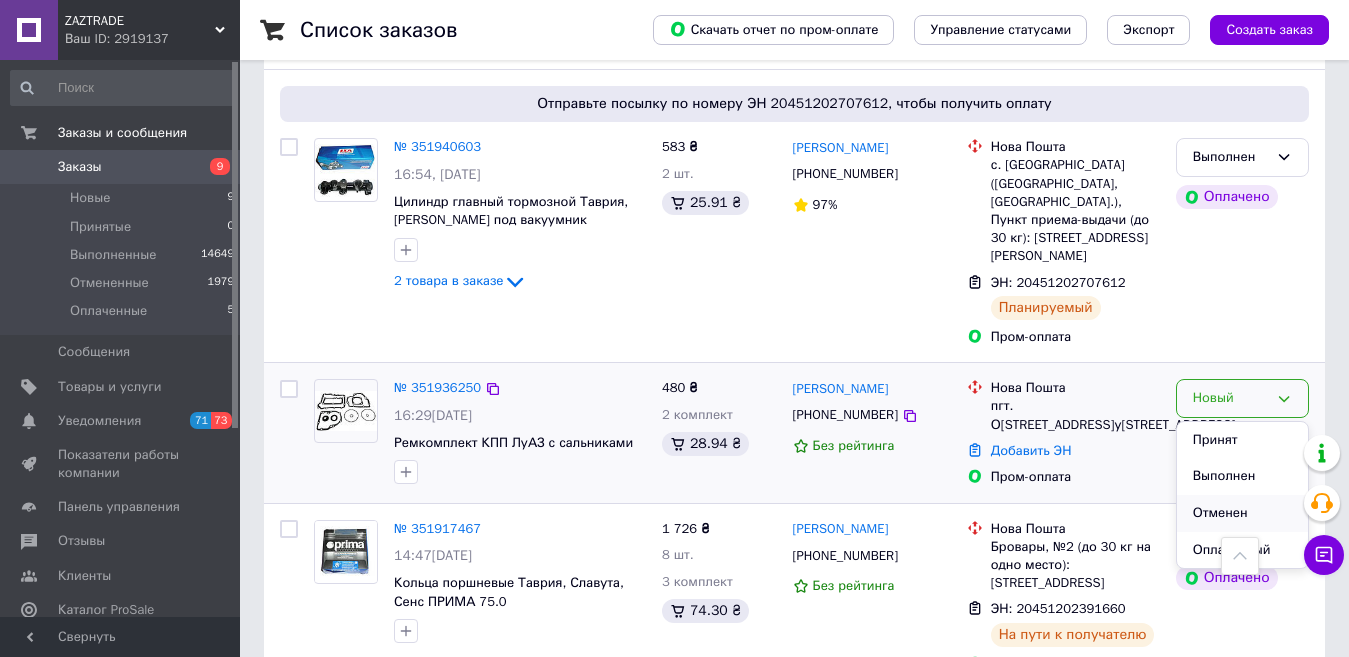 click on "Отменен" at bounding box center (1242, 513) 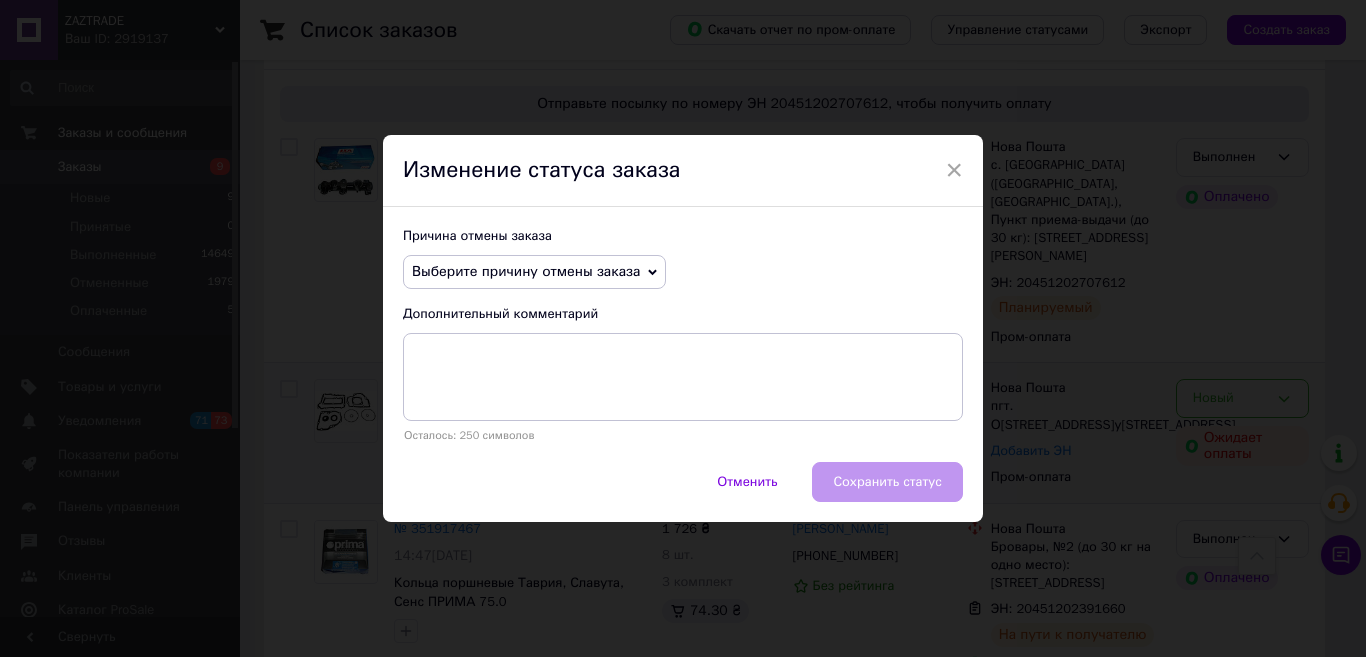 click on "Выберите причину отмены заказа" at bounding box center [526, 271] 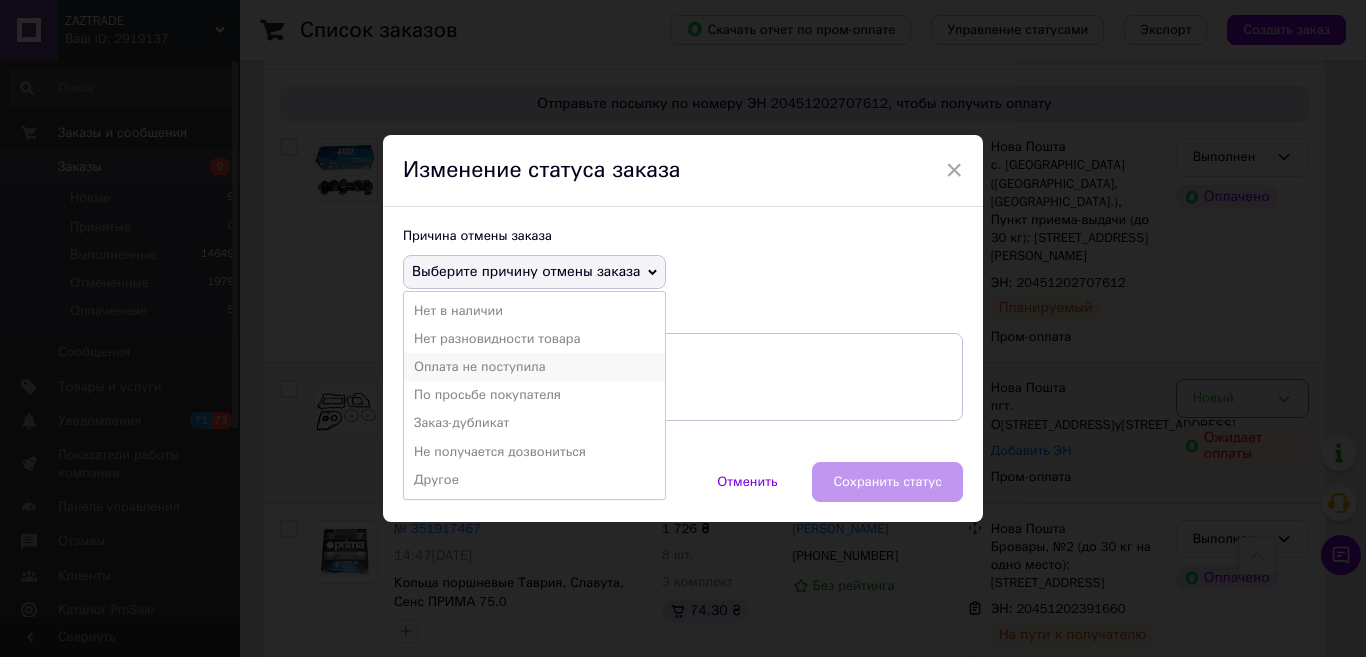 click on "Оплата не поступила" at bounding box center (534, 367) 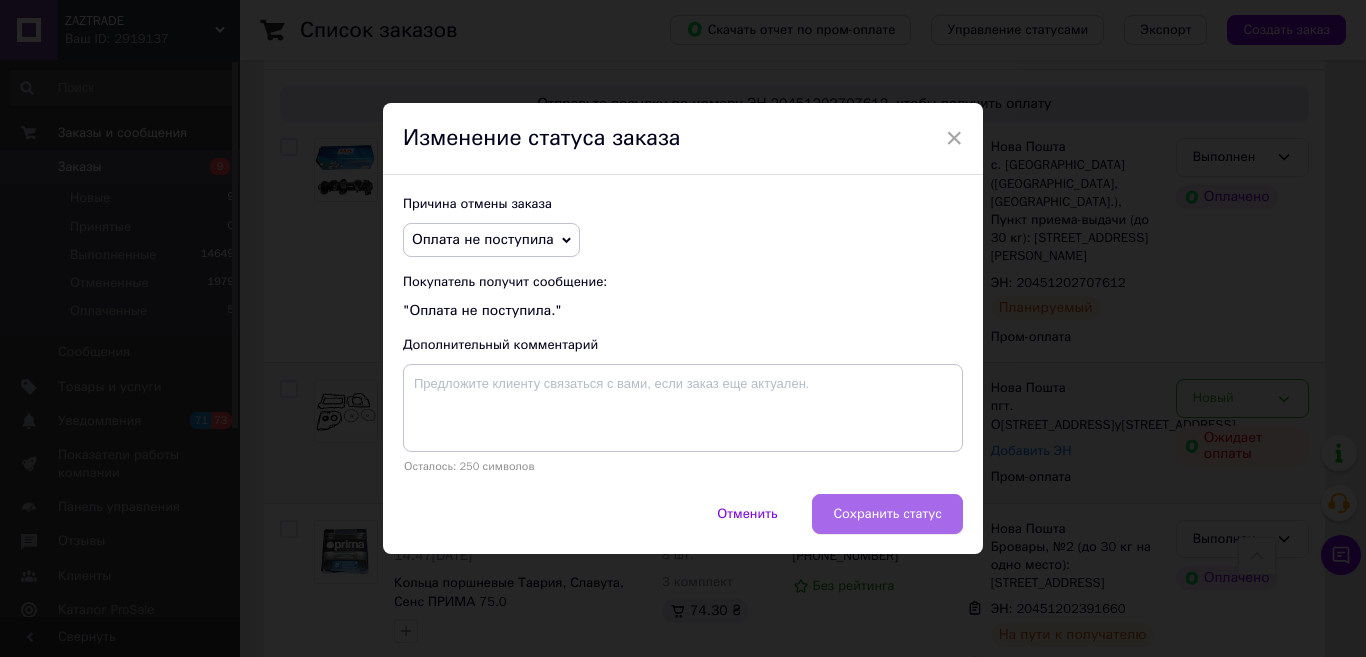 click on "Сохранить статус" at bounding box center [887, 514] 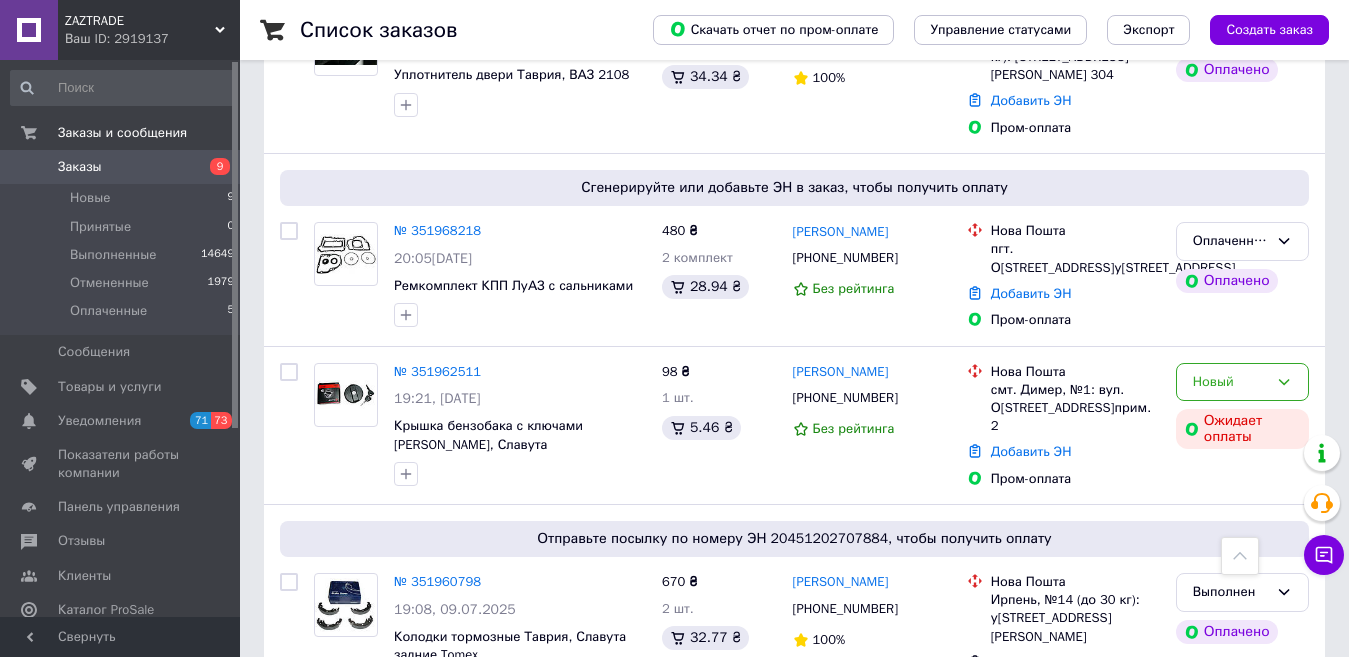 scroll, scrollTop: 507, scrollLeft: 0, axis: vertical 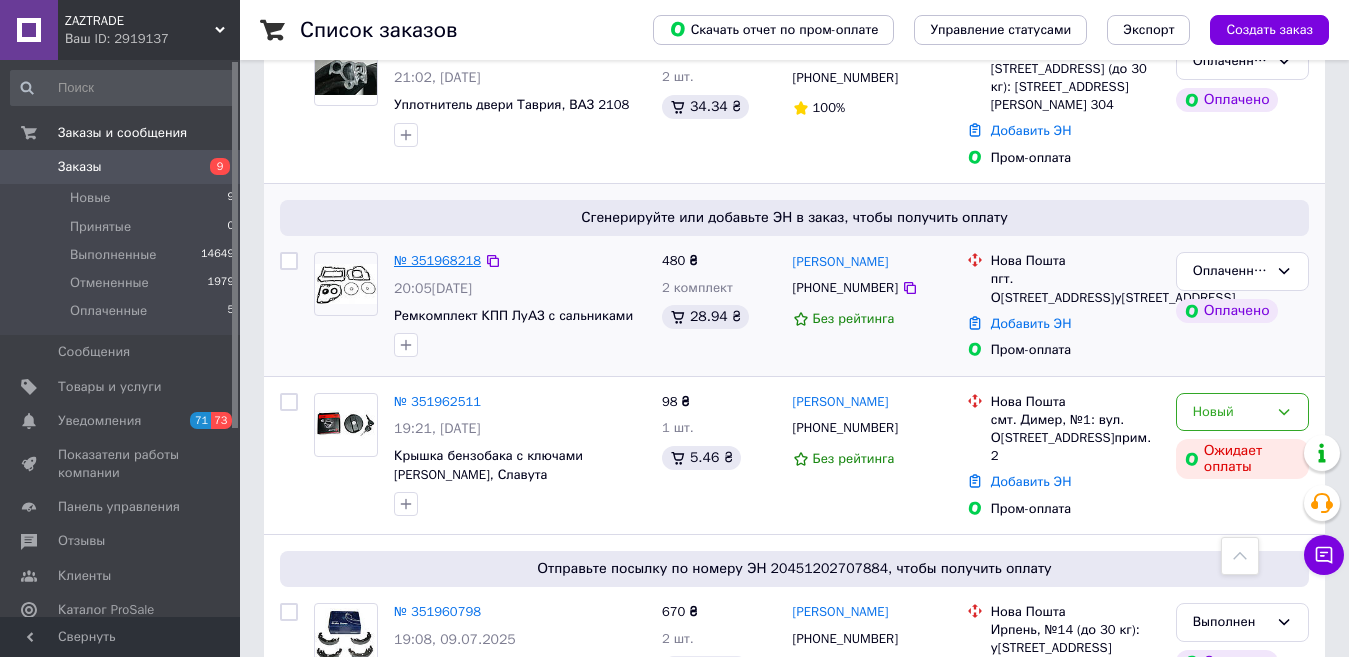 click on "№ 351968218" at bounding box center (437, 260) 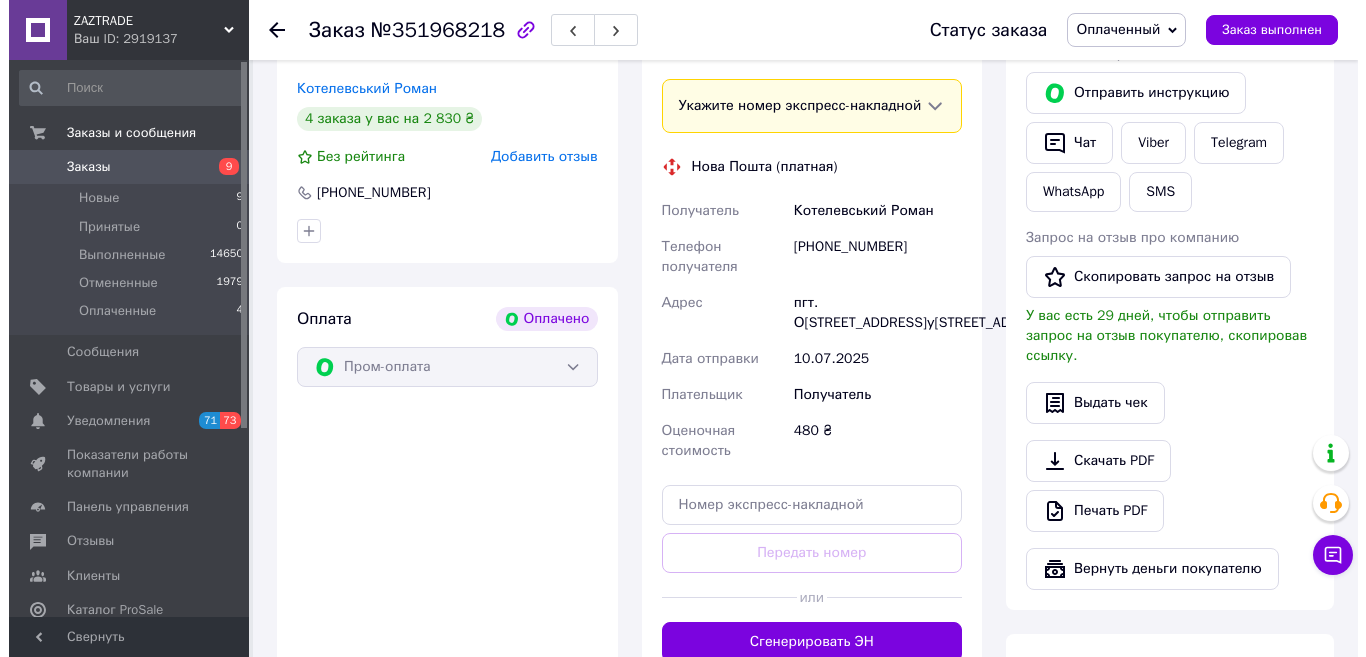 scroll, scrollTop: 407, scrollLeft: 0, axis: vertical 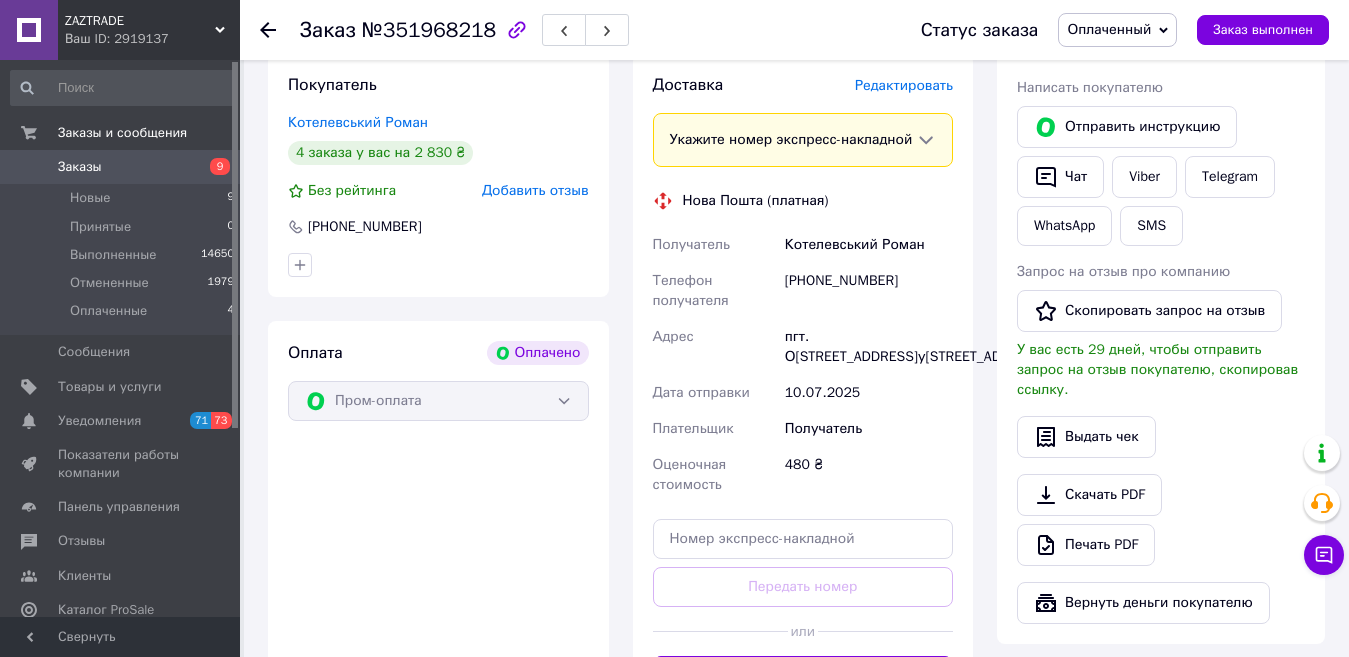 click on "Редактировать" at bounding box center [904, 85] 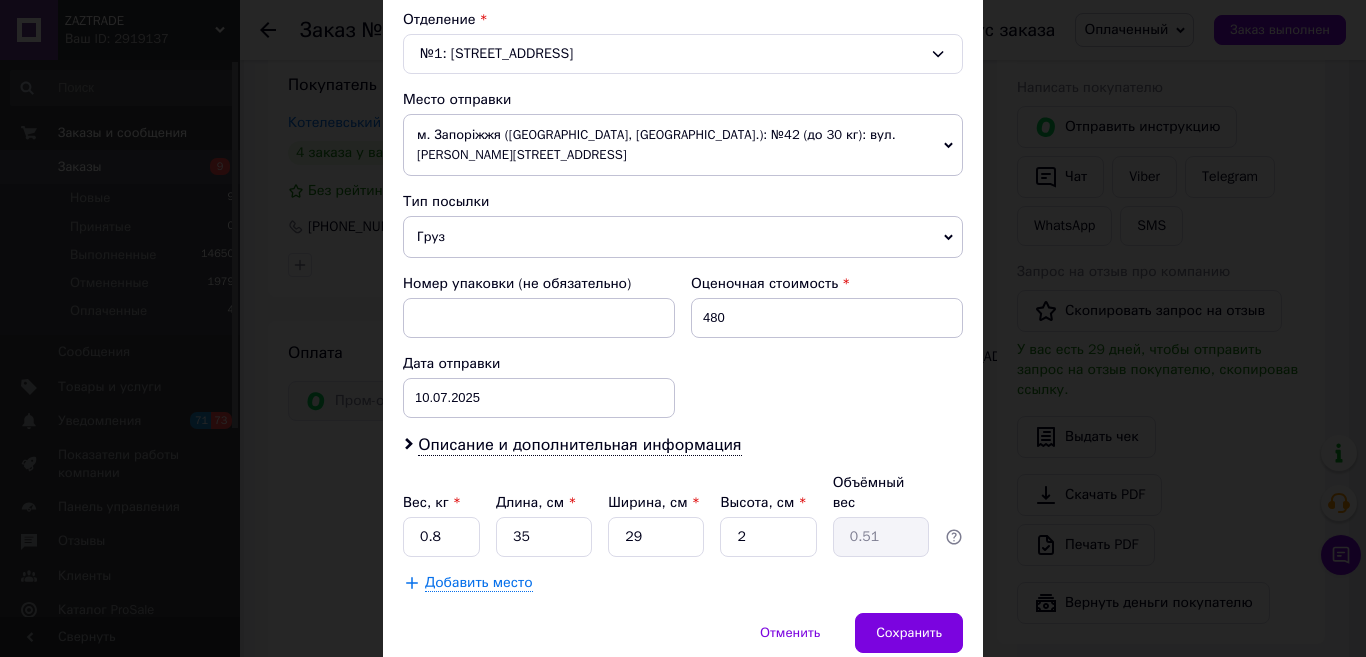 scroll, scrollTop: 591, scrollLeft: 0, axis: vertical 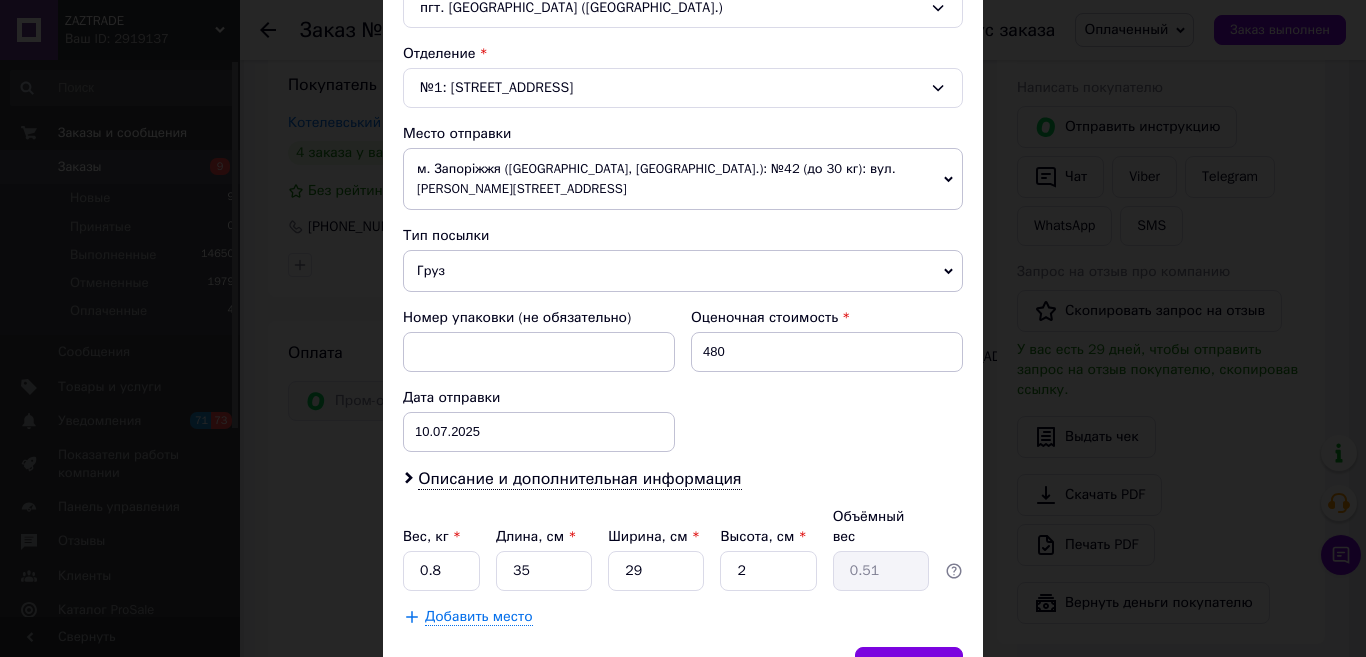 click on "Груз" at bounding box center (683, 271) 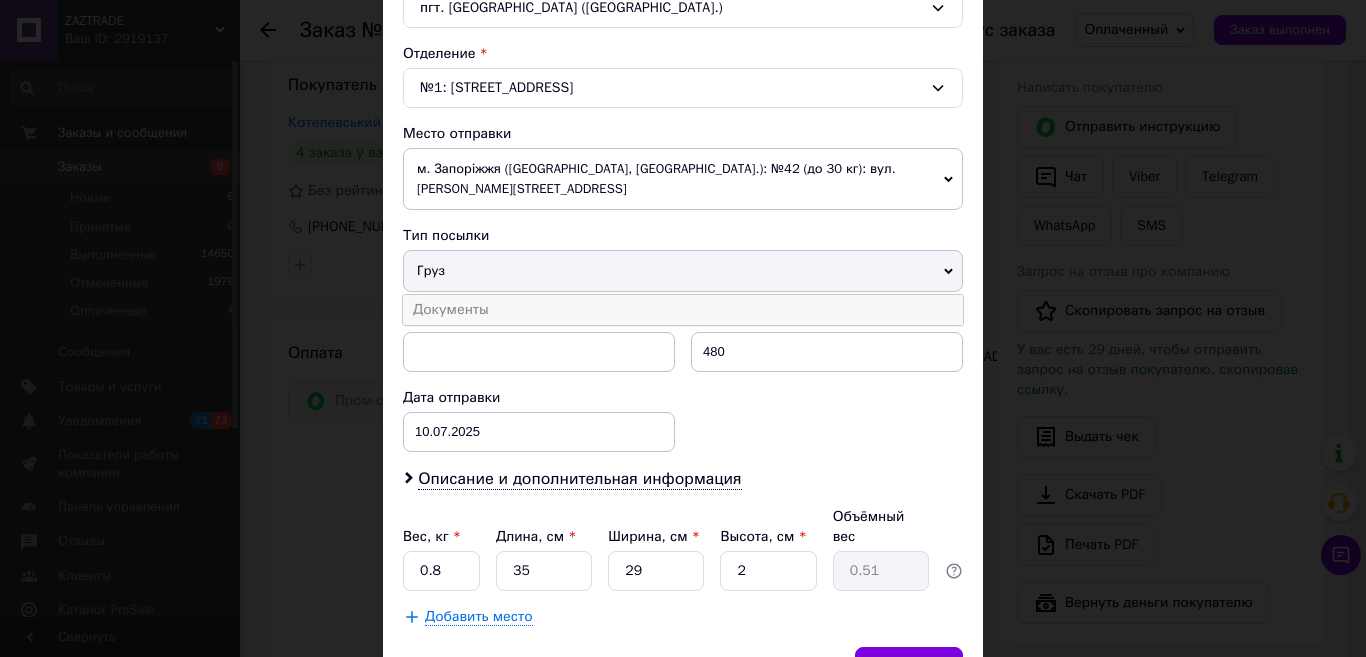 click on "Документы" at bounding box center [683, 310] 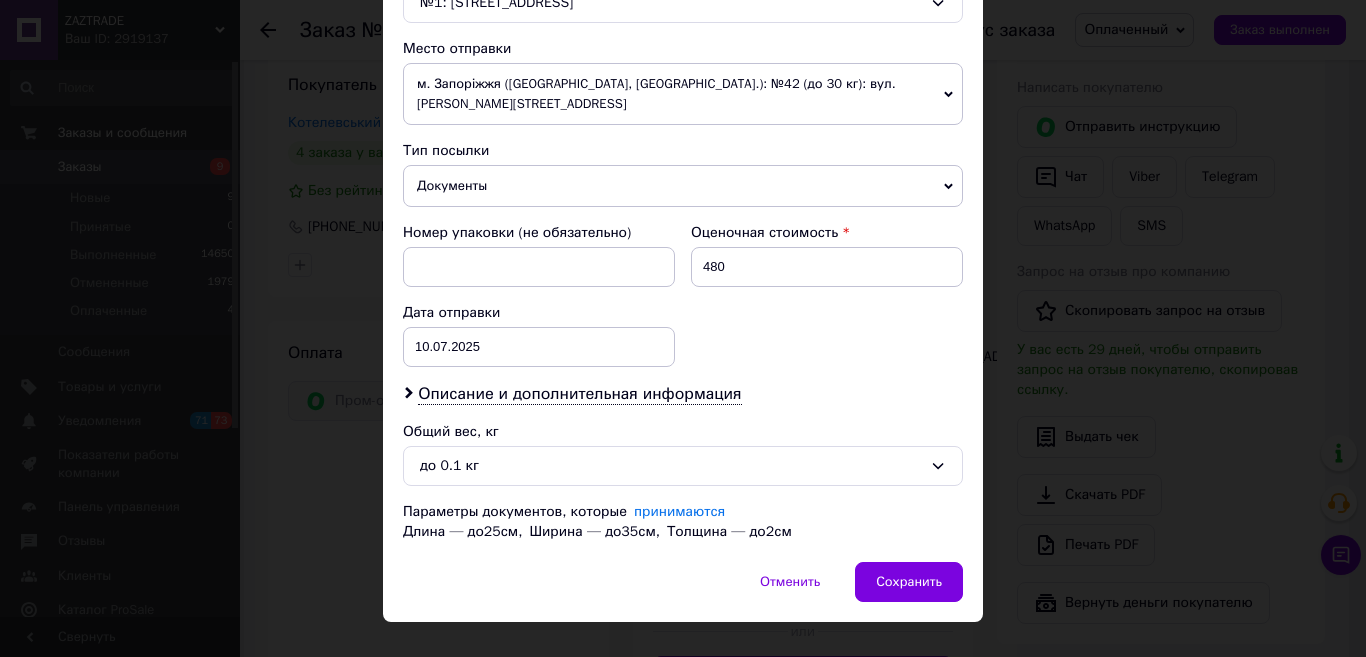 scroll, scrollTop: 711, scrollLeft: 0, axis: vertical 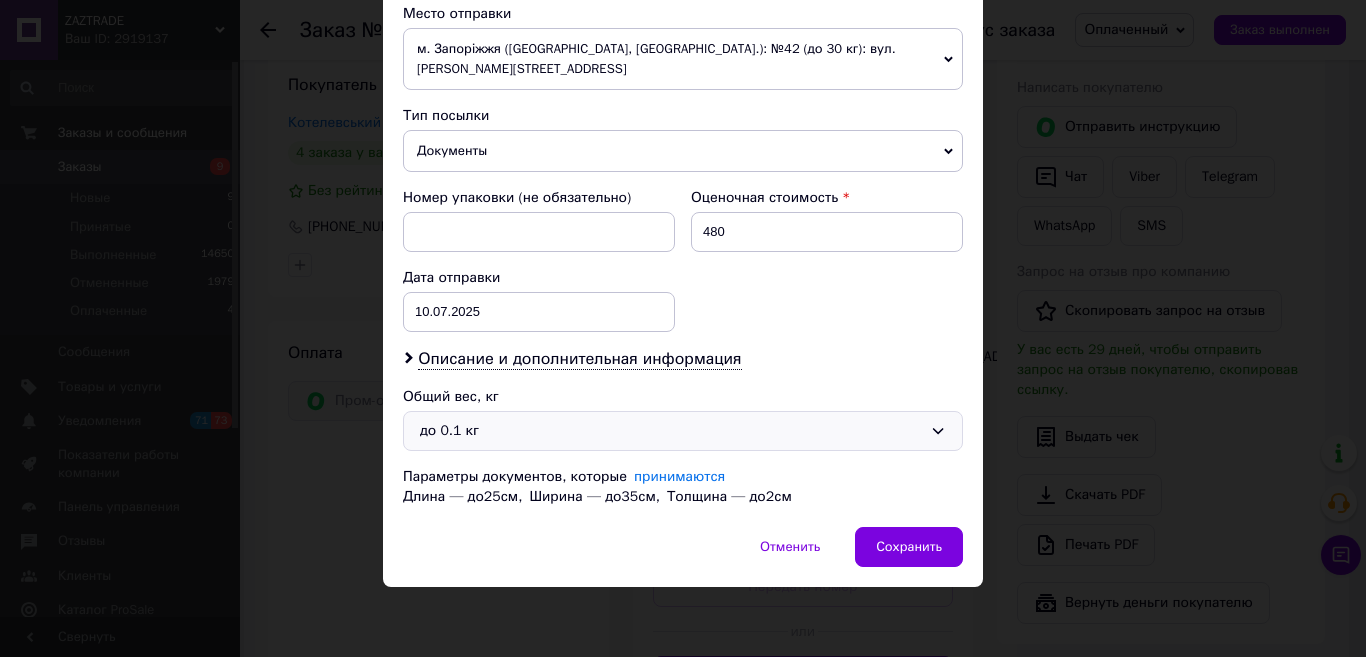 click on "до 0.1 кг" at bounding box center (683, 431) 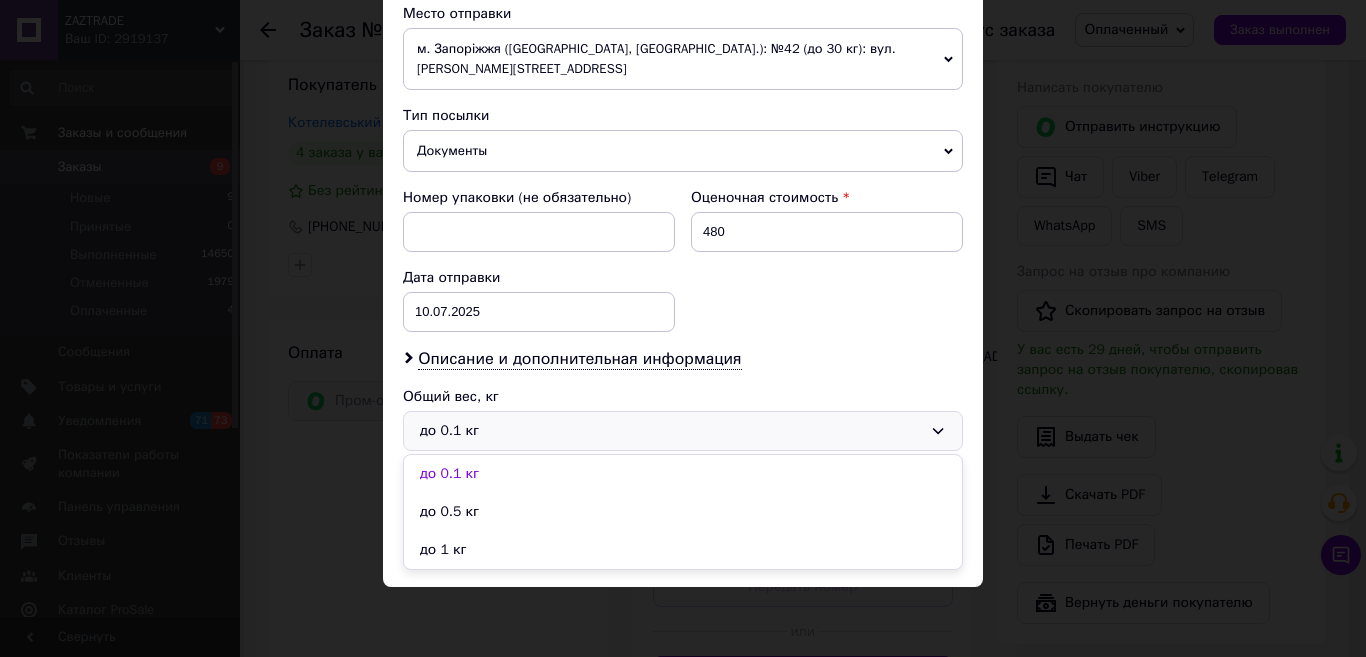 drag, startPoint x: 447, startPoint y: 516, endPoint x: 487, endPoint y: 500, distance: 43.081318 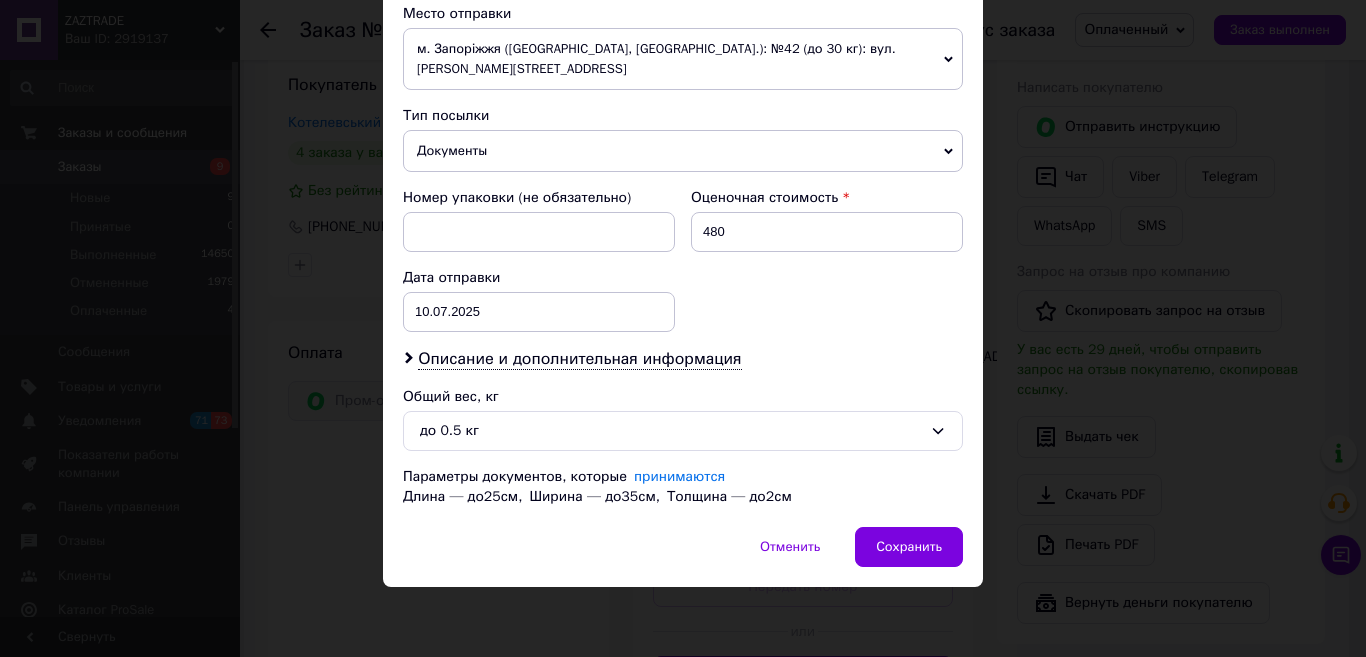 click on "Документы" at bounding box center [683, 151] 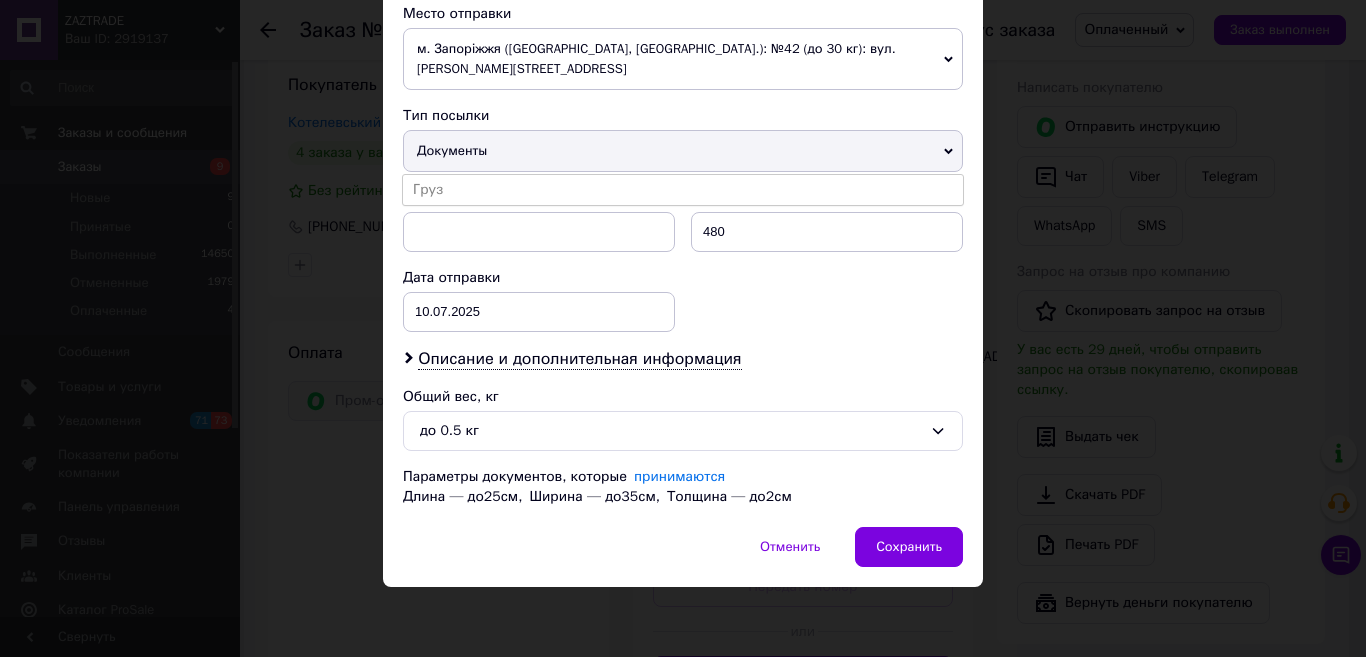 click on "Груз" at bounding box center (683, 190) 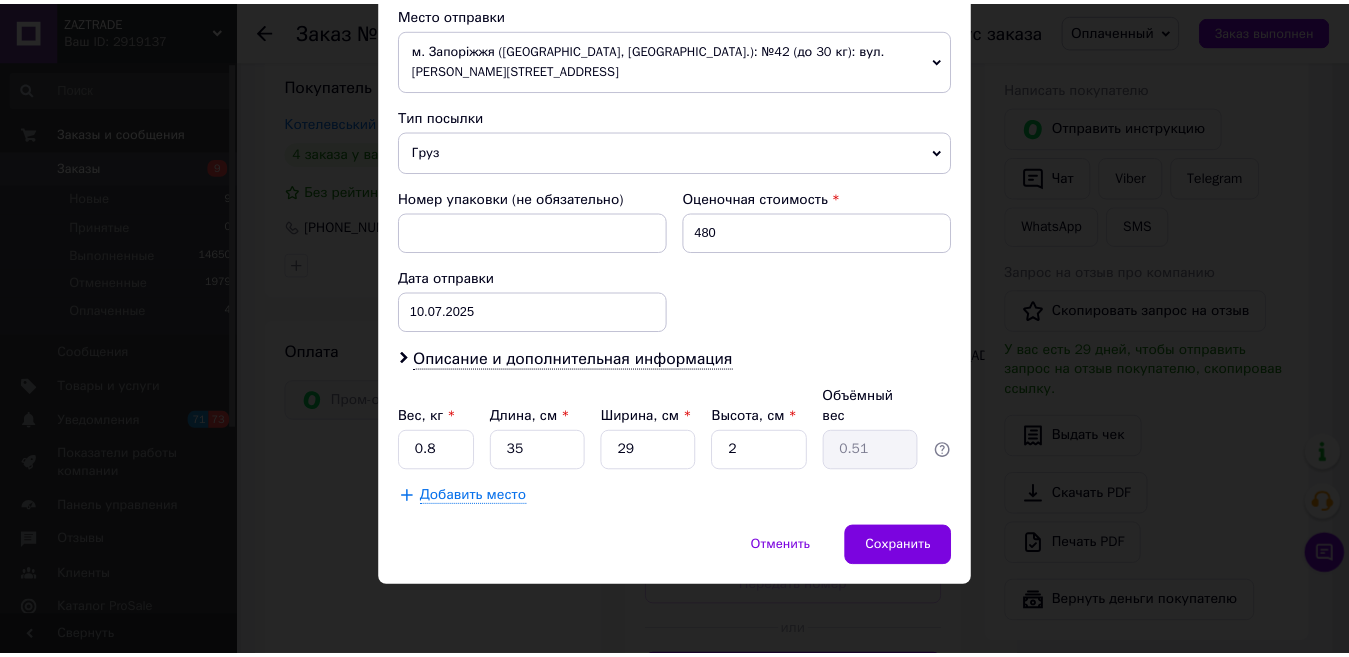 scroll, scrollTop: 691, scrollLeft: 0, axis: vertical 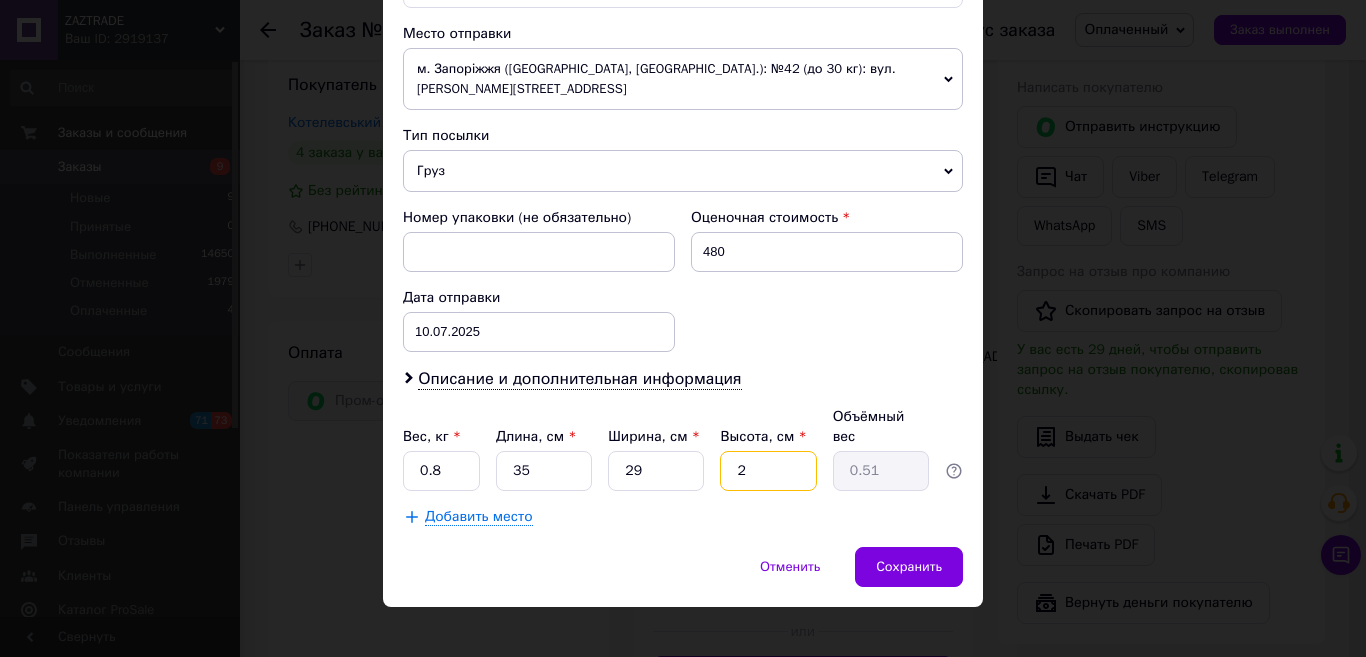 drag, startPoint x: 759, startPoint y: 441, endPoint x: 724, endPoint y: 438, distance: 35.128338 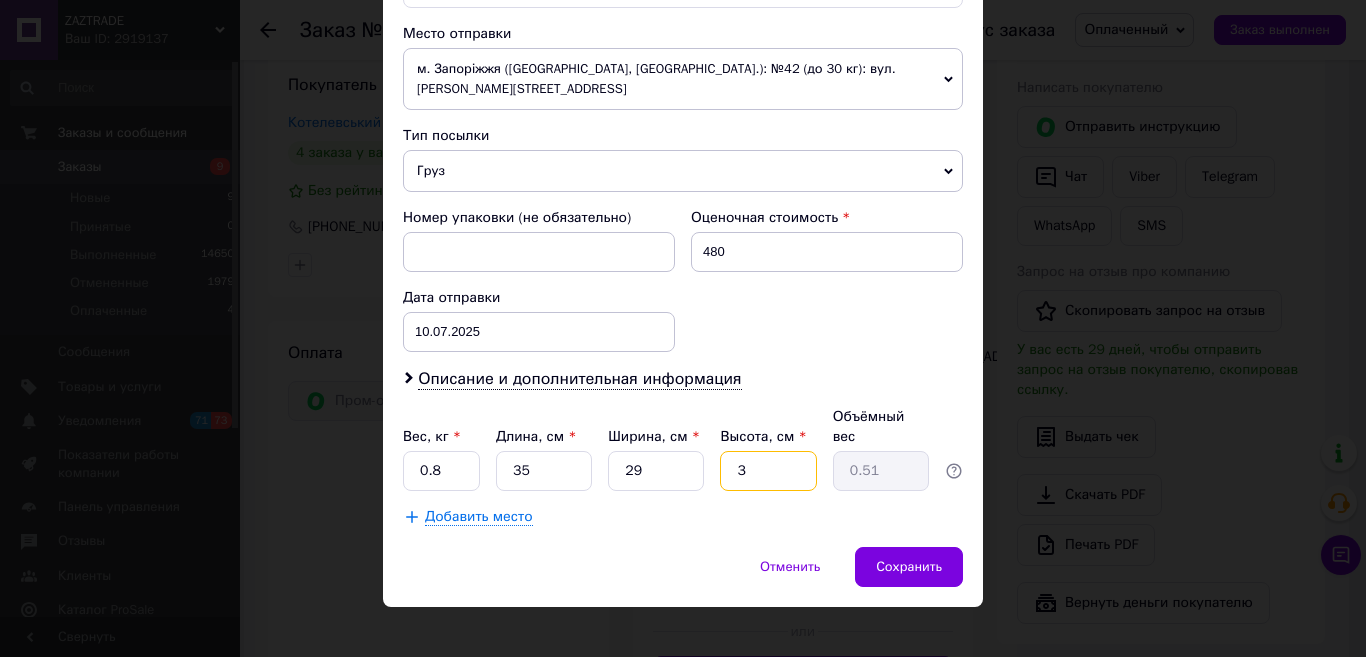type on "0.76" 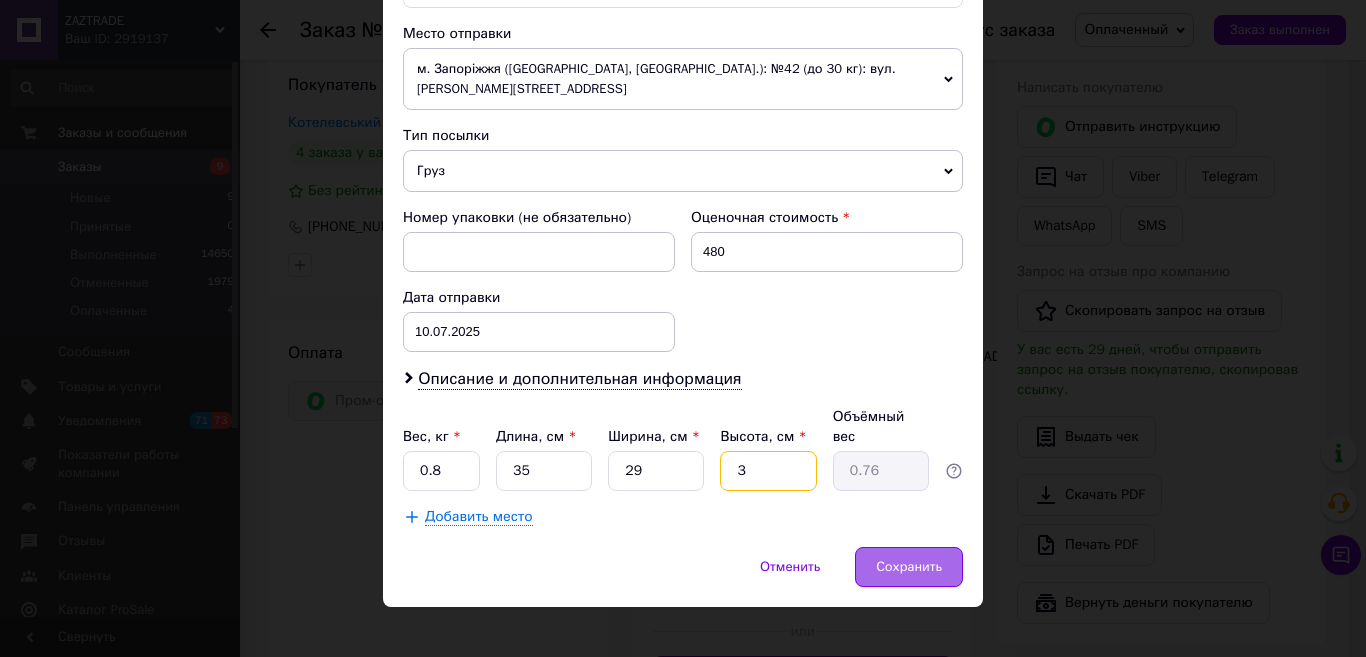 type on "3" 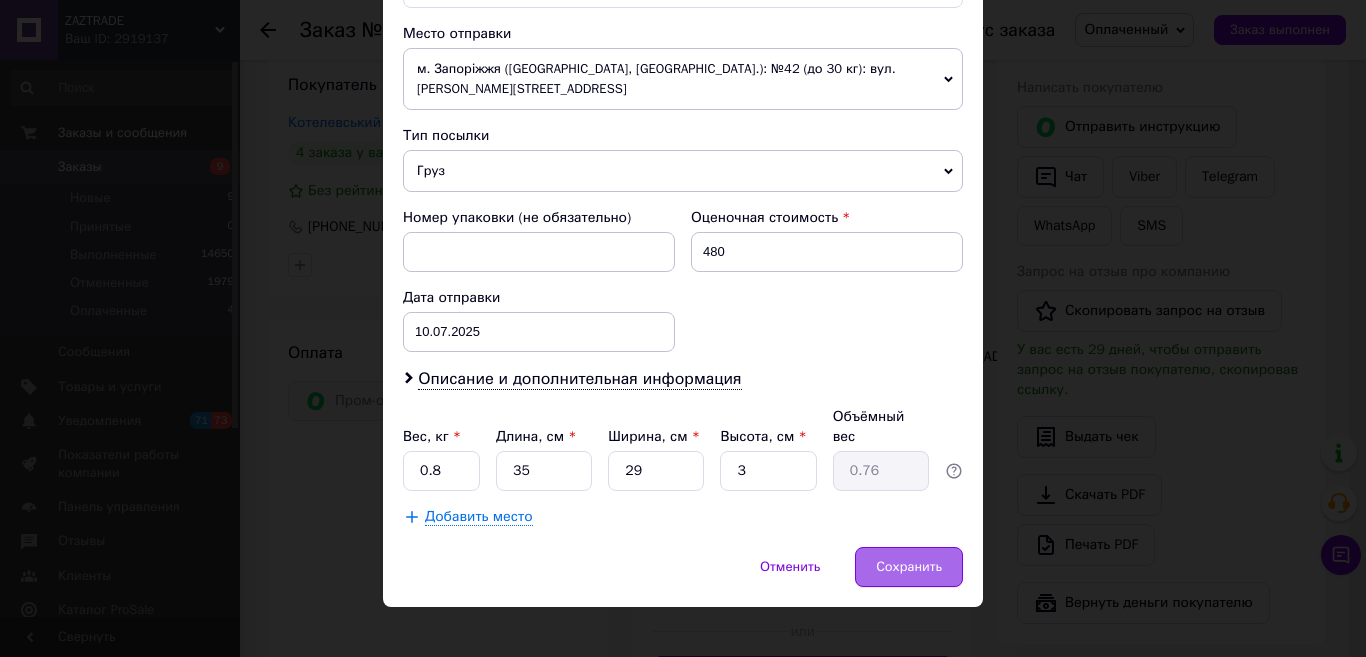 click on "Сохранить" at bounding box center [909, 567] 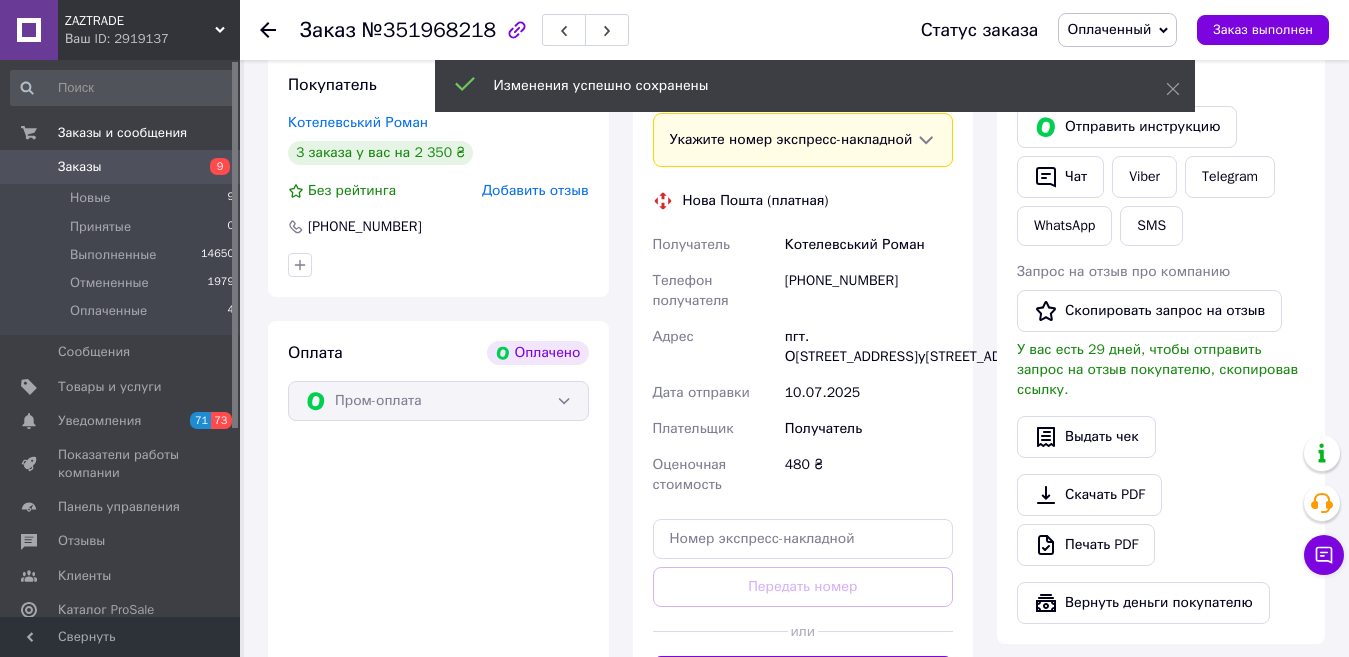 click on "Доставка Редактировать Укажите номер экспресс-накладной Обязательно введите номер экспресс-накладной,
если создавали ее не на этой странице. В случае,
если номер ЭН не будет добавлен, мы не сможем
выплатить деньги за заказ Мобильный номер покупателя (из заказа) должен
соответствовать номеру получателя по накладной Нова Пошта (платная) Получатель Котелевський Роман Телефон получателя [PHONE_NUMBER] [GEOGRAPHIC_DATA] пгт. [STREET_ADDRESS]: [STREET_ADDRESS] Дата отправки [DATE] Плательщик Получатель Оценочная стоимость 480 ₴ Передать номер или Сгенерировать ЭН" at bounding box center [803, 385] 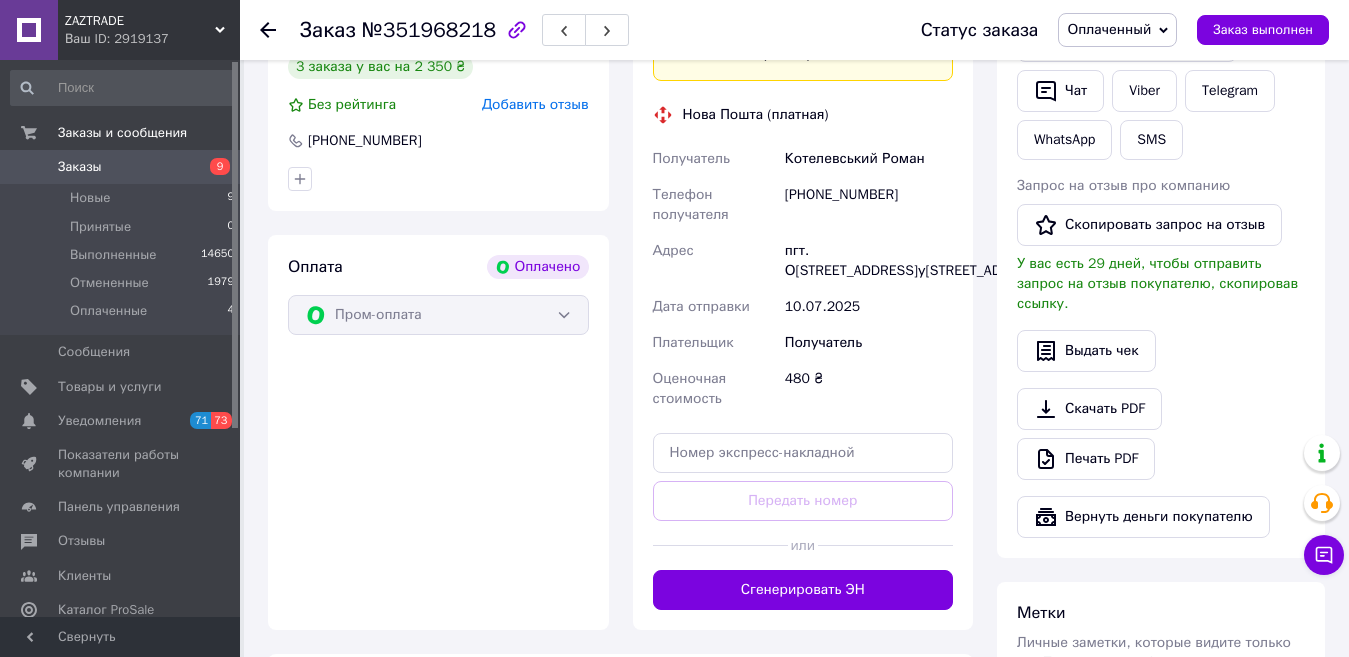 scroll, scrollTop: 607, scrollLeft: 0, axis: vertical 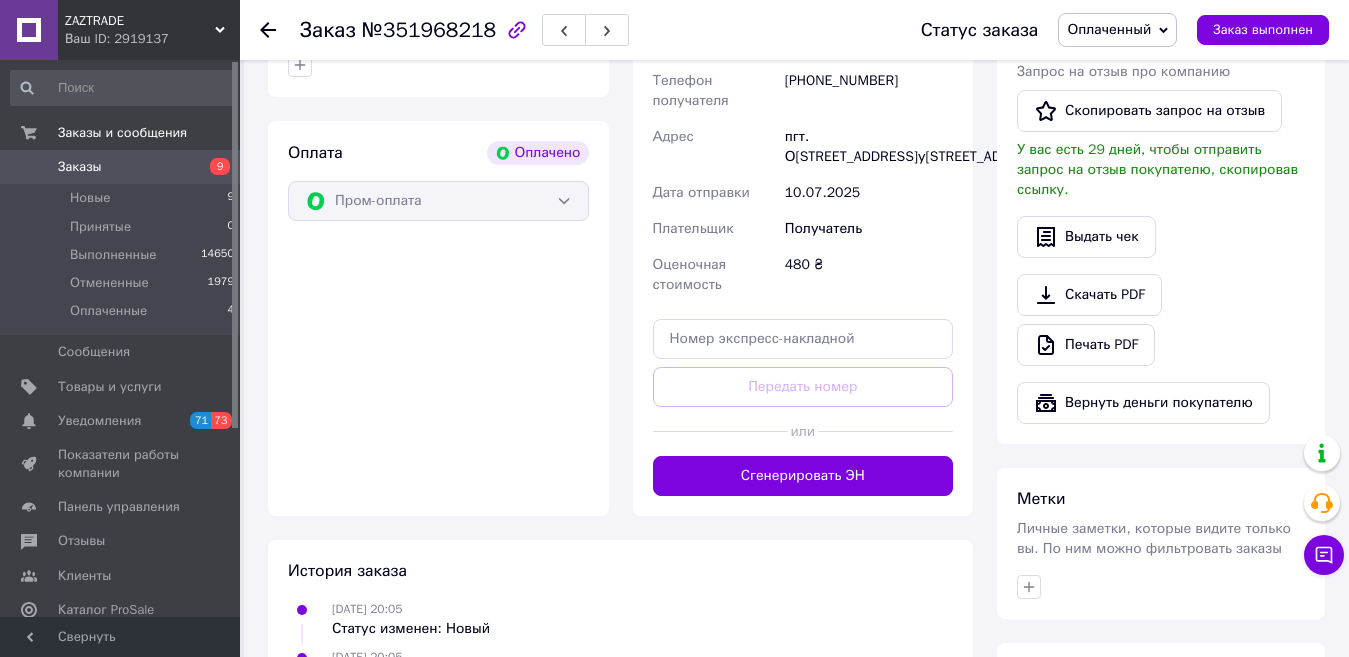 drag, startPoint x: 806, startPoint y: 514, endPoint x: 796, endPoint y: 518, distance: 10.770329 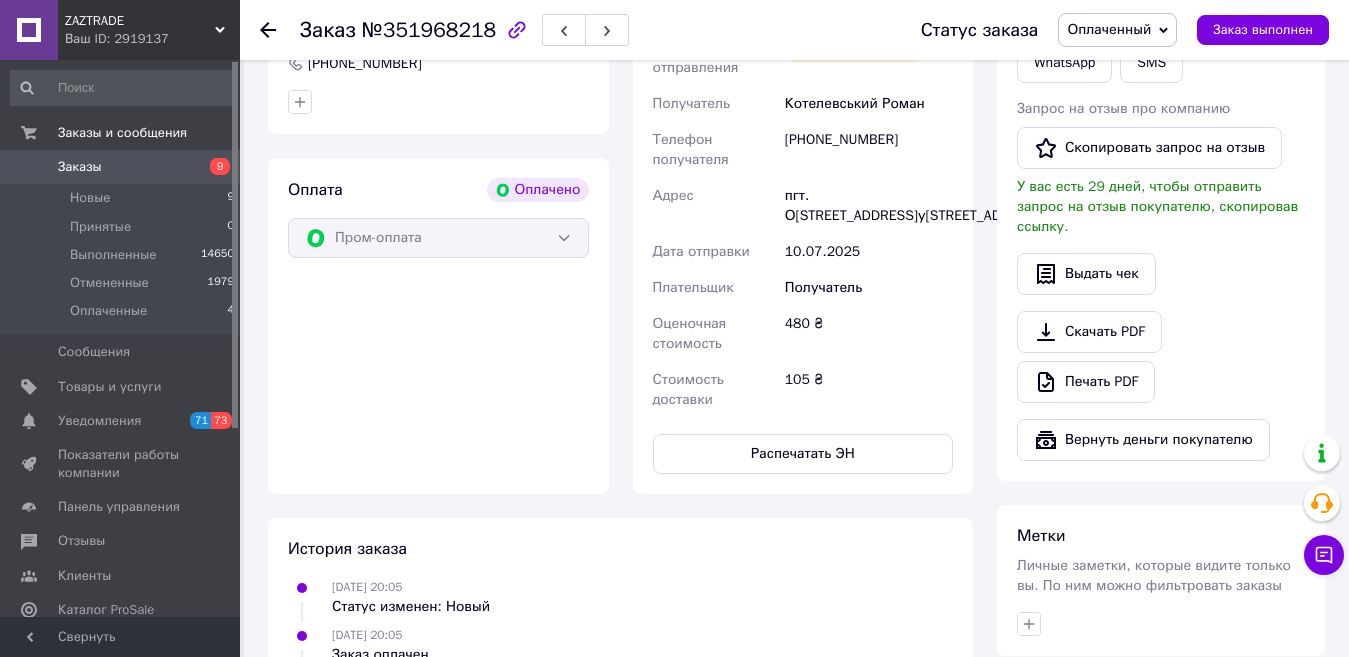 scroll, scrollTop: 506, scrollLeft: 0, axis: vertical 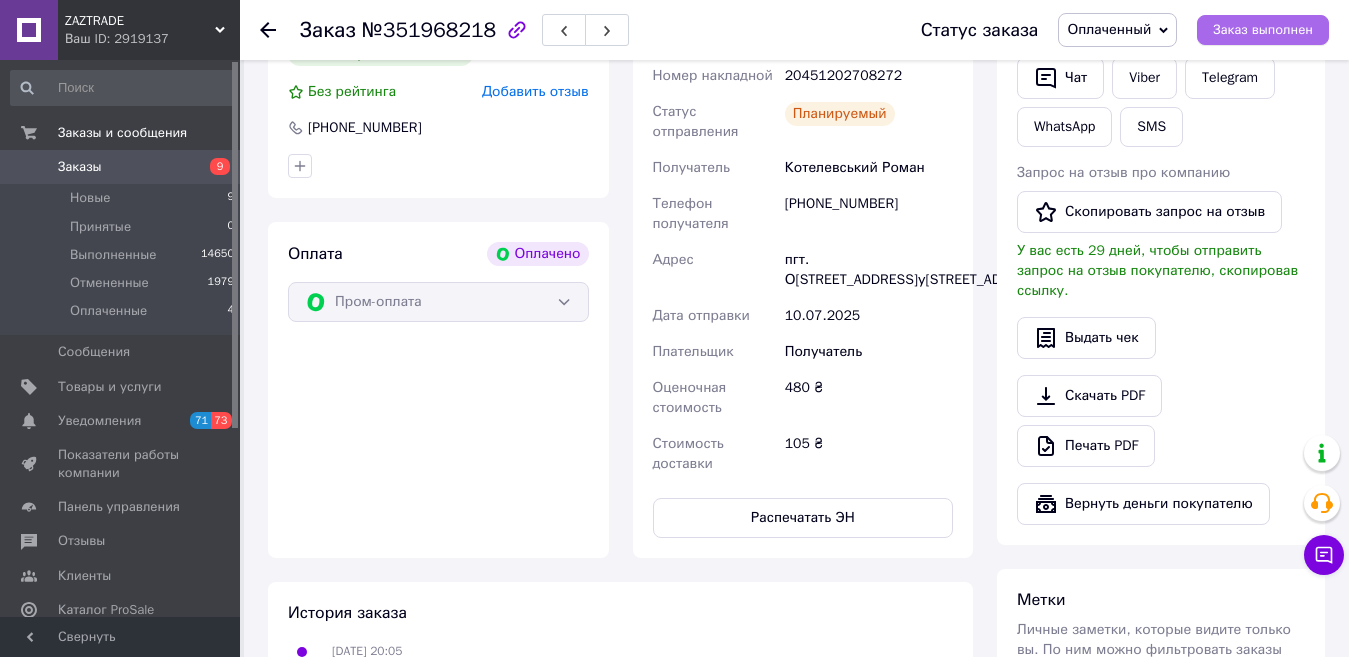 click on "Заказ выполнен" at bounding box center (1263, 30) 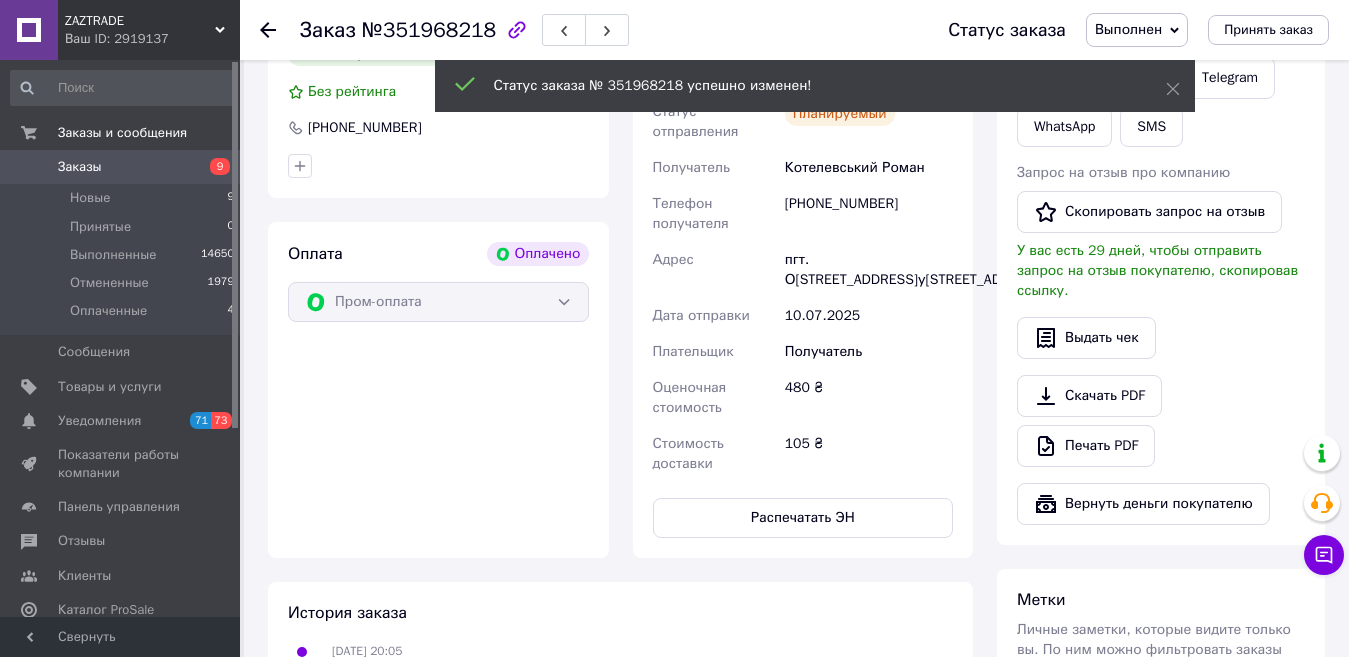 click 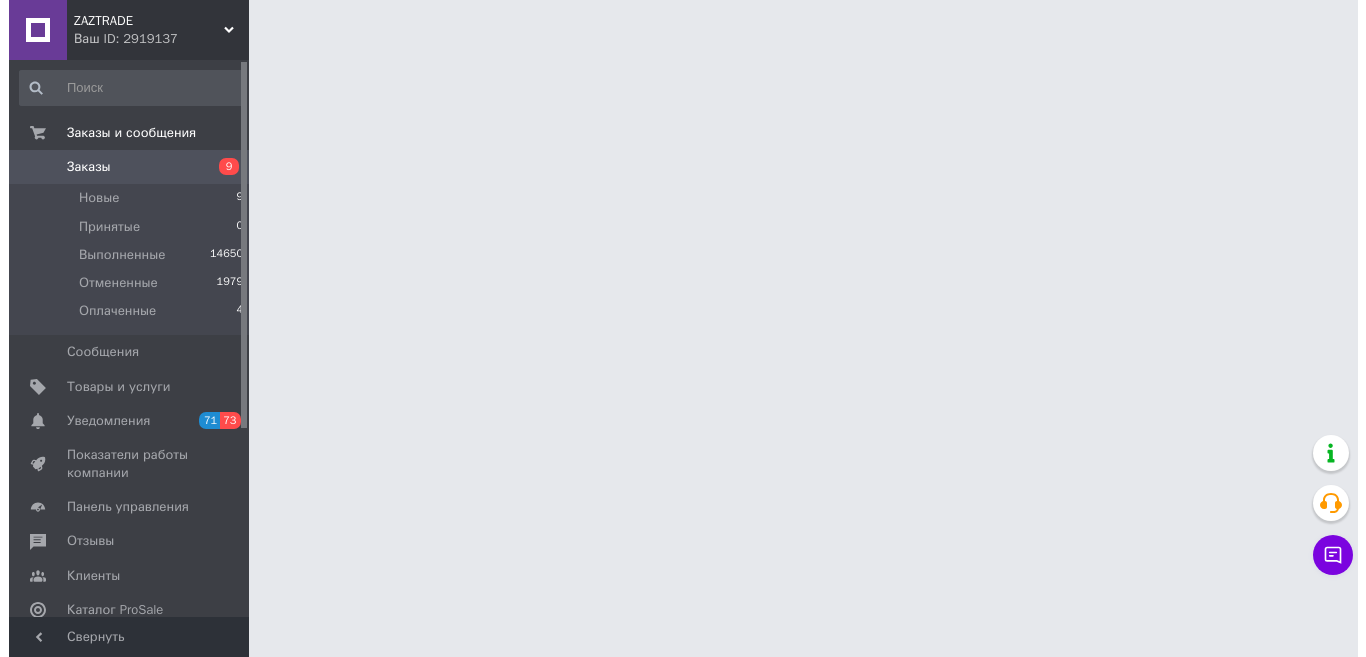 scroll, scrollTop: 0, scrollLeft: 0, axis: both 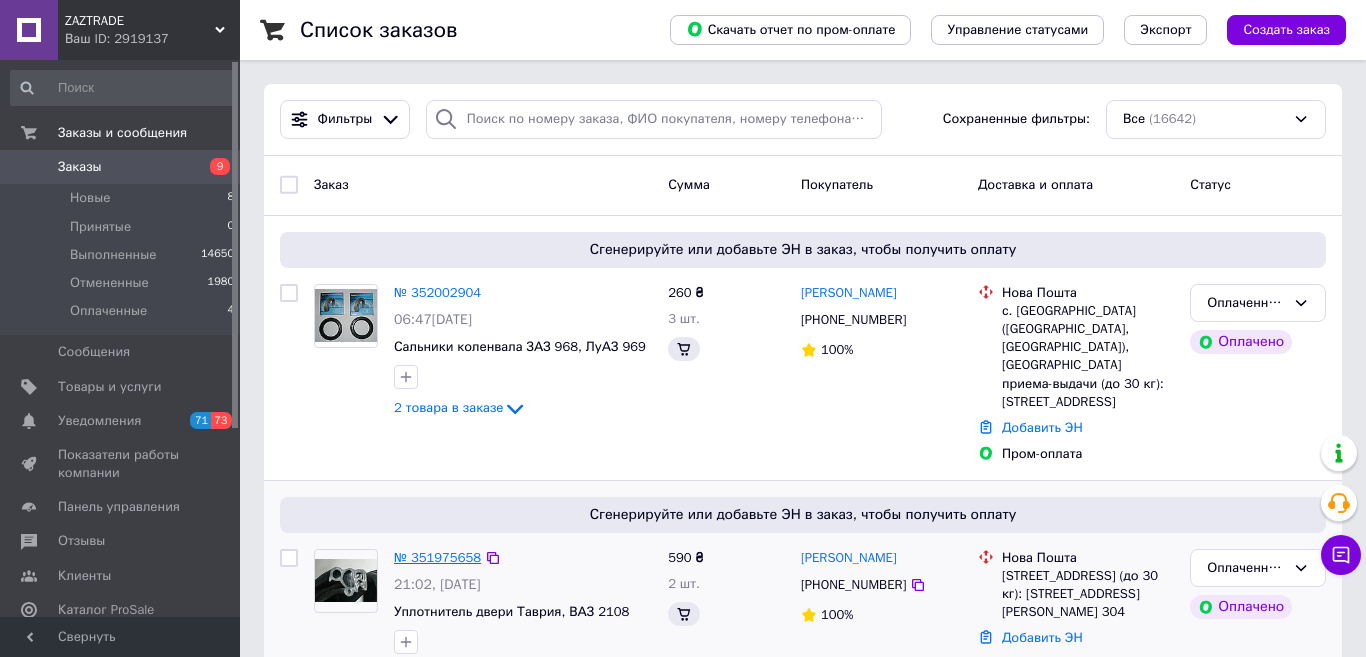 click on "№ 351975658" at bounding box center [437, 557] 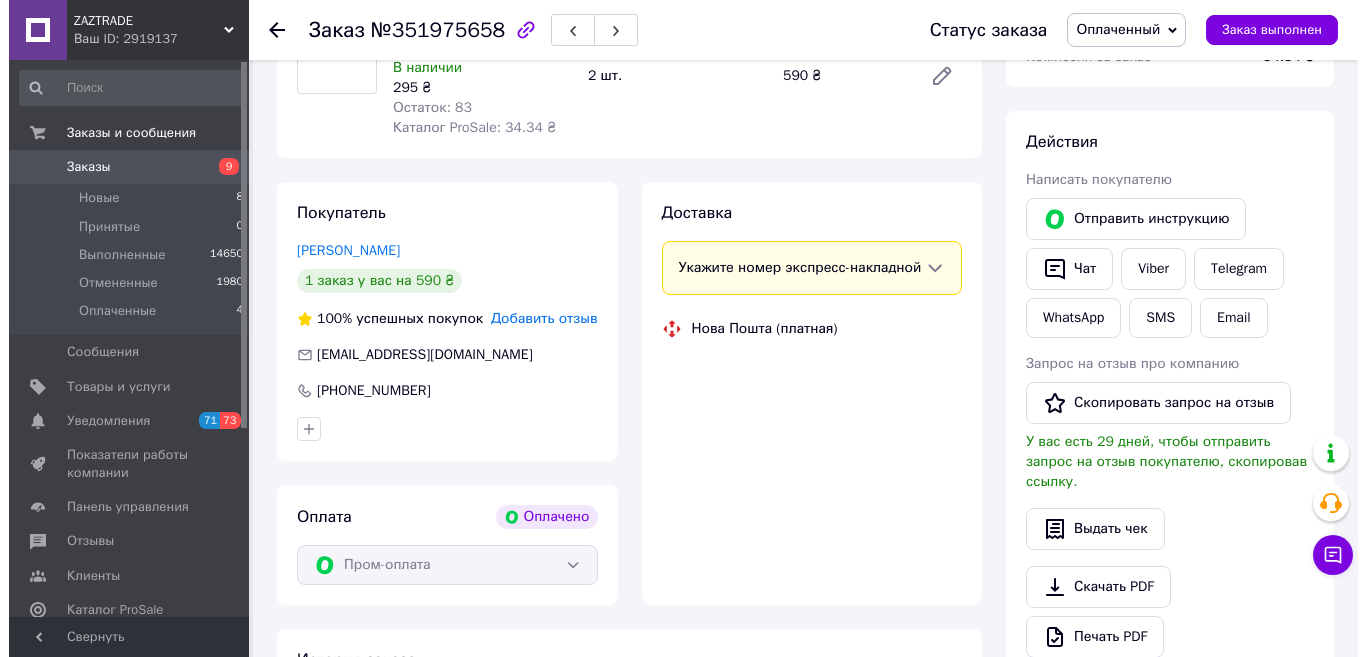 scroll, scrollTop: 300, scrollLeft: 0, axis: vertical 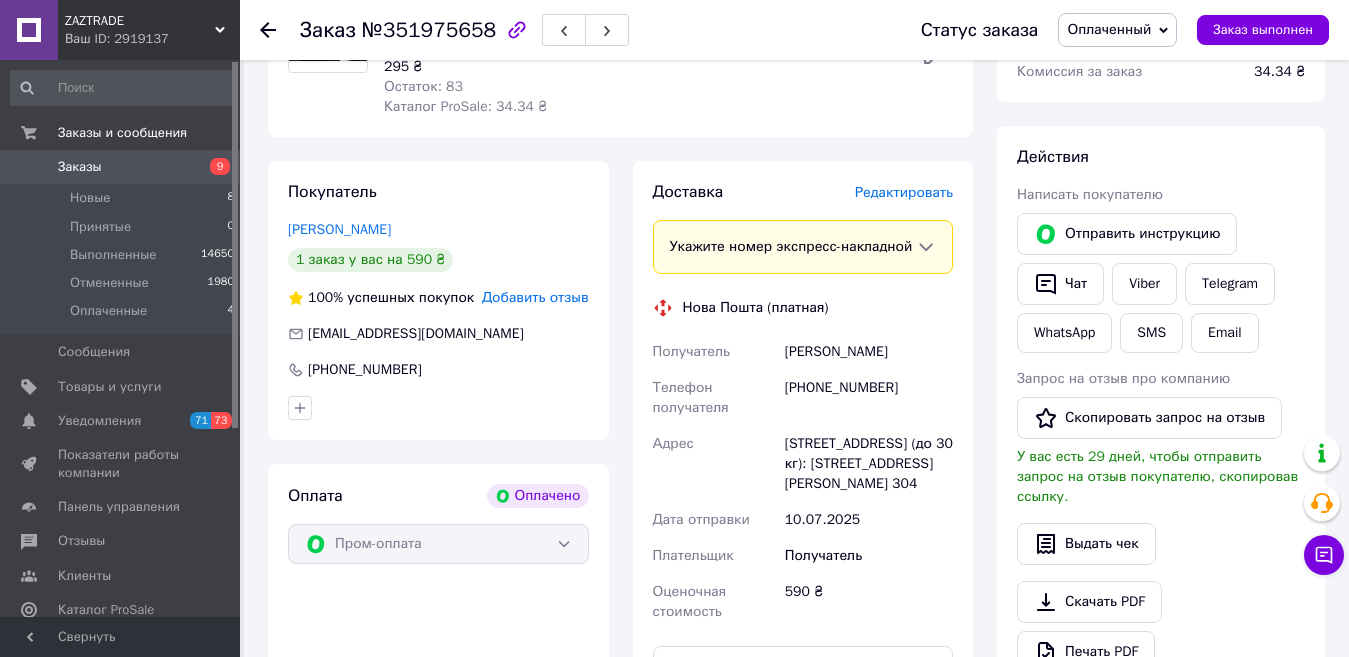 click on "Доставка Редактировать Укажите номер экспресс-накладной Обязательно введите номер экспресс-накладной,
если создавали ее не на этой странице. В случае,
если номер ЭН не будет добавлен, мы не сможем
выплатить деньги за заказ Мобильный номер покупателя (из заказа) должен
соответствовать номеру получателя по накладной Нова Пошта (платная) Получатель [PERSON_NAME] Телефон получателя [PHONE_NUMBER] Адрес [STREET_ADDRESS] (до 30 кг): [STREET_ADDRESS][PERSON_NAME]. 304 Дата отправки [DATE] Плательщик Получатель Оценочная стоимость 590 ₴ Передать номер или Сгенерировать ЭН" at bounding box center [803, 502] 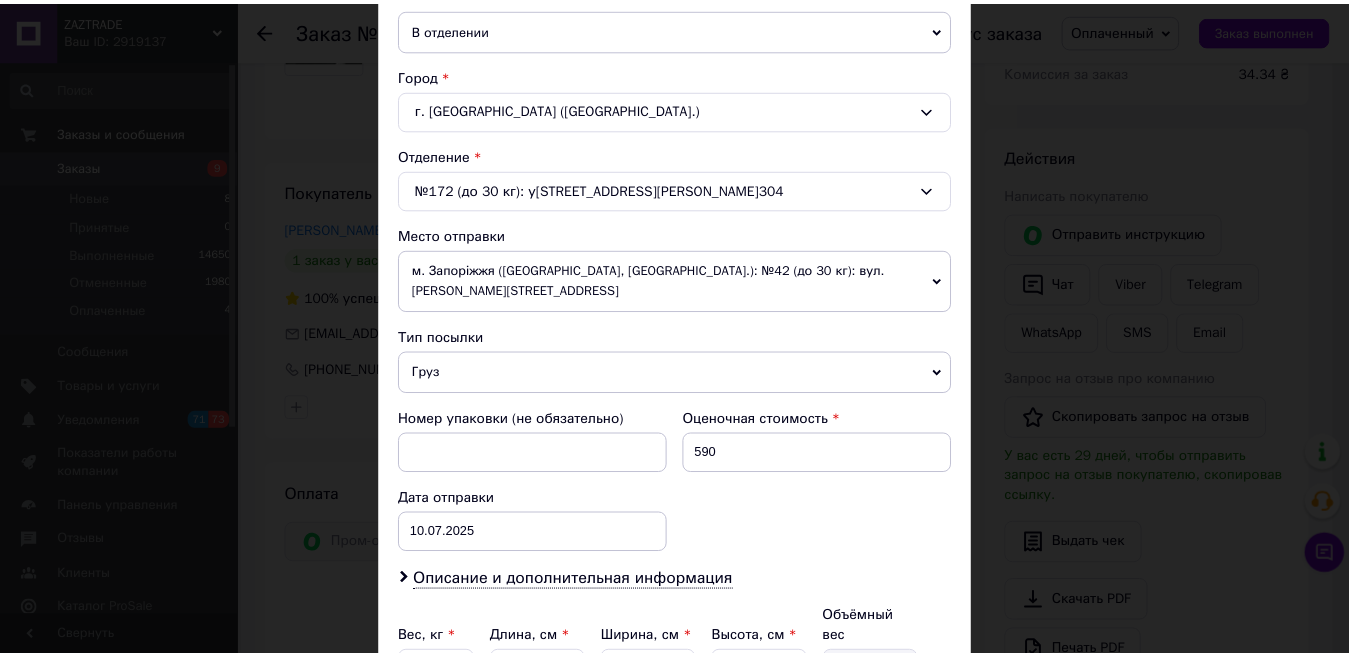 scroll, scrollTop: 691, scrollLeft: 0, axis: vertical 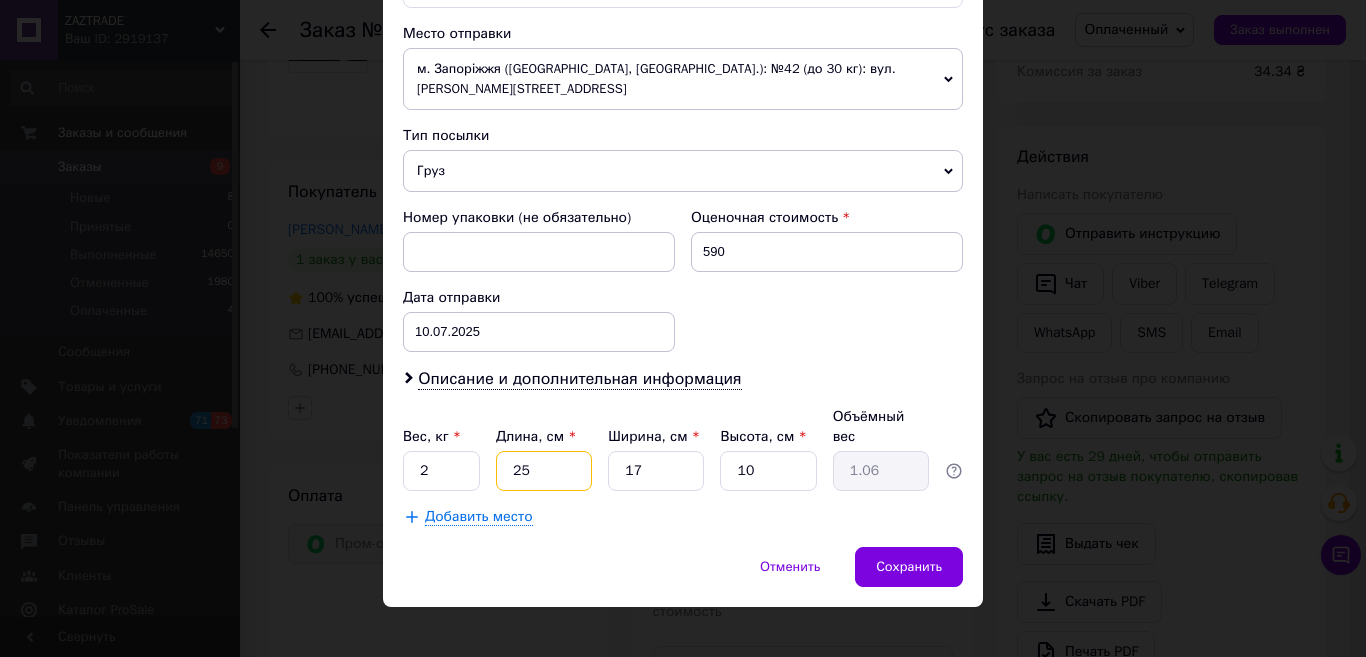 drag, startPoint x: 535, startPoint y: 451, endPoint x: 487, endPoint y: 435, distance: 50.596443 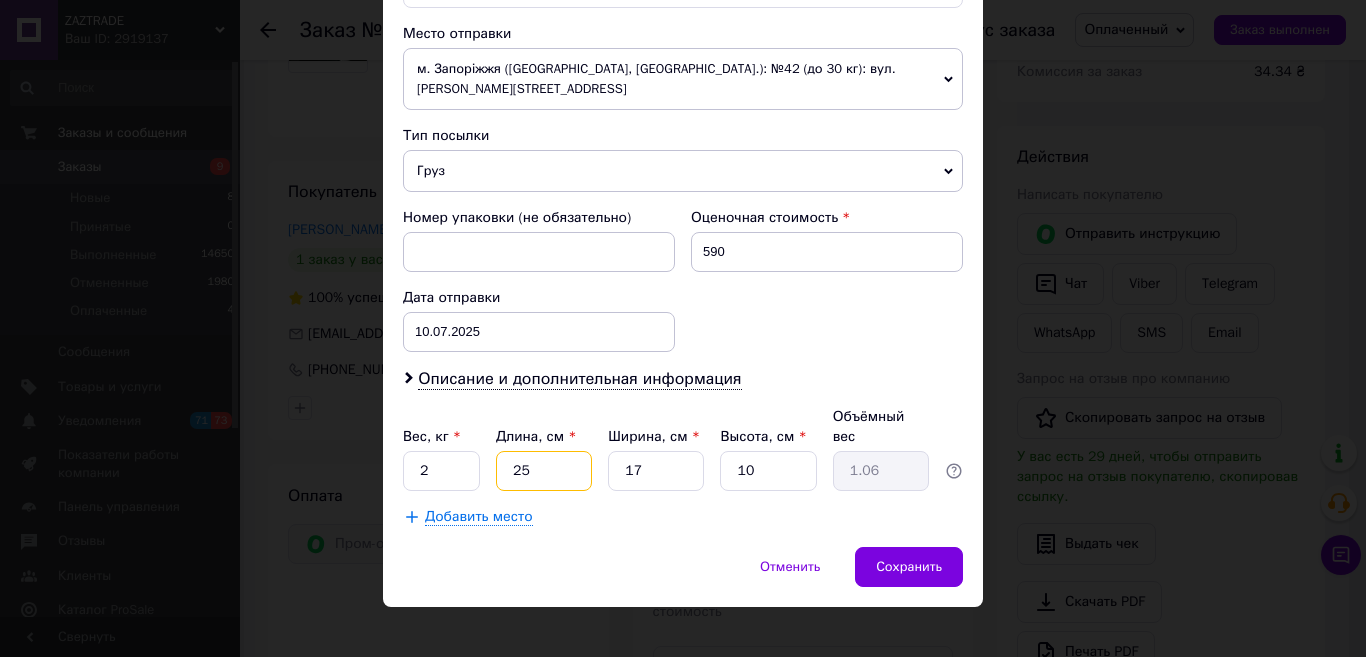 type on "3" 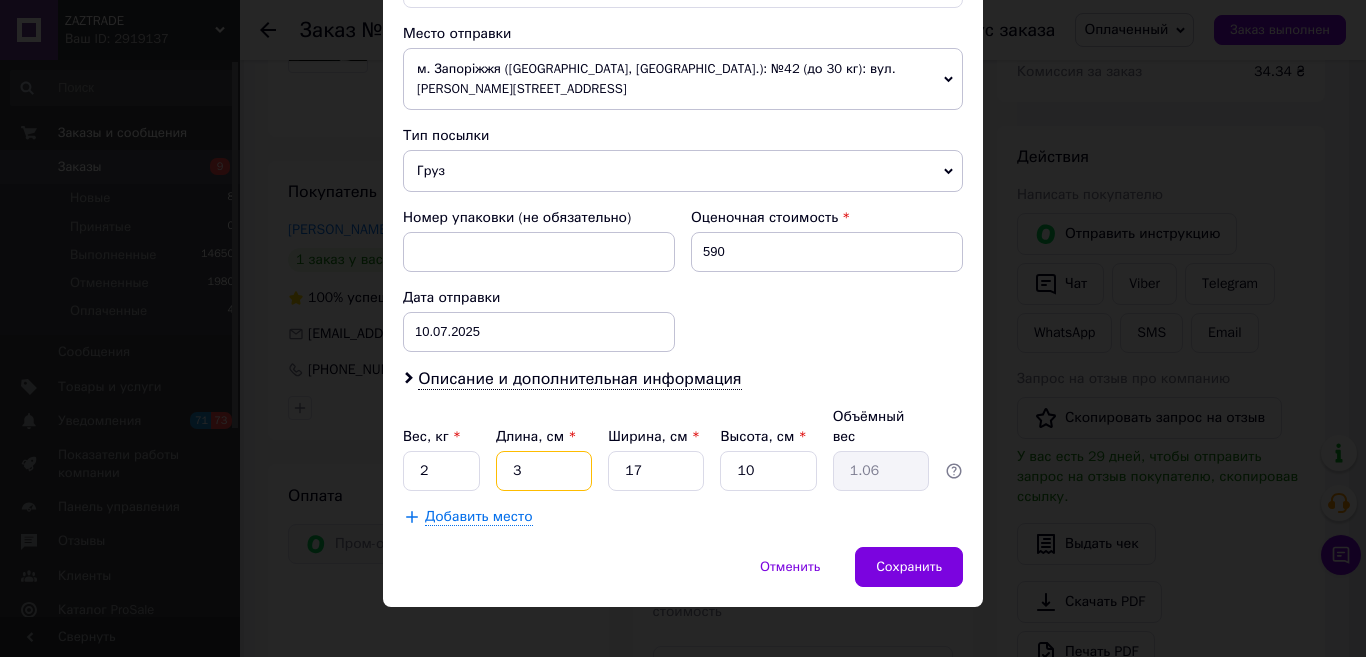 type on "0.13" 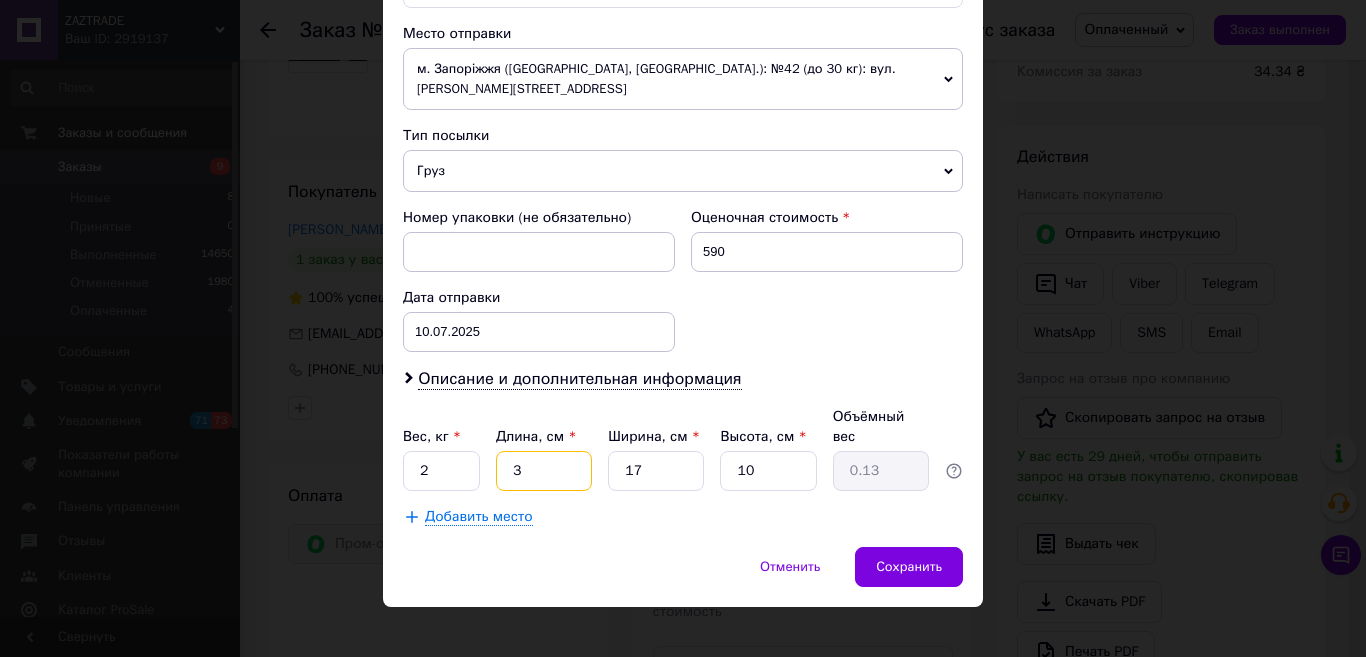 type on "34" 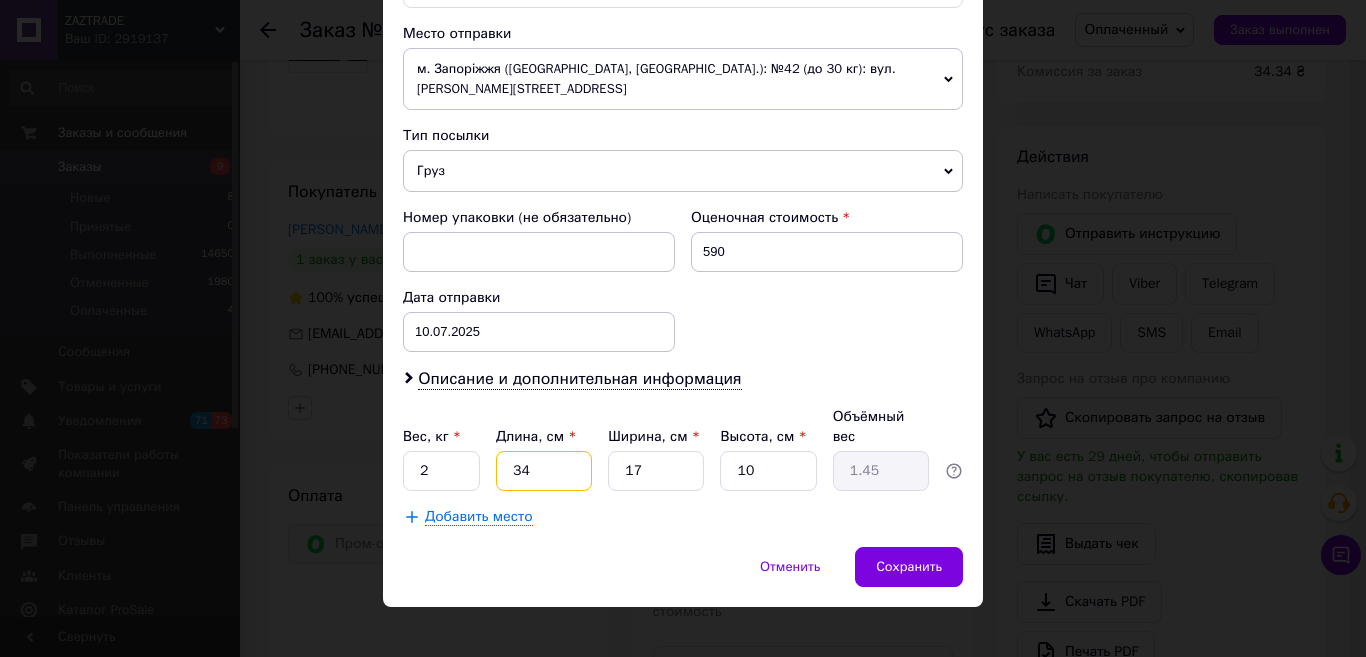 type on "34" 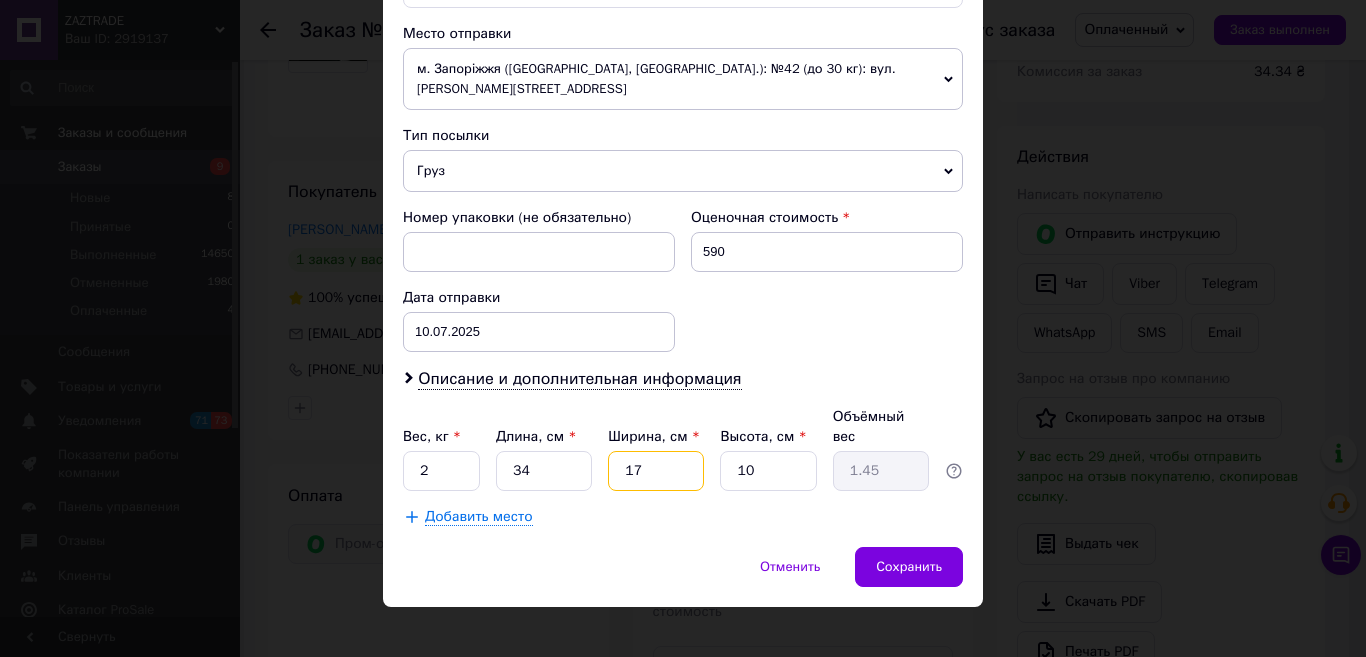 drag, startPoint x: 650, startPoint y: 444, endPoint x: 602, endPoint y: 437, distance: 48.507732 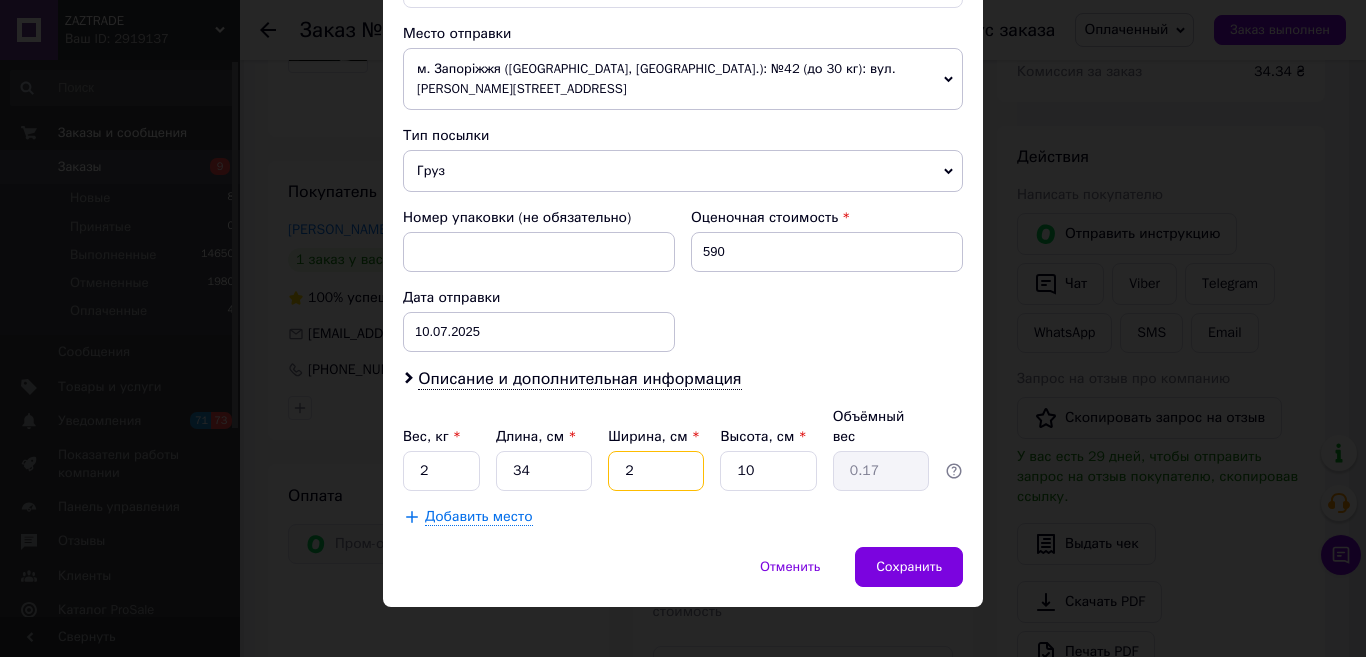 type on "25" 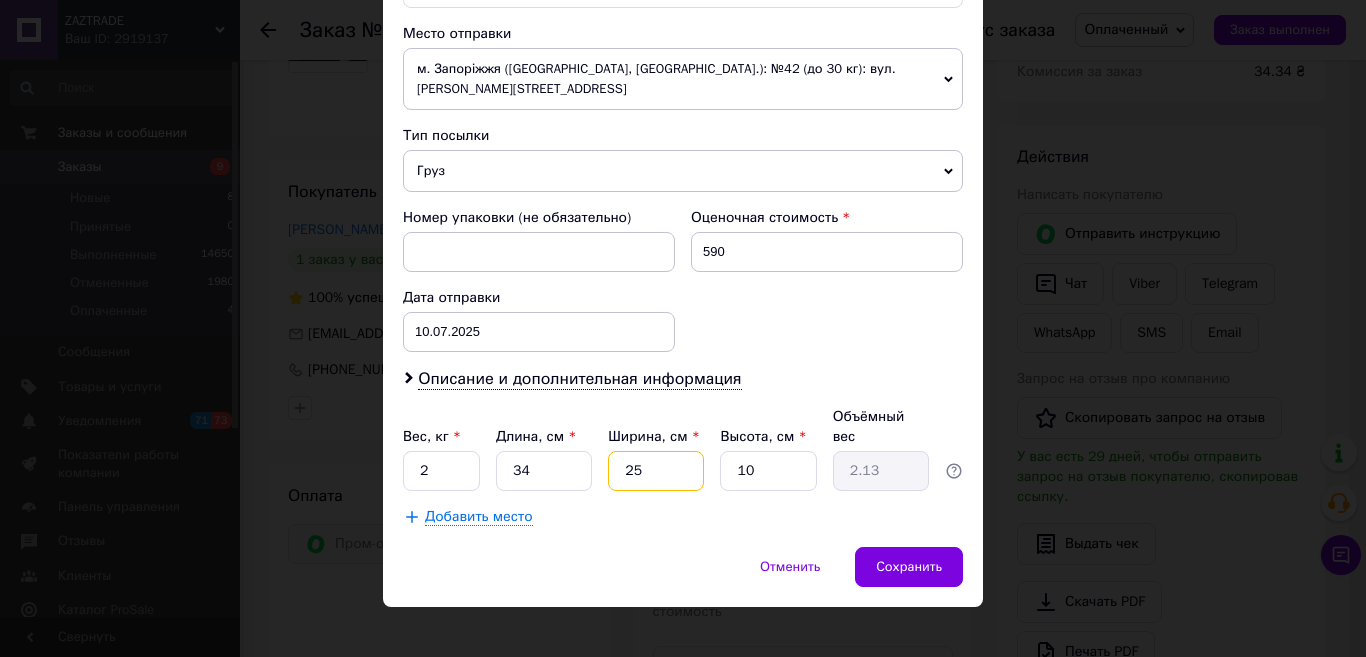 type on "25" 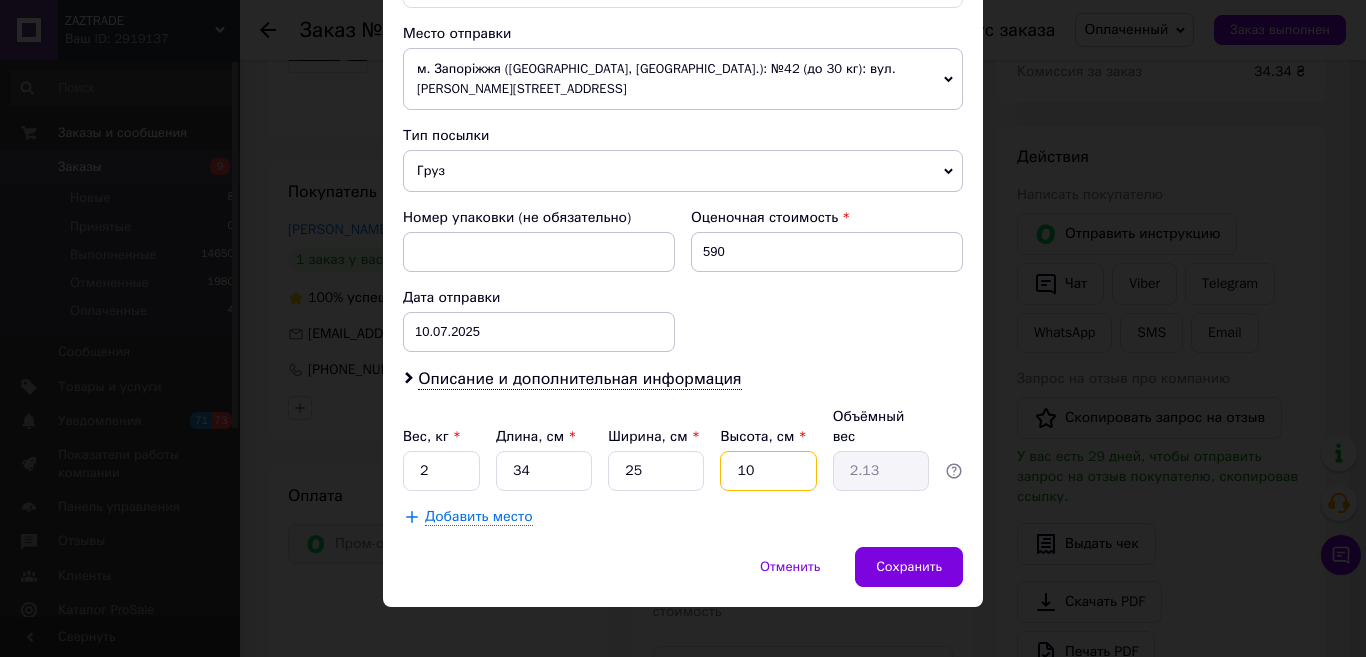 drag, startPoint x: 758, startPoint y: 449, endPoint x: 713, endPoint y: 433, distance: 47.759815 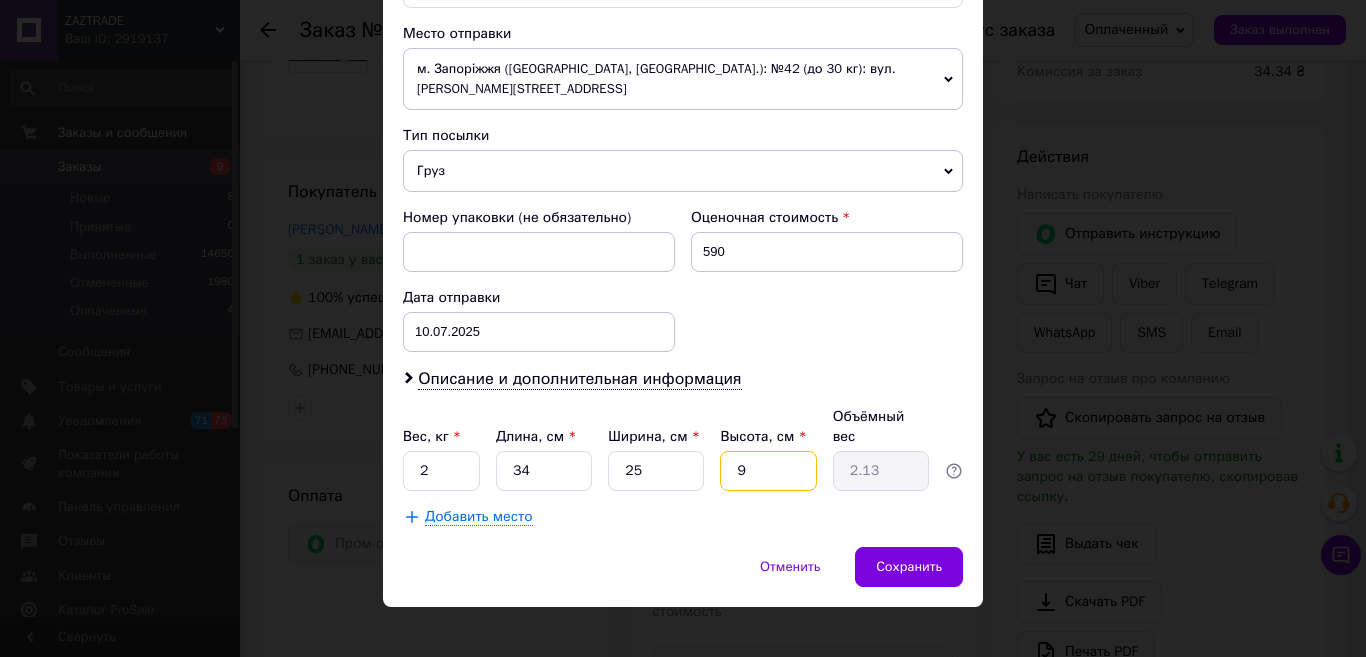 type on "1.91" 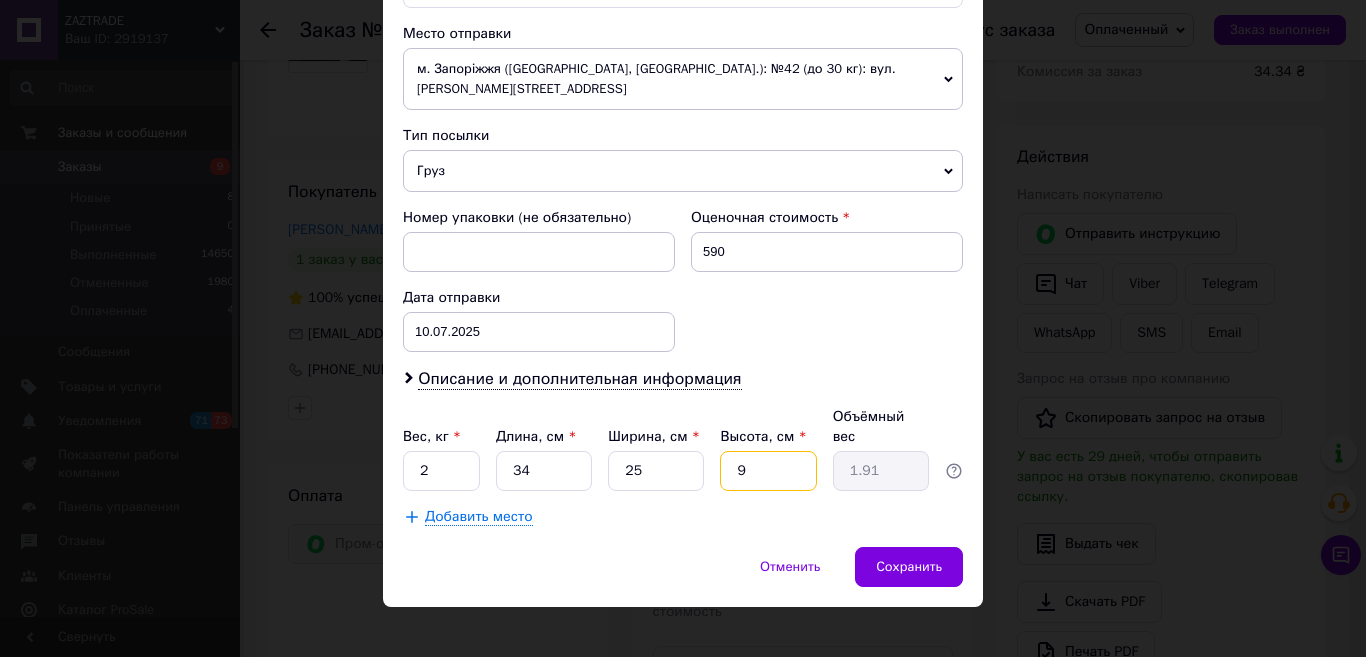type on "9" 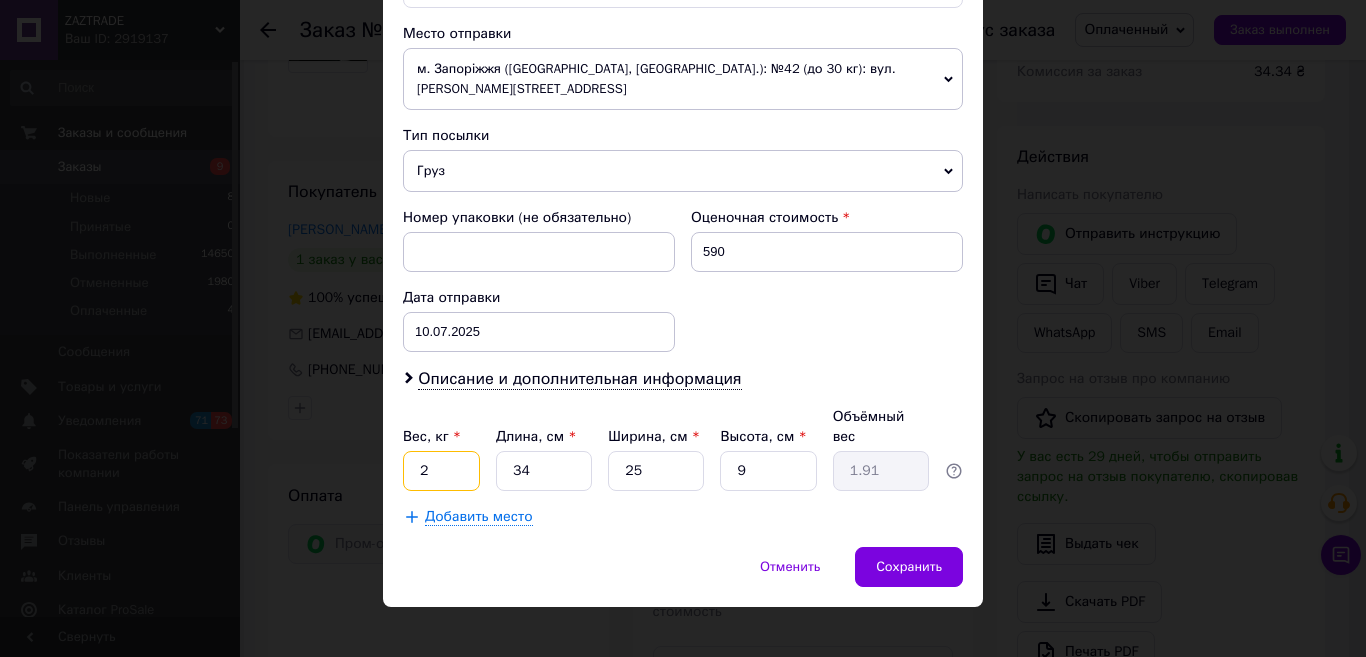 drag, startPoint x: 436, startPoint y: 436, endPoint x: 406, endPoint y: 434, distance: 30.066593 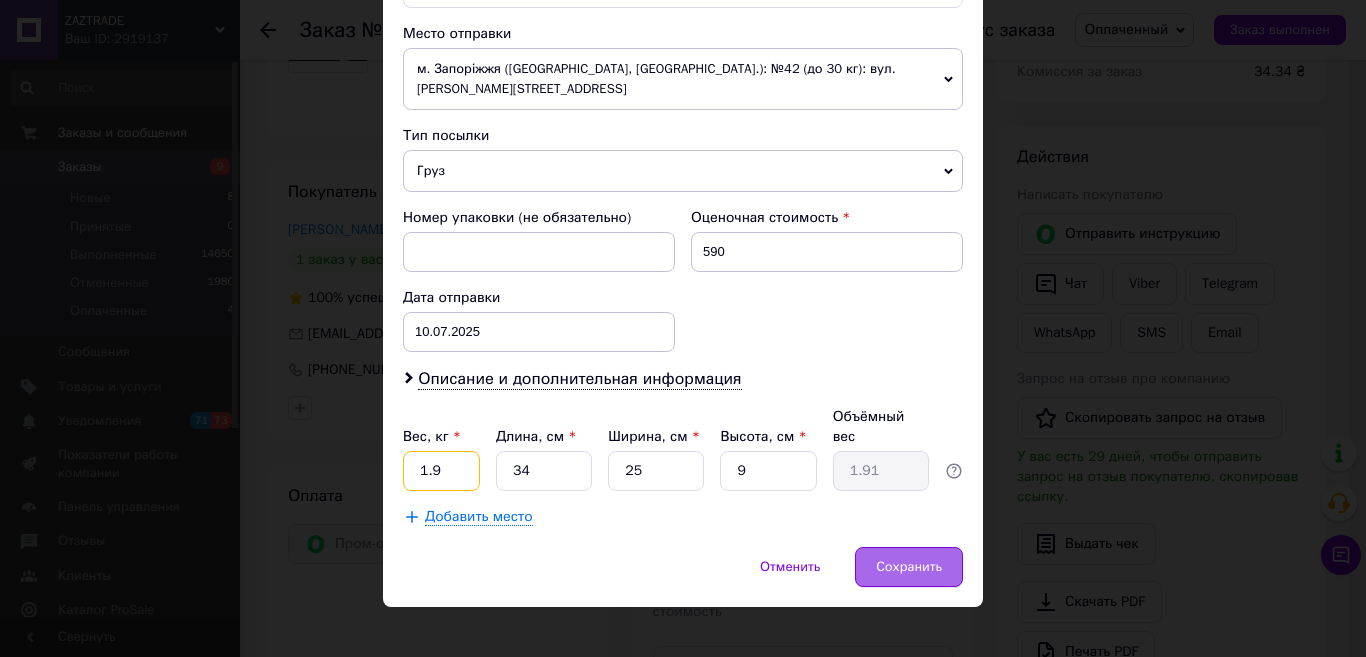 type on "1.9" 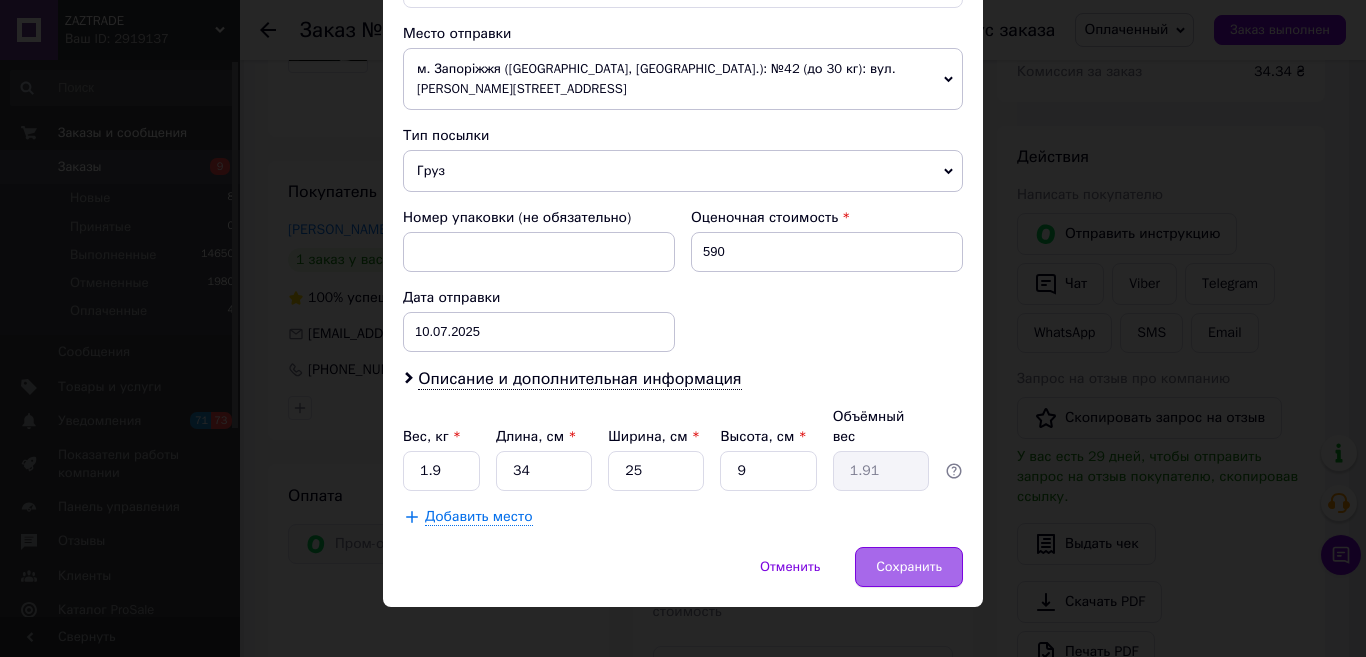 click on "Сохранить" at bounding box center [909, 567] 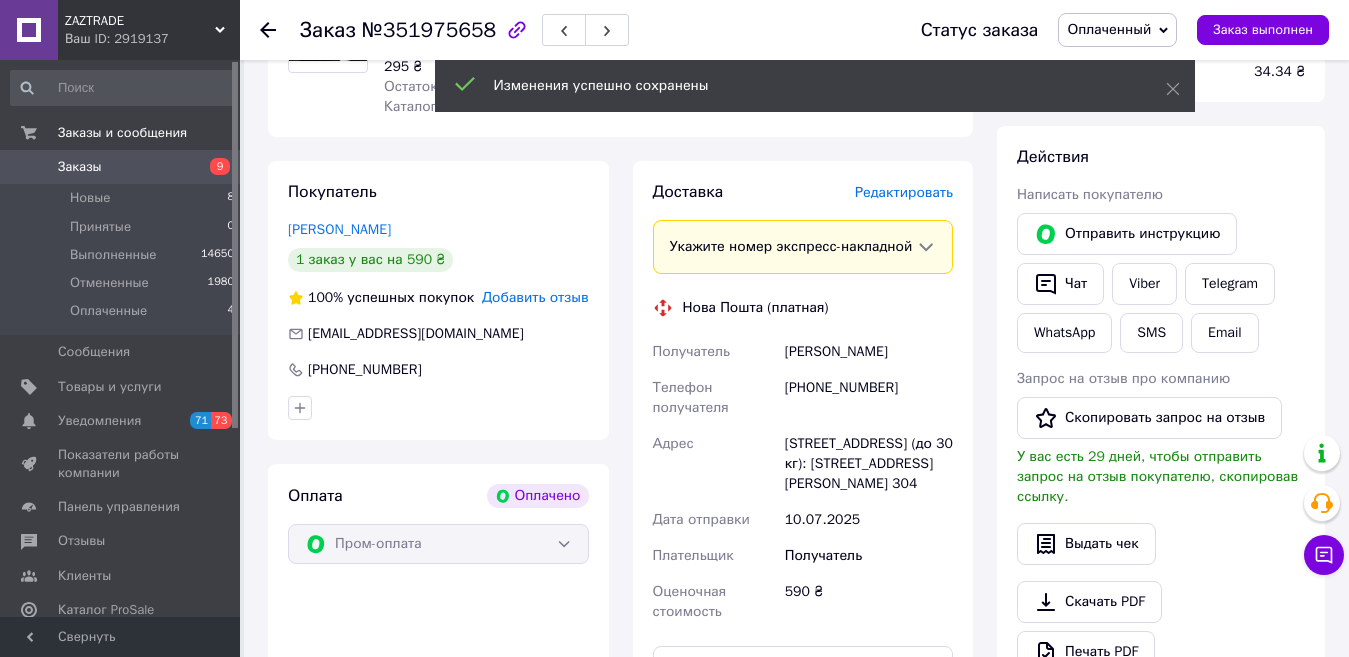 click on "Доставка Редактировать Укажите номер экспресс-накладной Обязательно введите номер экспресс-накладной,
если создавали ее не на этой странице. В случае,
если номер ЭН не будет добавлен, мы не сможем
выплатить деньги за заказ Мобильный номер покупателя (из заказа) должен
соответствовать номеру получателя по накладной Нова Пошта (платная) Получатель [PERSON_NAME] Телефон получателя [PHONE_NUMBER] Адрес [STREET_ADDRESS] (до 30 кг): [STREET_ADDRESS][PERSON_NAME]. 304 Дата отправки [DATE] Плательщик Получатель Оценочная стоимость 590 ₴ Передать номер или Сгенерировать ЭН" at bounding box center [803, 502] 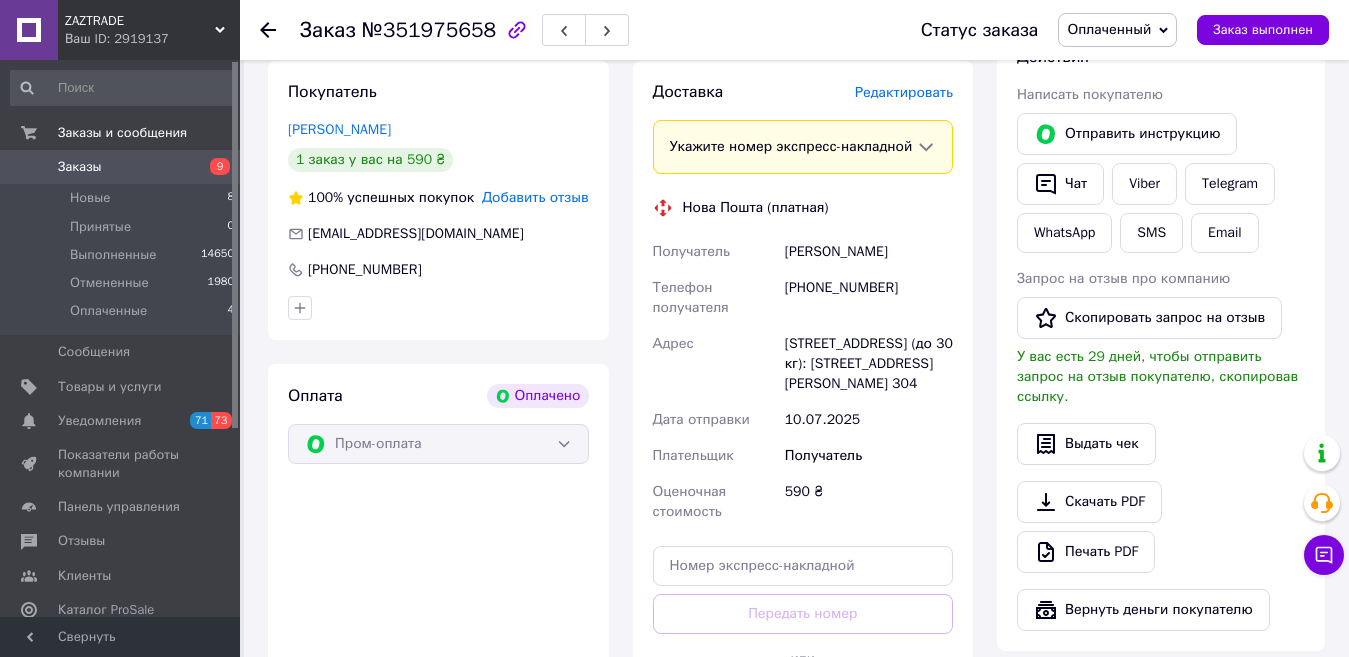 scroll, scrollTop: 800, scrollLeft: 0, axis: vertical 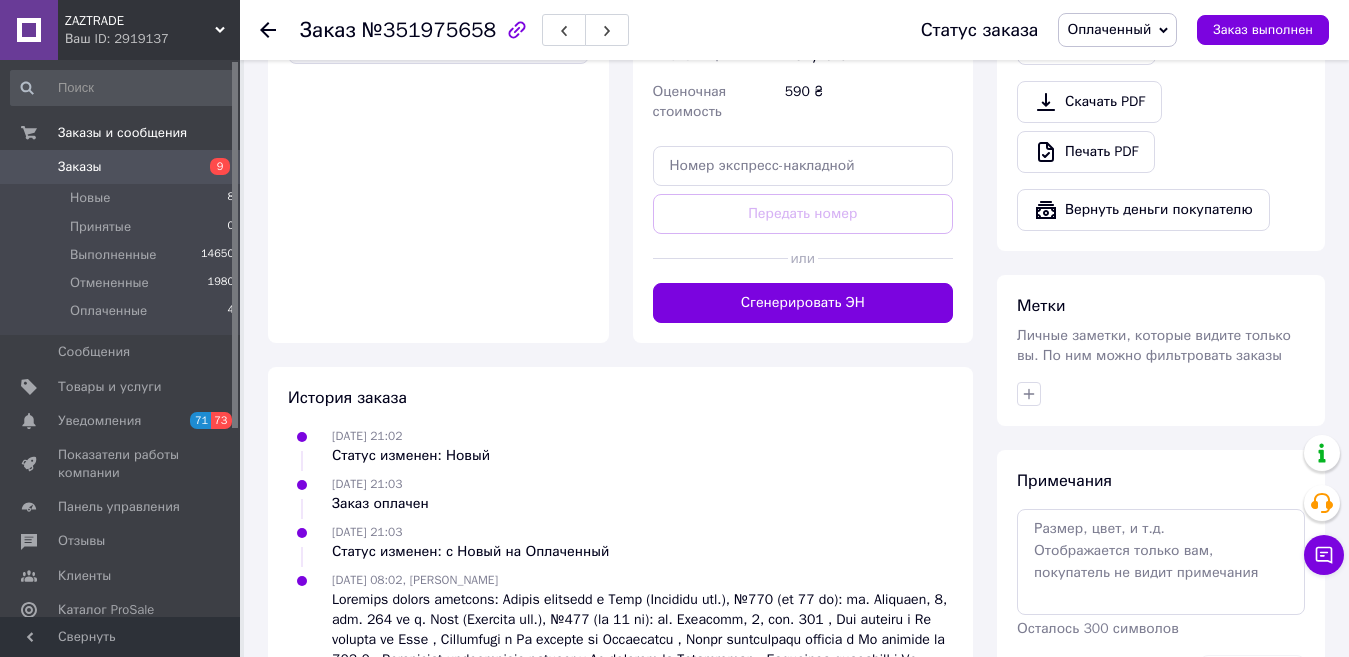 click on "Сгенерировать ЭН" at bounding box center [803, 303] 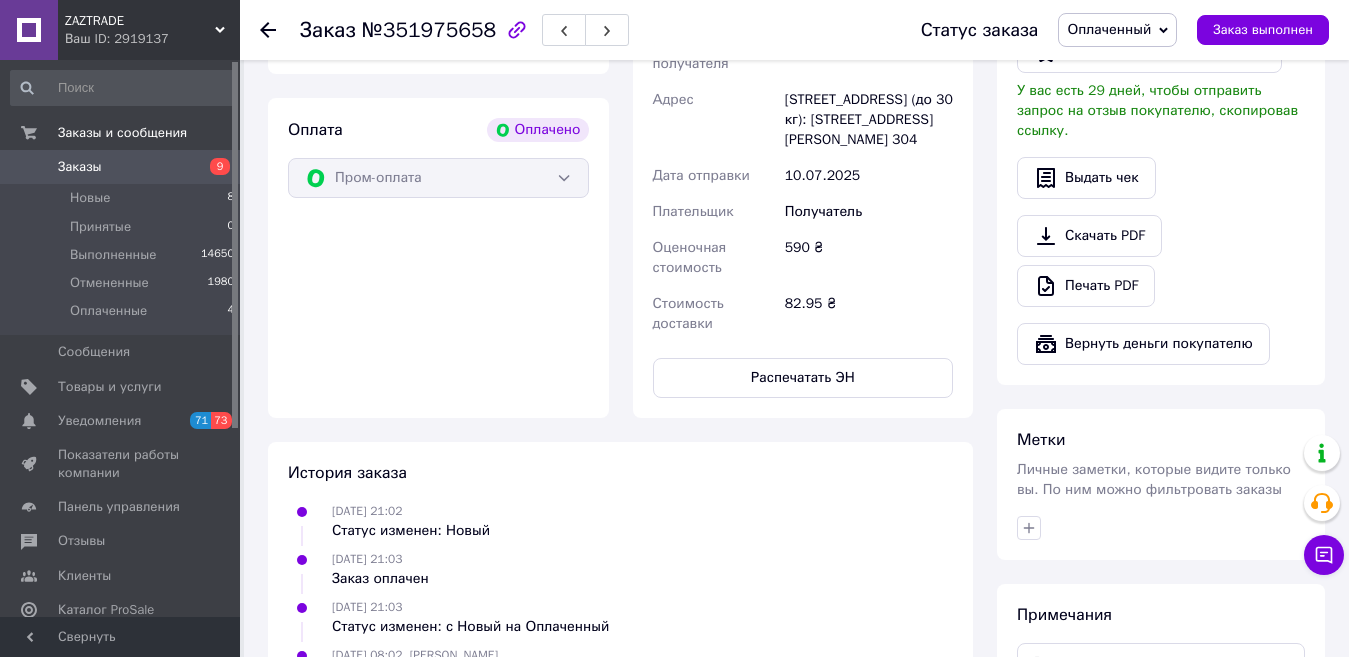 scroll, scrollTop: 300, scrollLeft: 0, axis: vertical 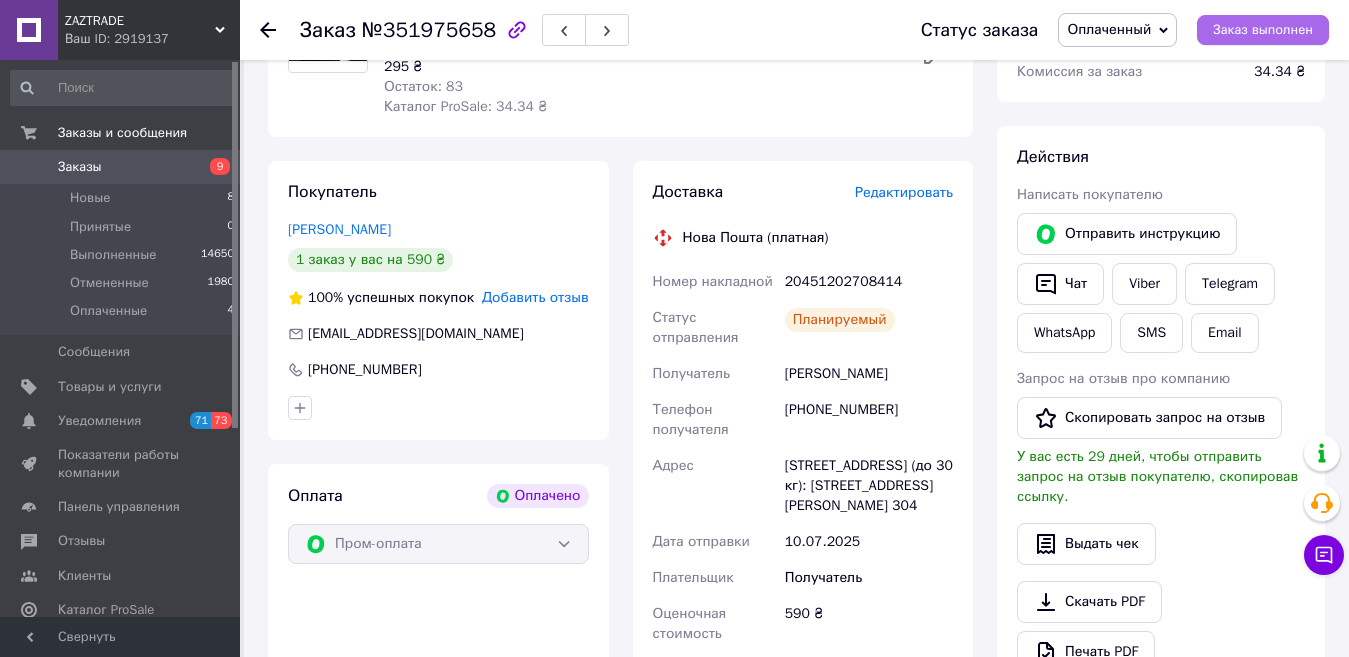 click on "Заказ выполнен" at bounding box center [1263, 30] 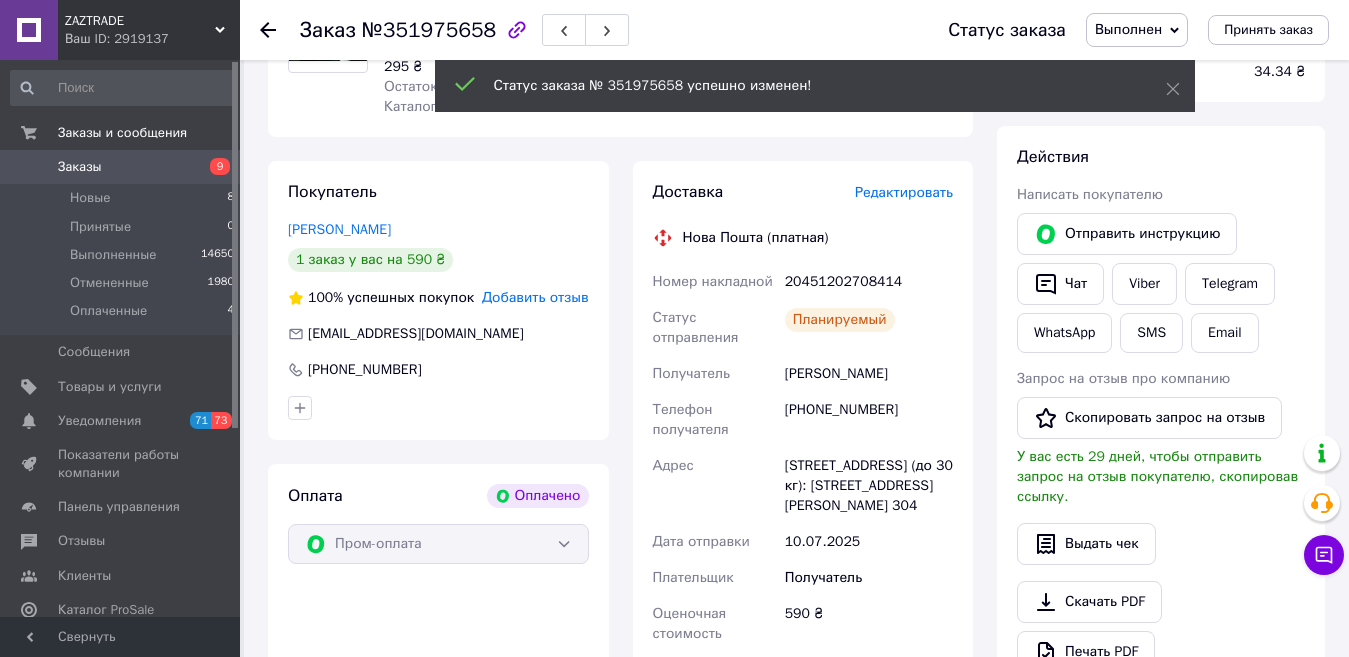 click 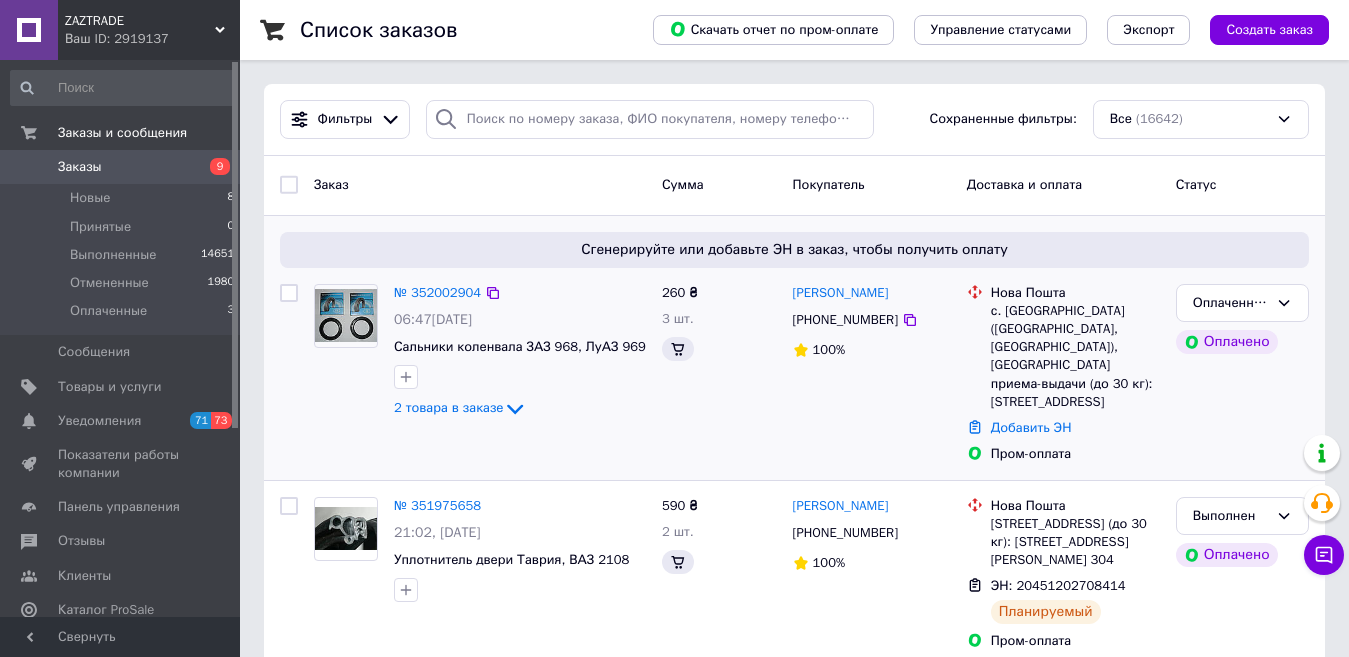 click on "[PERSON_NAME]  [PHONE_NUMBER] 100%" at bounding box center [872, 374] 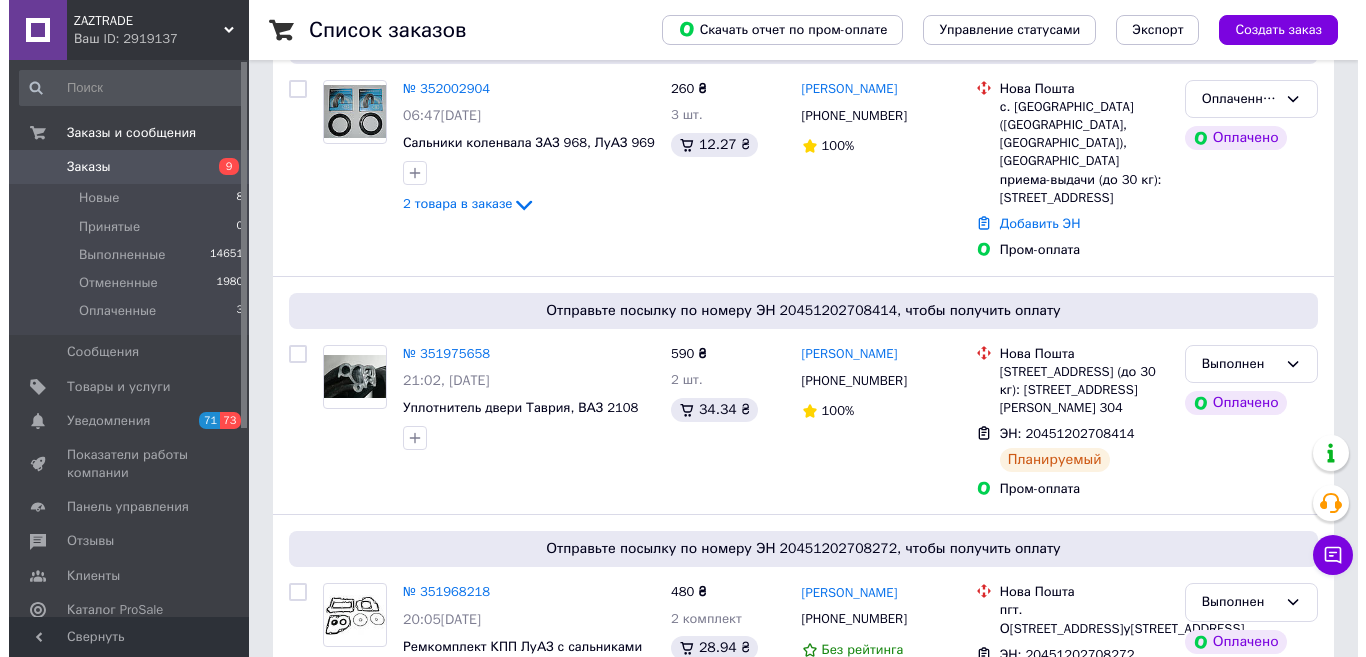 scroll, scrollTop: 104, scrollLeft: 0, axis: vertical 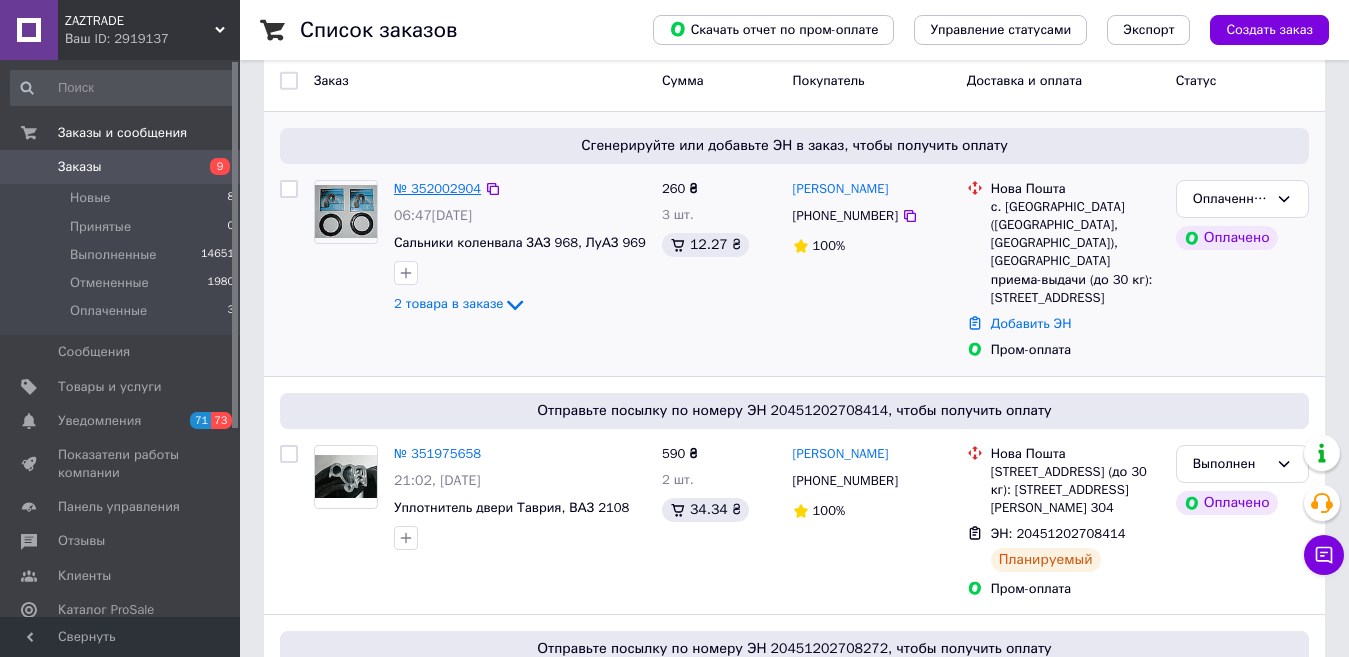 click on "№ 352002904" at bounding box center (437, 188) 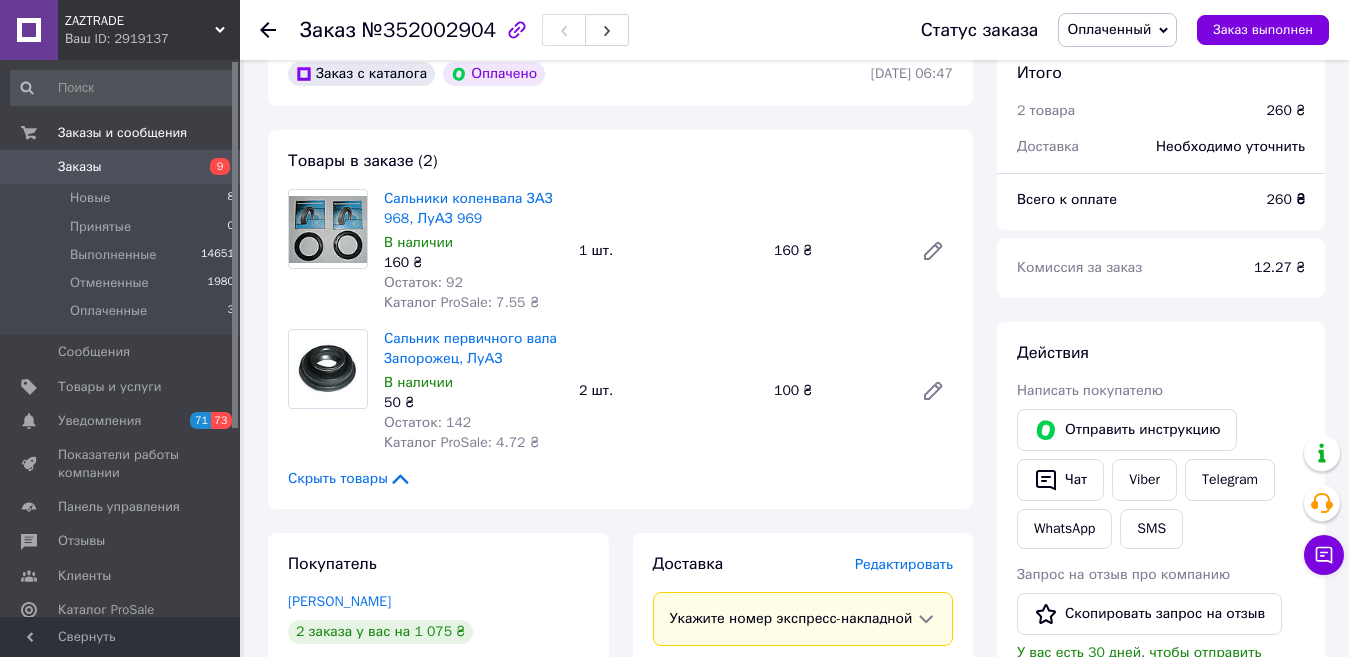 click on "Сальники коленвала ЗАЗ 968, ЛуАЗ 969 В наличии 160 ₴ Остаток: 92 Каталог ProSale: 7.55 ₴  1 шт. 160 ₴" at bounding box center (668, 251) 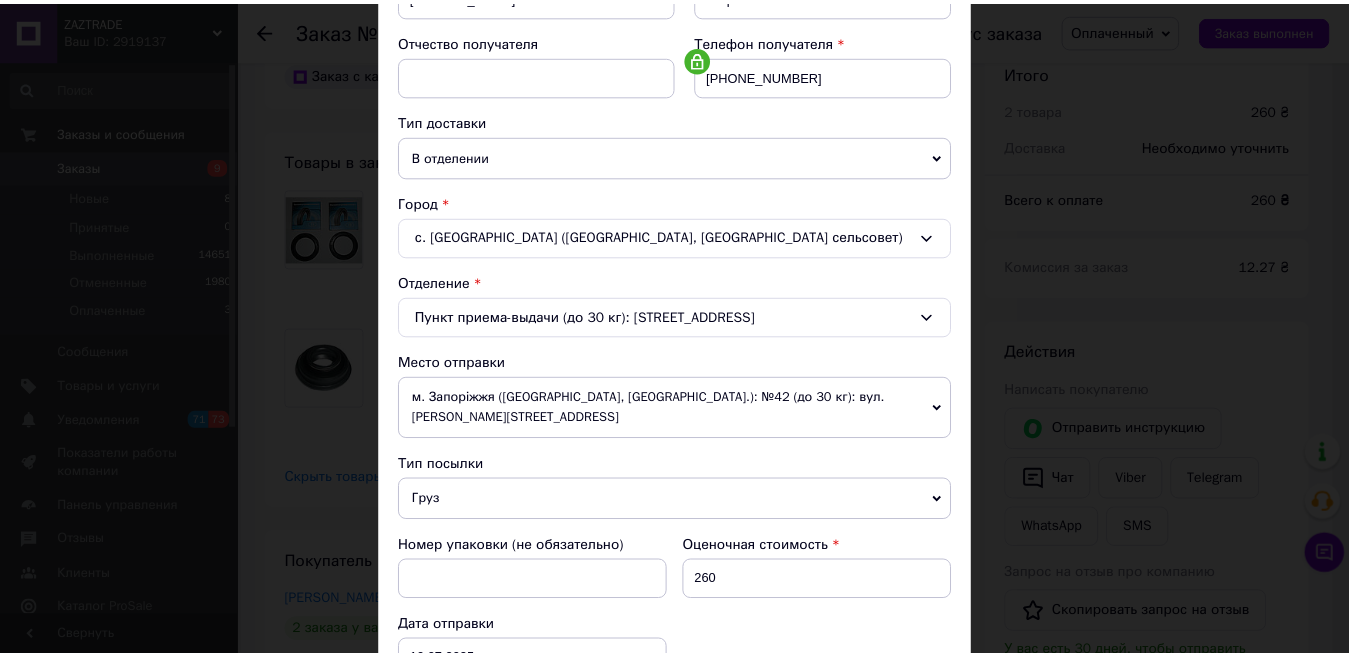 scroll, scrollTop: 691, scrollLeft: 0, axis: vertical 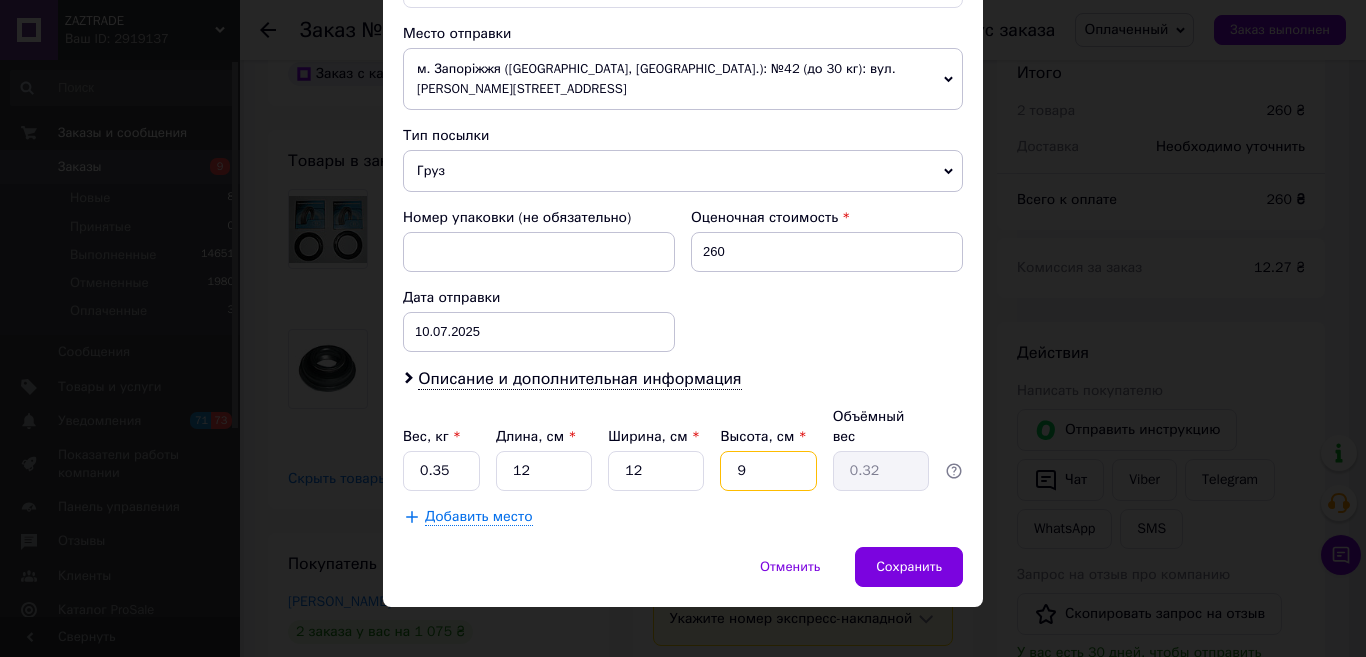 drag, startPoint x: 751, startPoint y: 449, endPoint x: 716, endPoint y: 440, distance: 36.138622 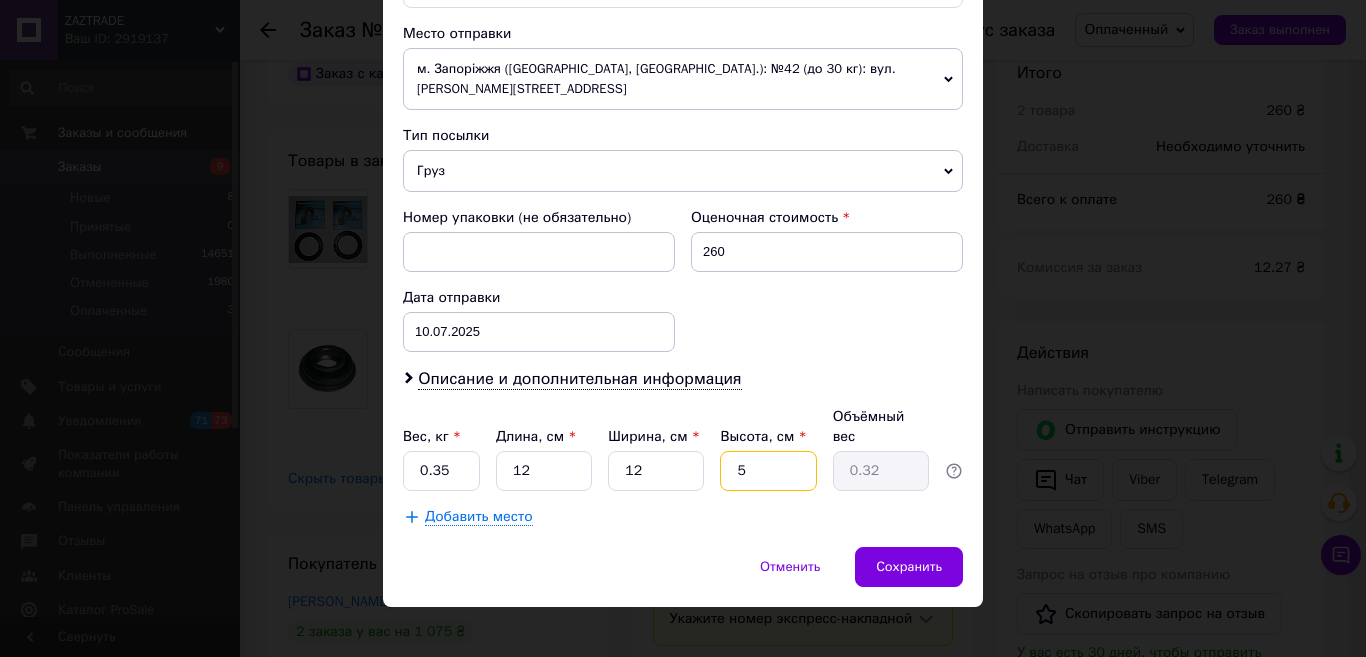 type on "0.18" 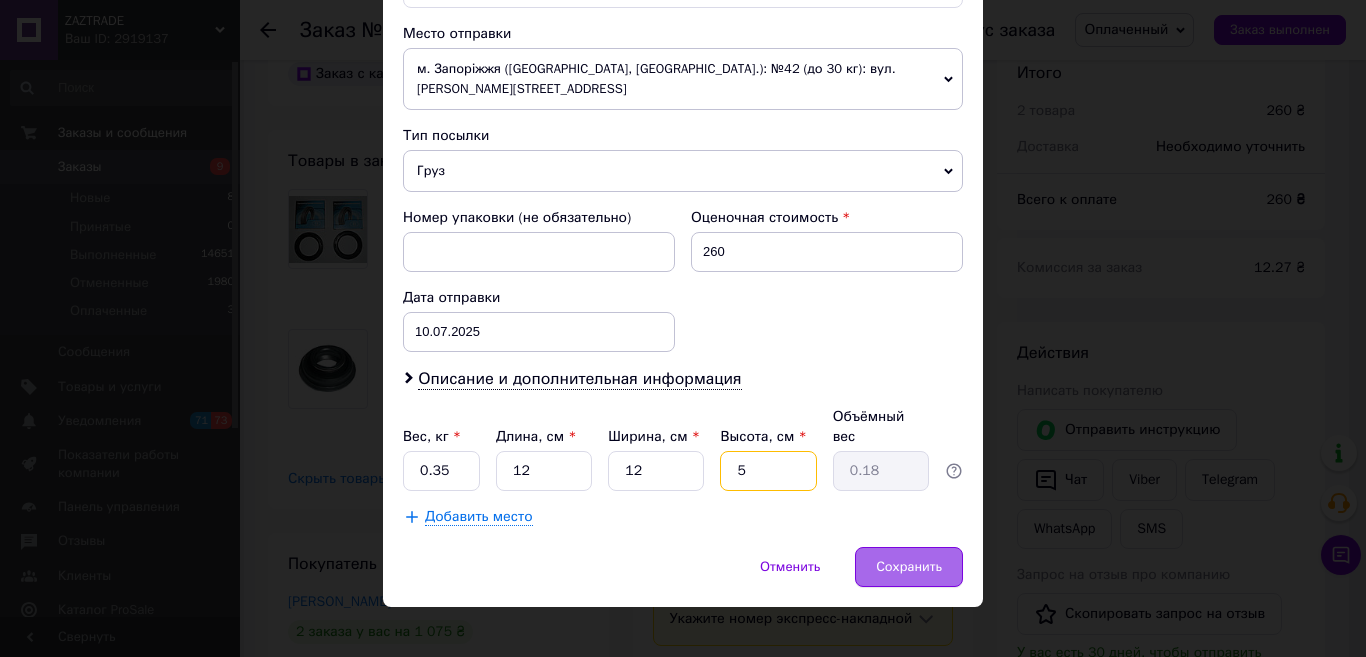 type on "5" 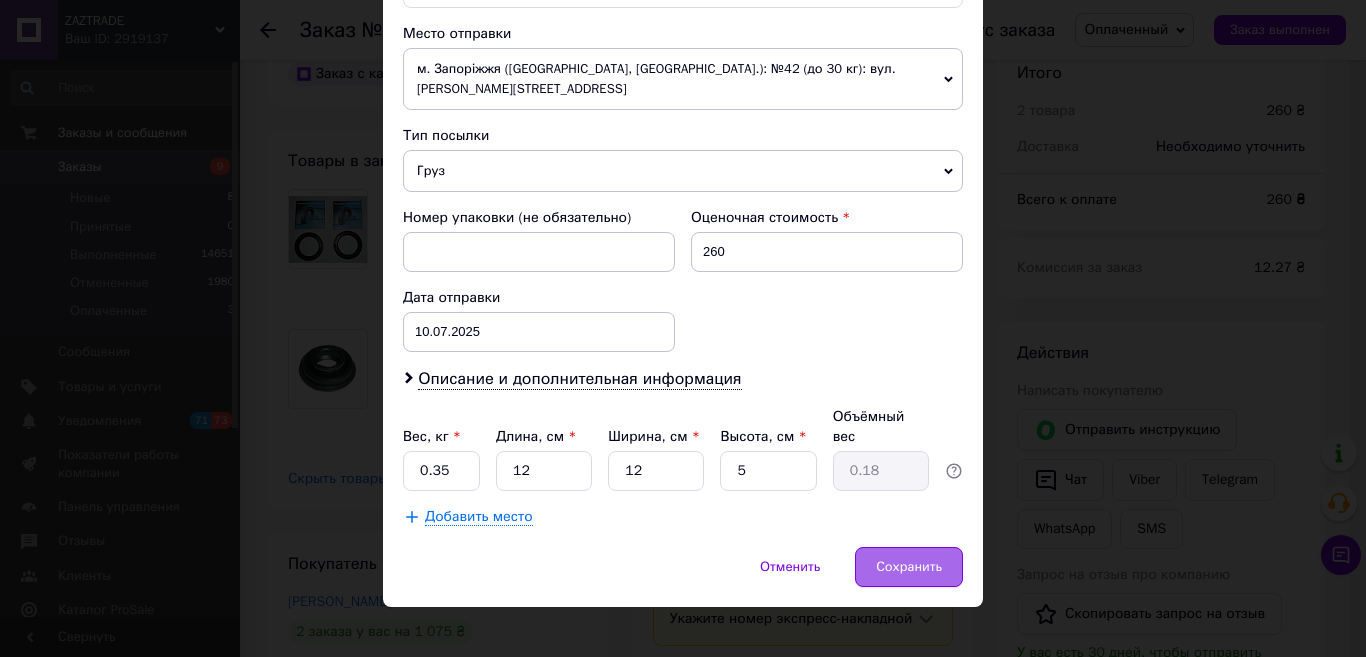 click on "Сохранить" at bounding box center [909, 567] 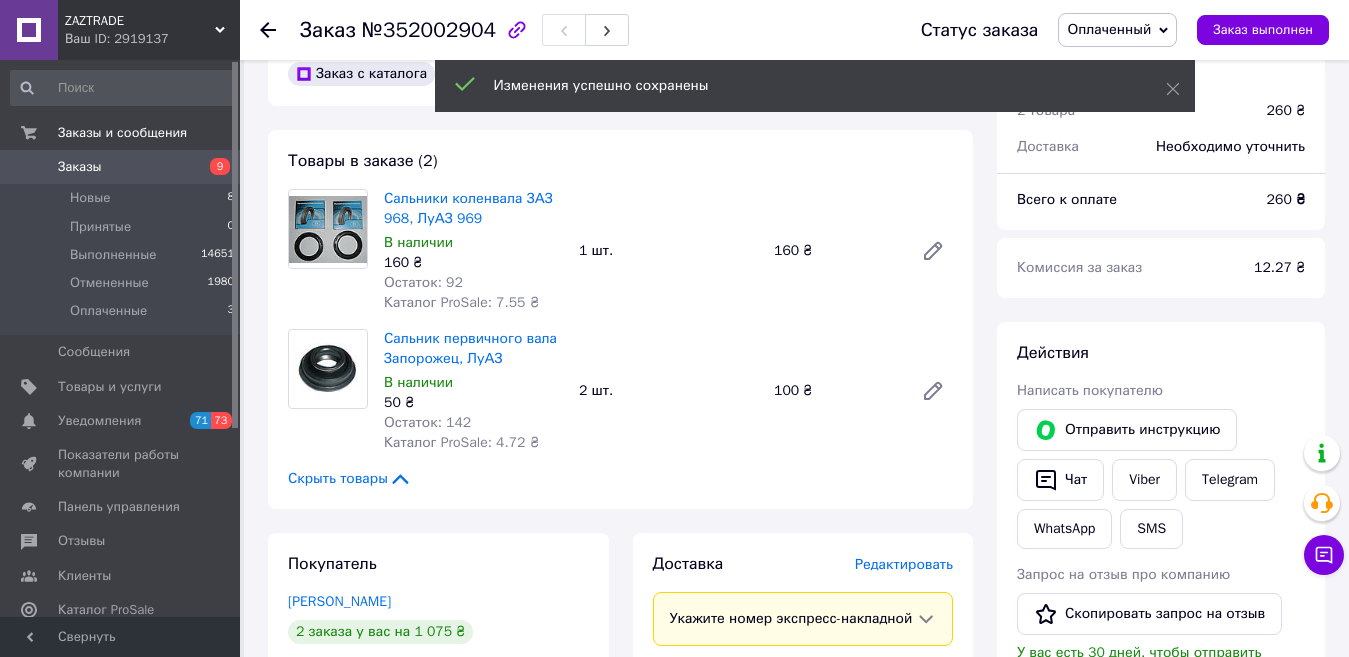 click on "Сальник первичного вала Запорожец, ЛуАЗ В наличии 50 ₴ Остаток: 142 Каталог ProSale: 4.72 ₴  2 шт. 100 ₴" at bounding box center (668, 391) 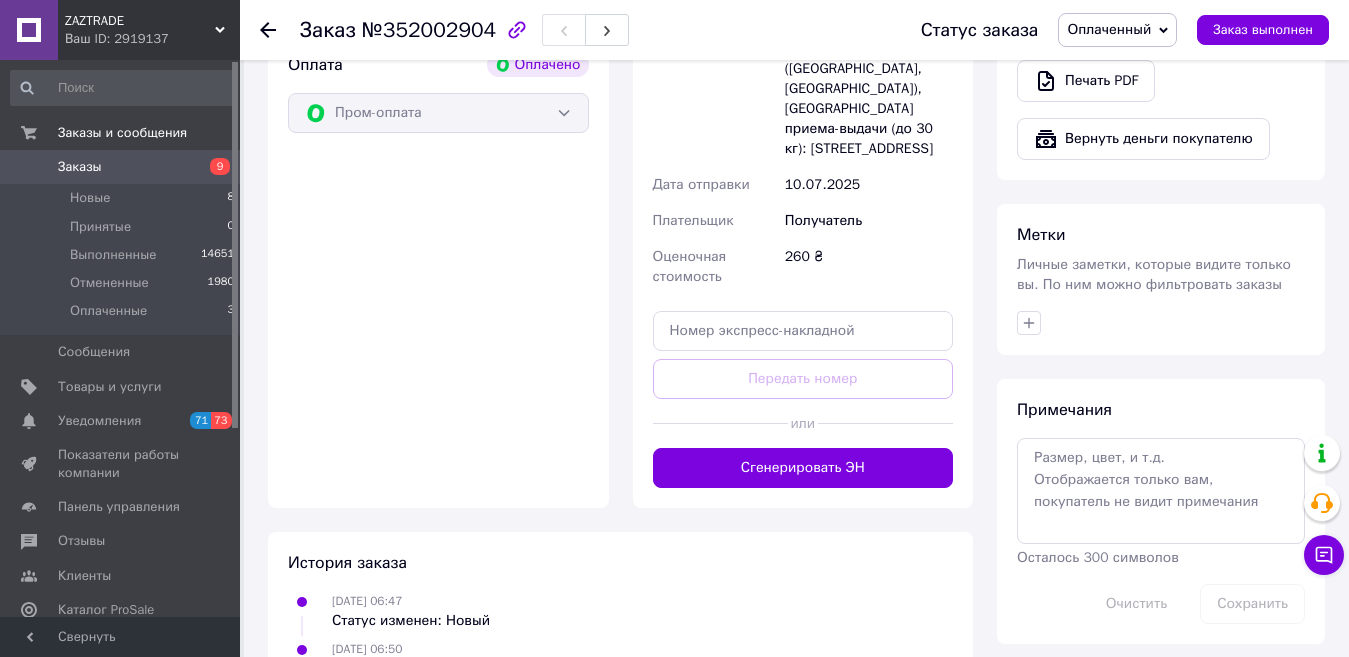 scroll, scrollTop: 904, scrollLeft: 0, axis: vertical 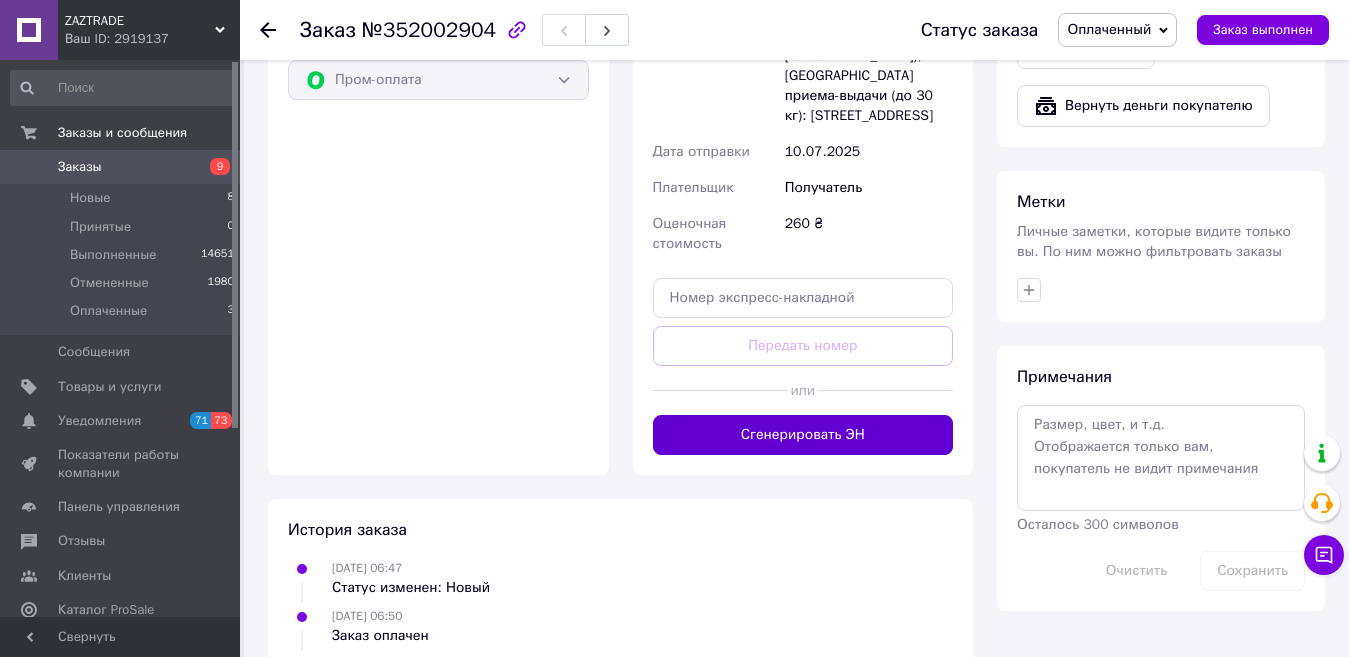 click on "Сгенерировать ЭН" at bounding box center [803, 435] 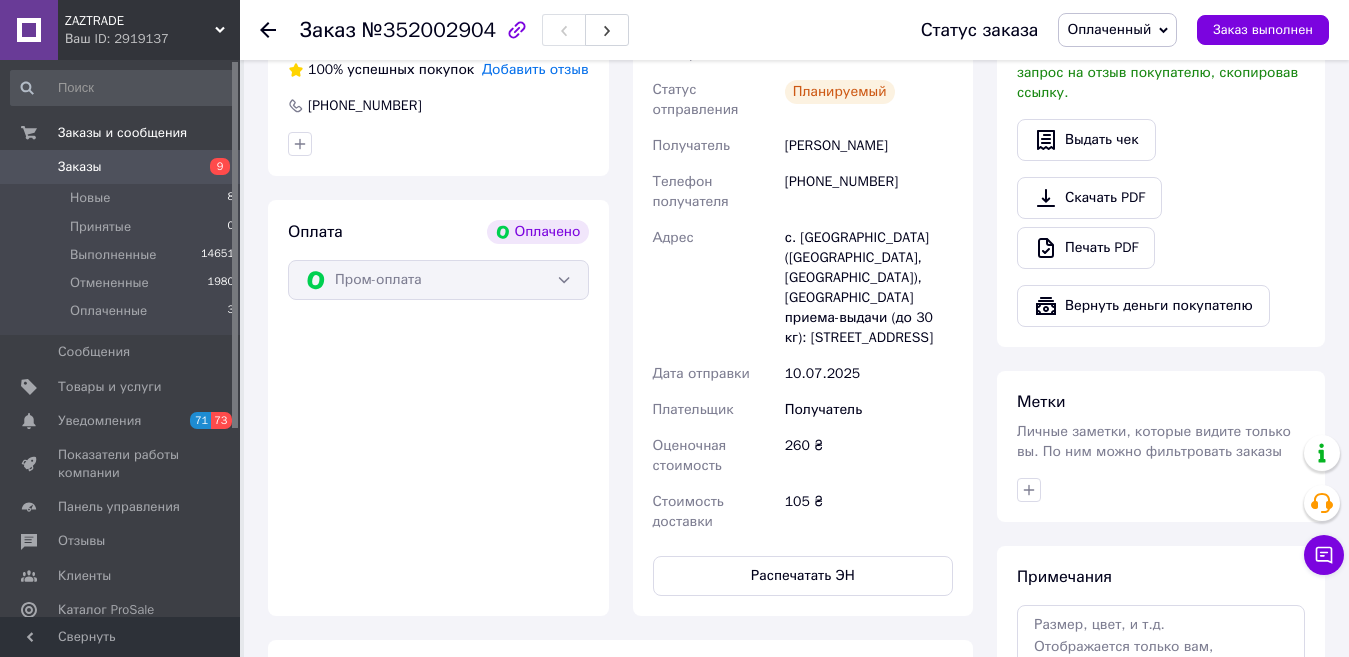 scroll, scrollTop: 604, scrollLeft: 0, axis: vertical 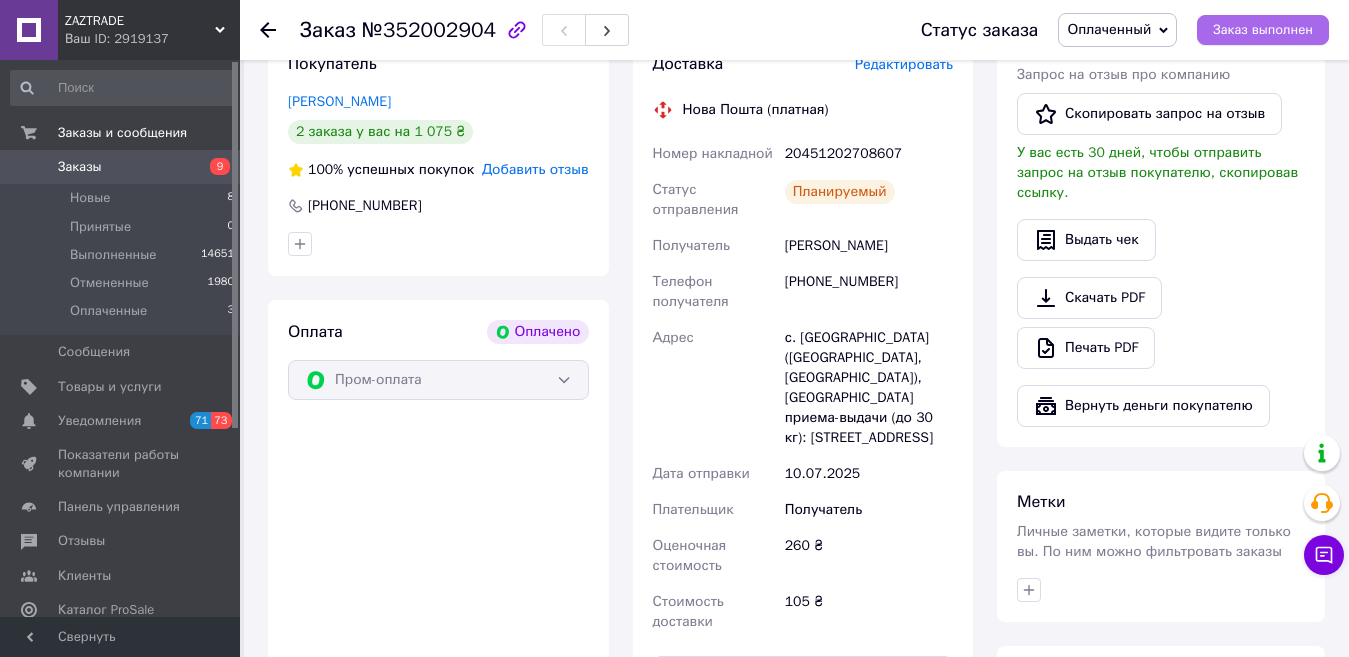 click on "Заказ выполнен" at bounding box center (1263, 30) 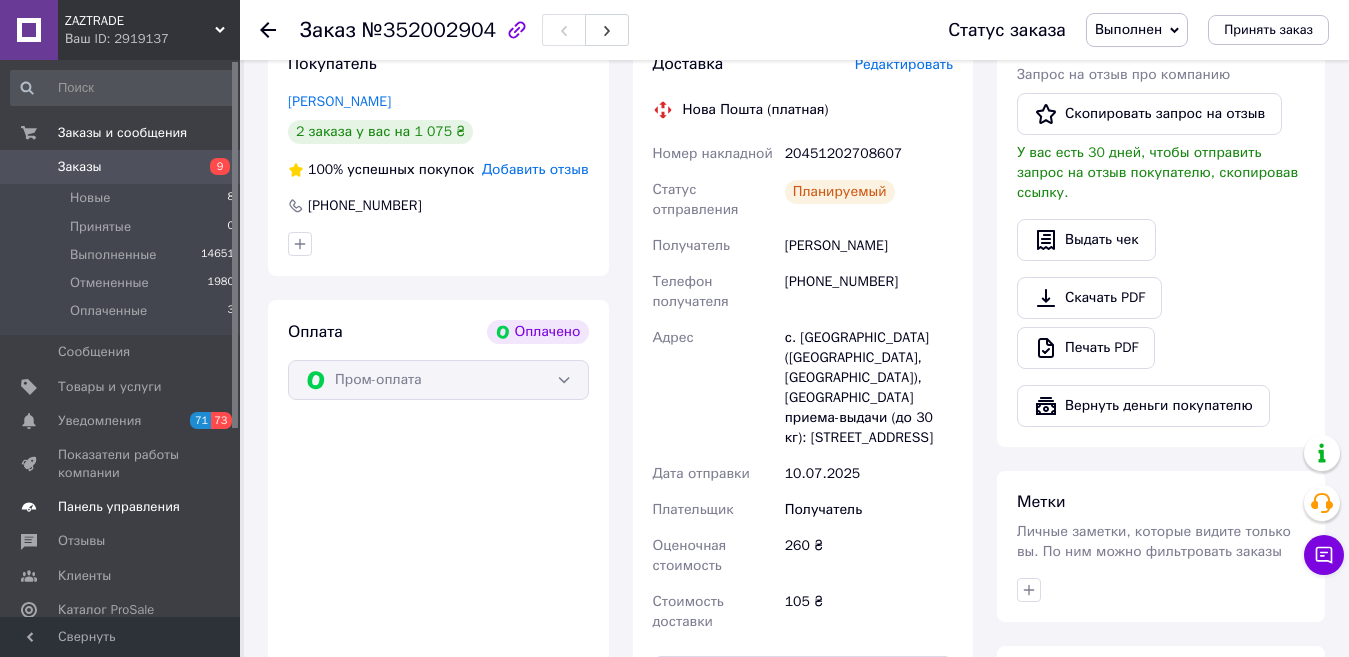 click on "Панель управления" at bounding box center [123, 507] 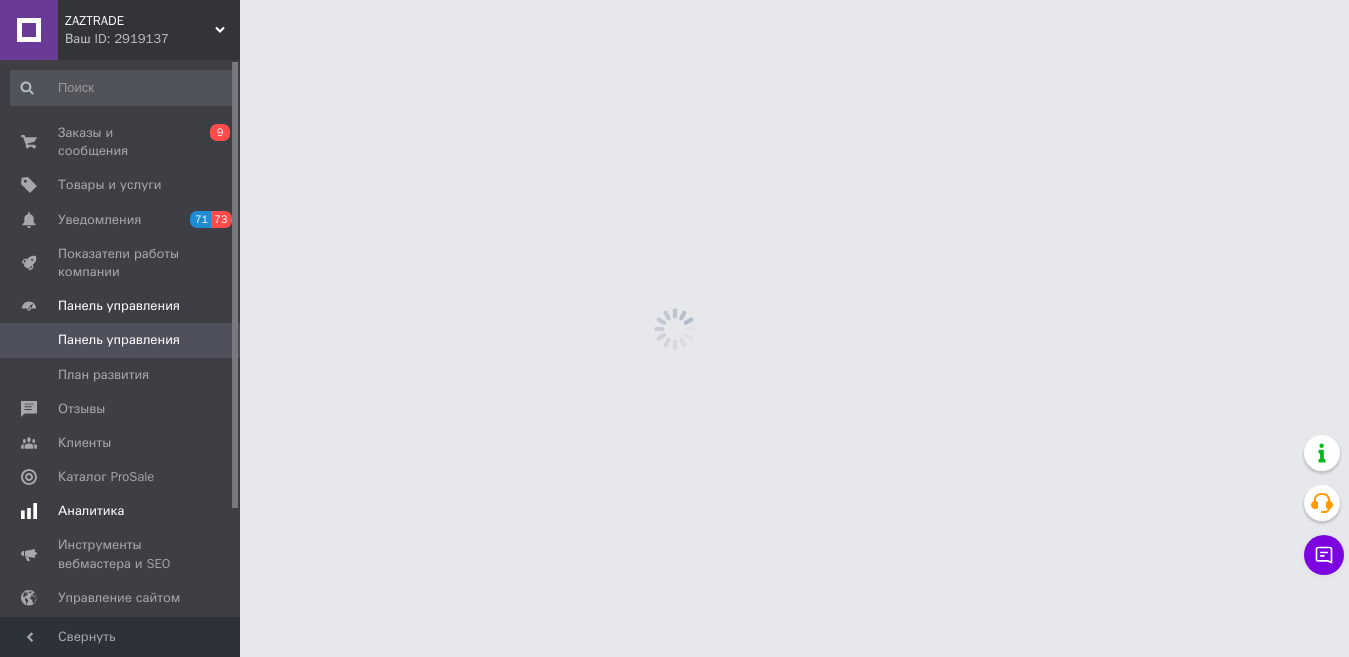 scroll, scrollTop: 0, scrollLeft: 0, axis: both 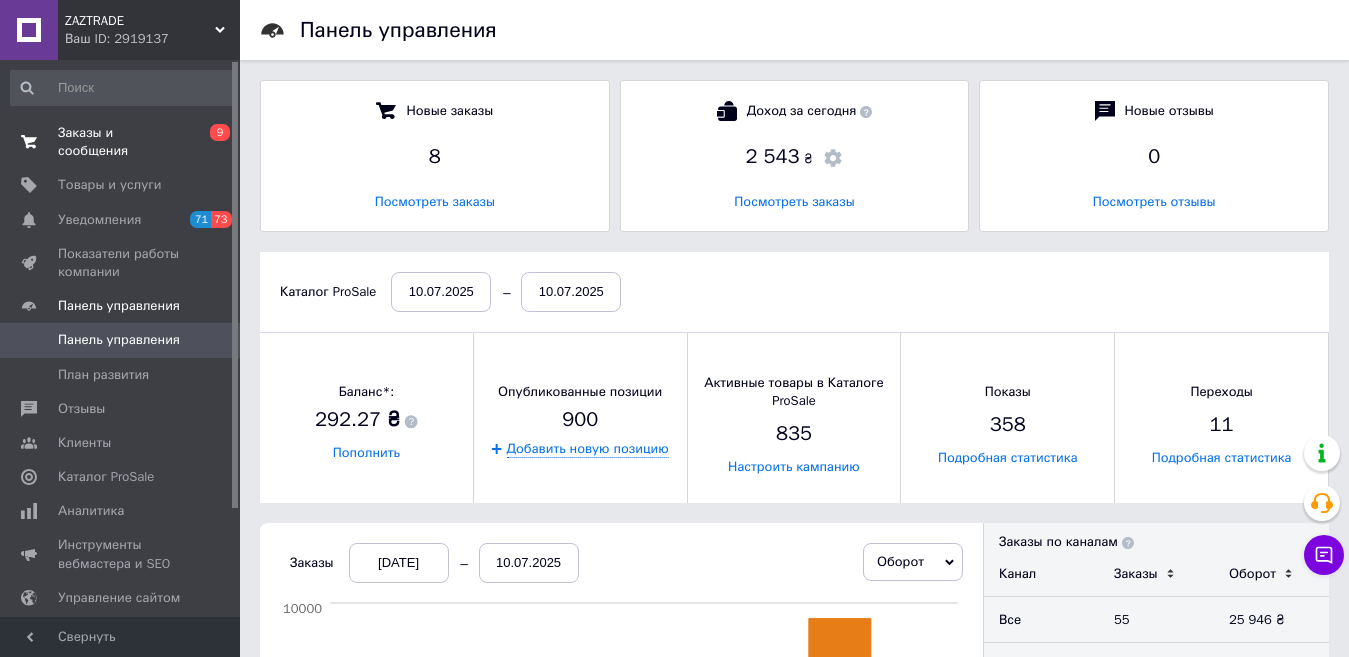 click on "Заказы и сообщения" at bounding box center (121, 142) 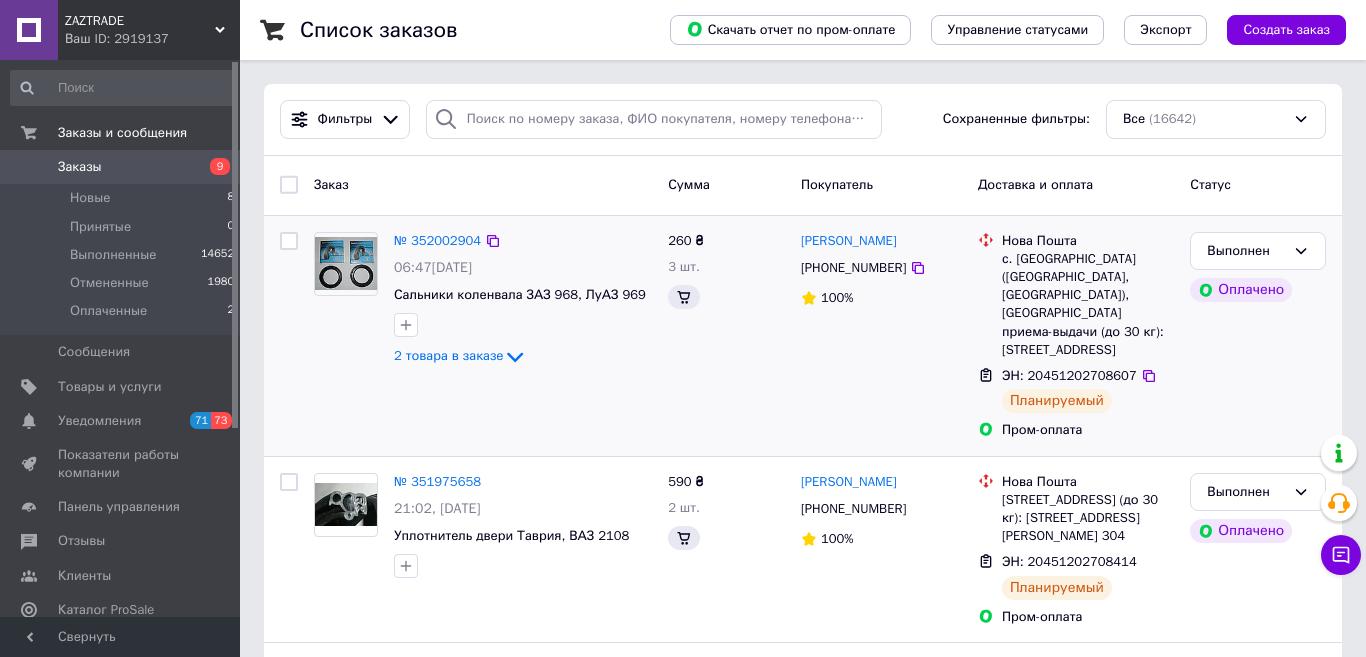 click on "[PERSON_NAME]  [PHONE_NUMBER] 100%" at bounding box center [881, 336] 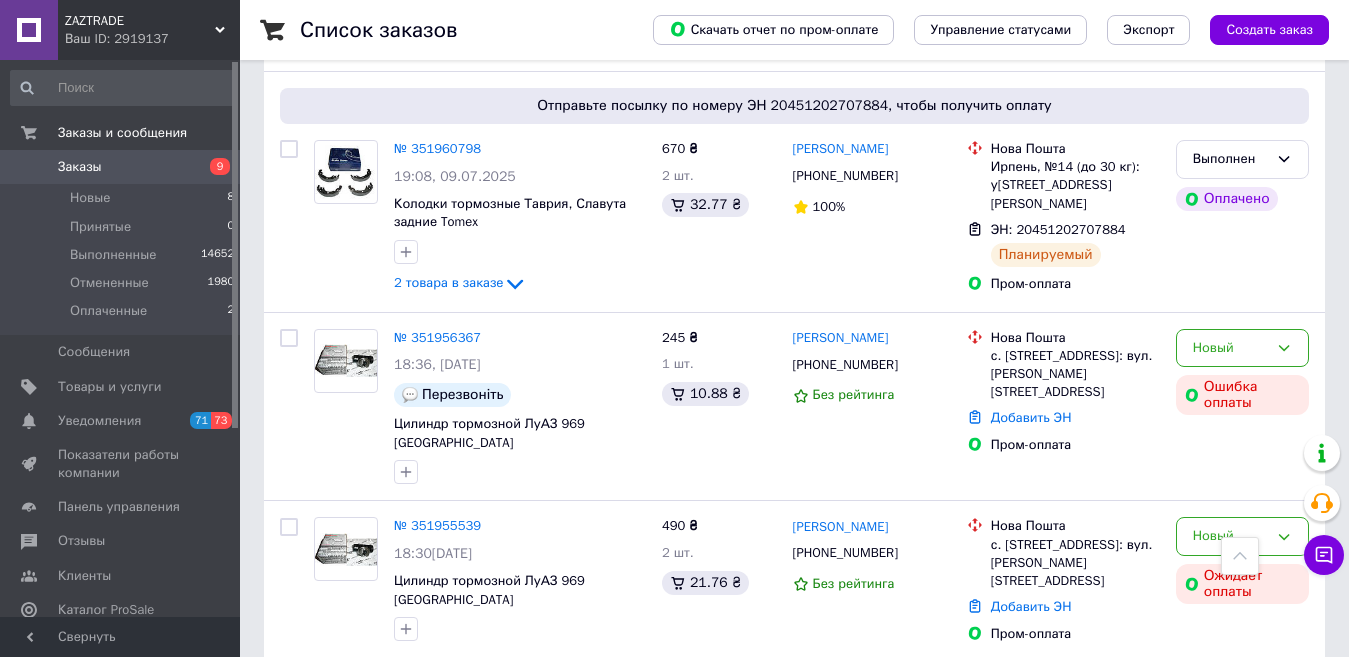 scroll, scrollTop: 1056, scrollLeft: 0, axis: vertical 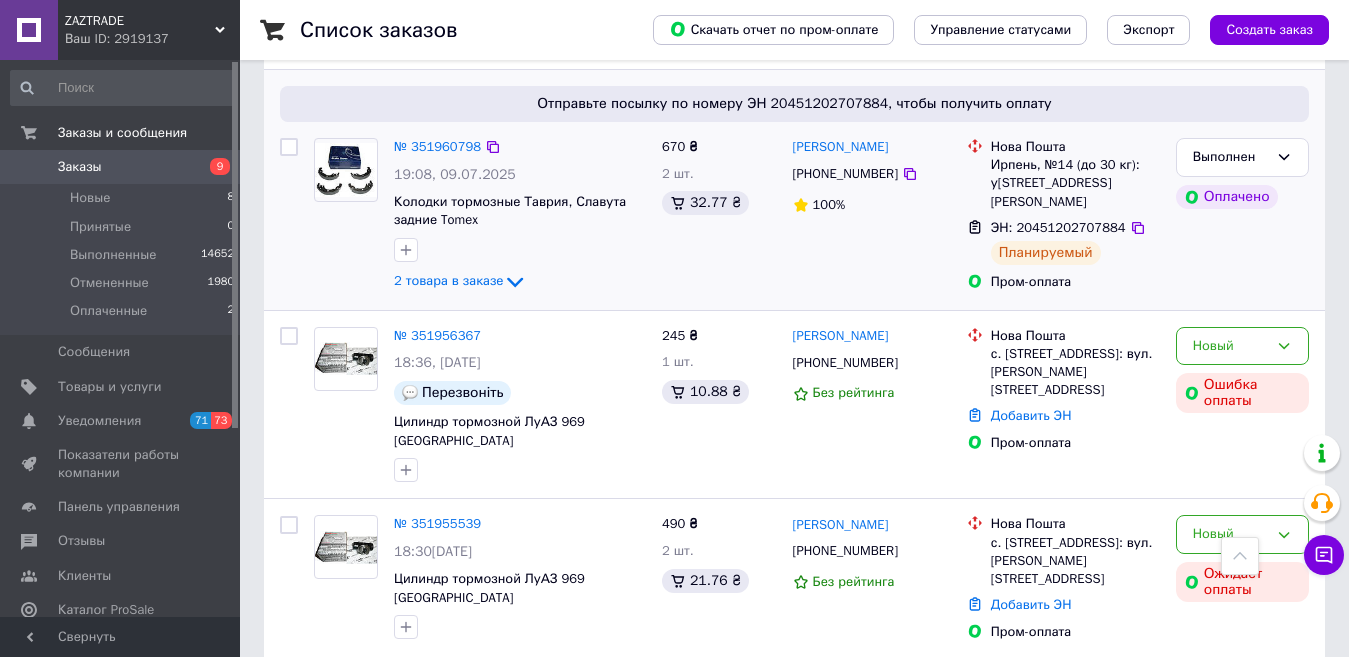 click on "670 ₴ 2 шт. 32.77 ₴" at bounding box center (719, 216) 